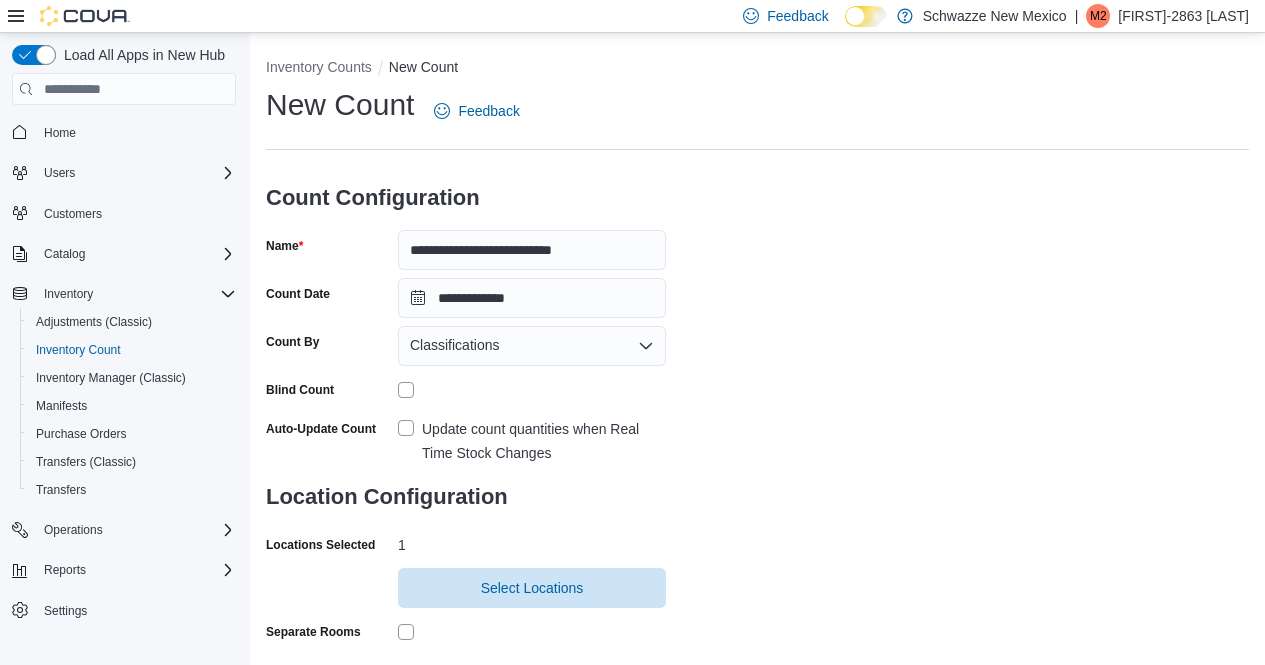 scroll, scrollTop: 214, scrollLeft: 0, axis: vertical 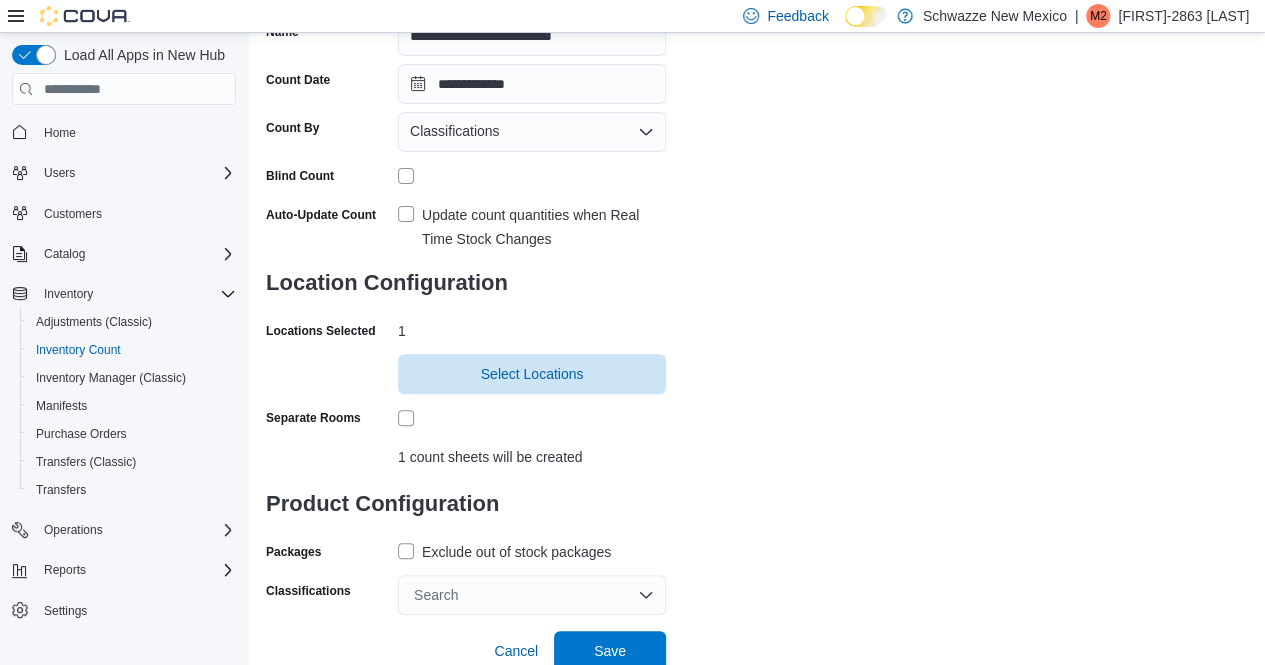 click on "**********" at bounding box center (757, 243) 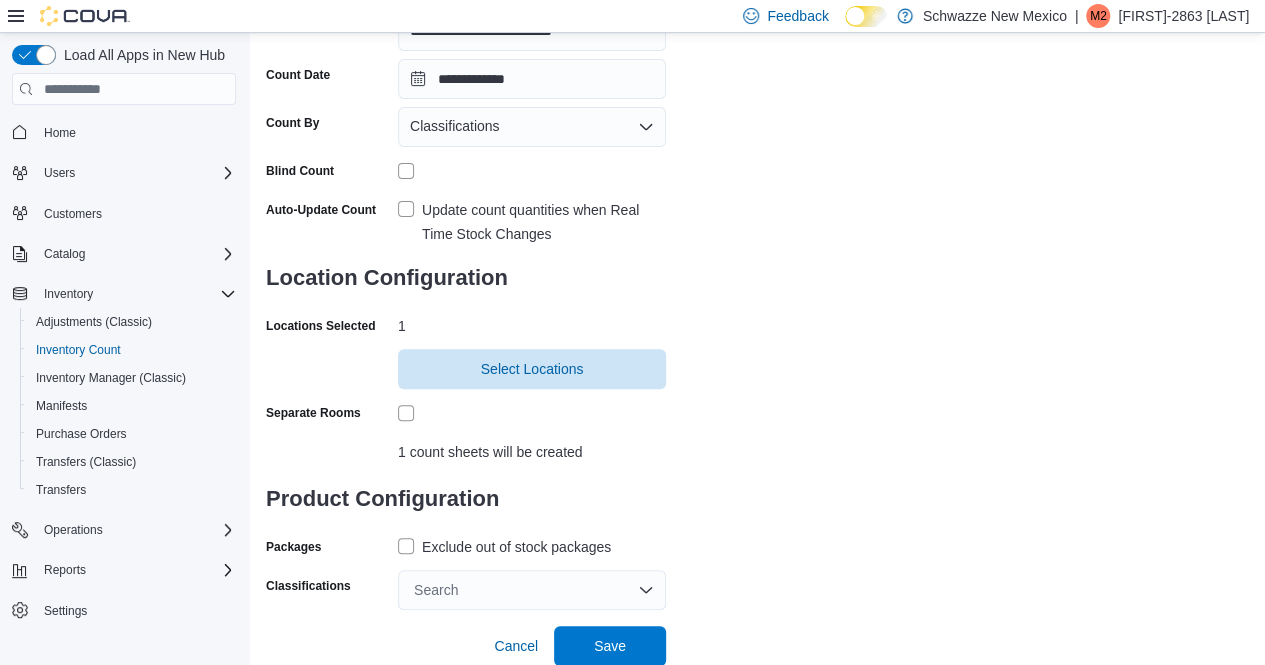 scroll, scrollTop: 220, scrollLeft: 0, axis: vertical 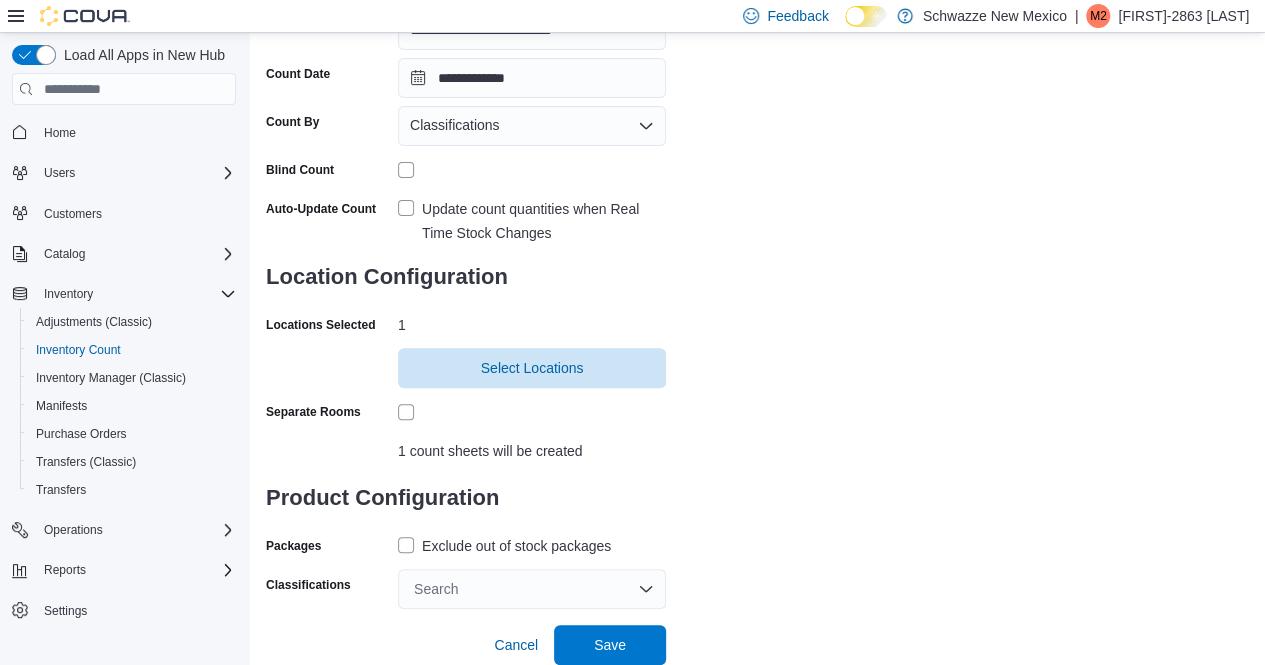 click on "Exclude out of stock packages" at bounding box center [504, 546] 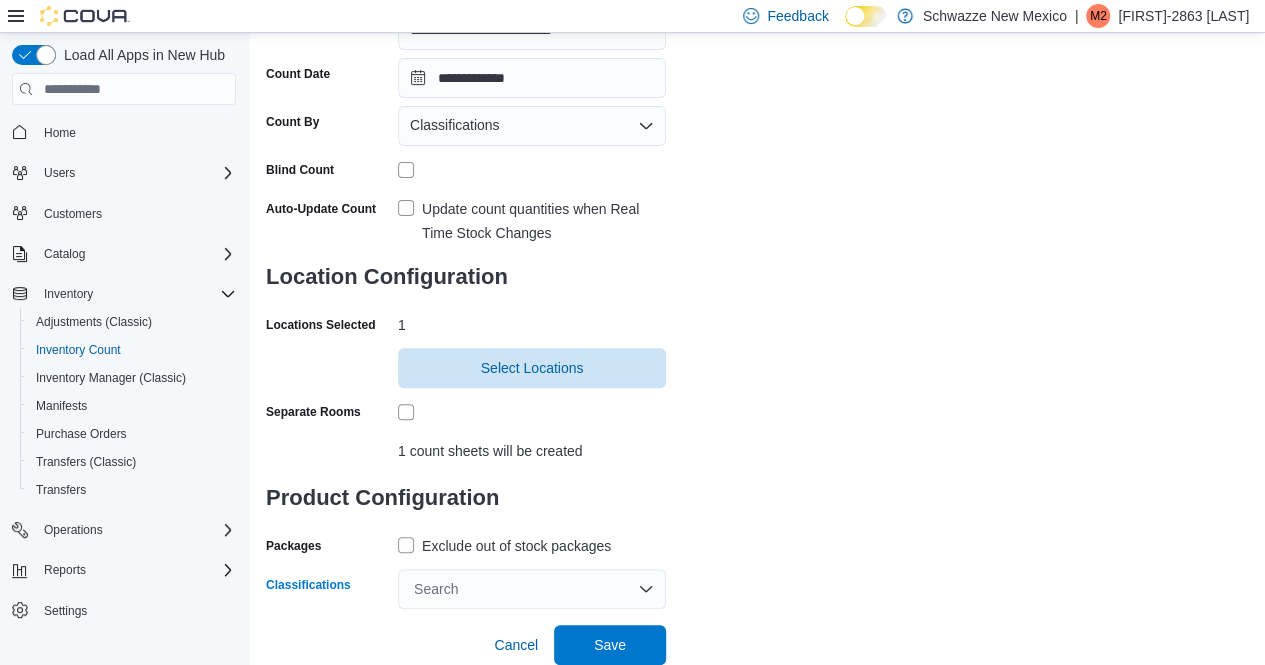 click on "Search" at bounding box center (532, 589) 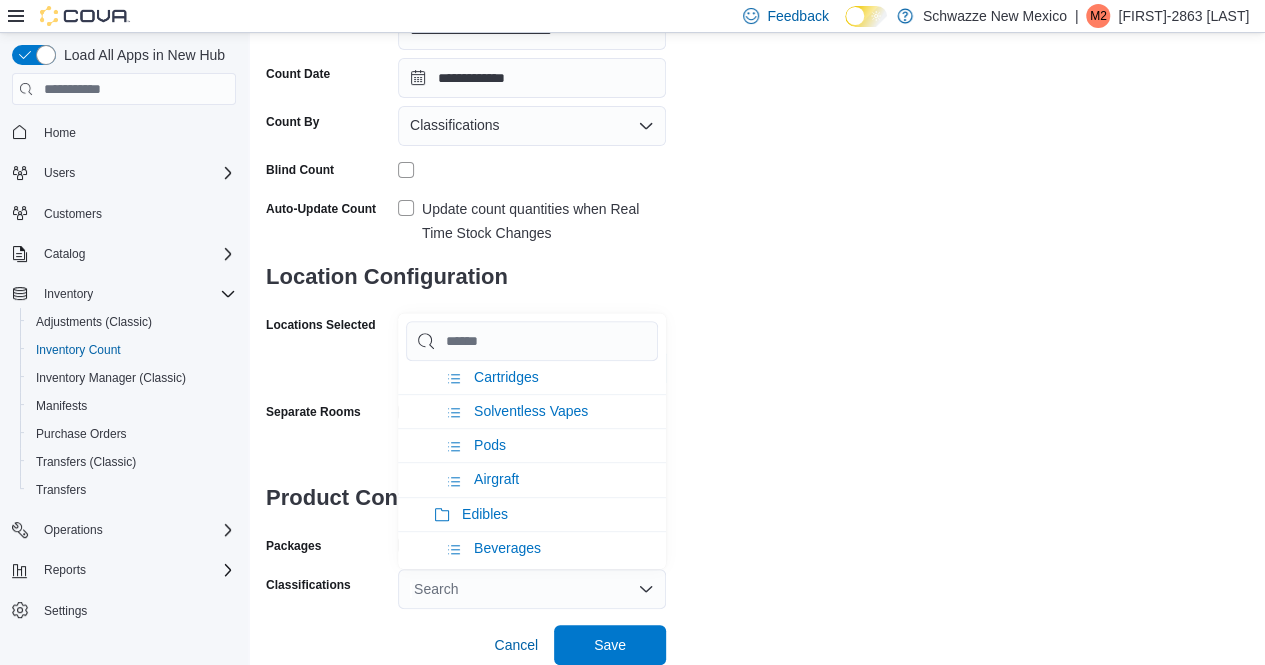scroll, scrollTop: 1000, scrollLeft: 0, axis: vertical 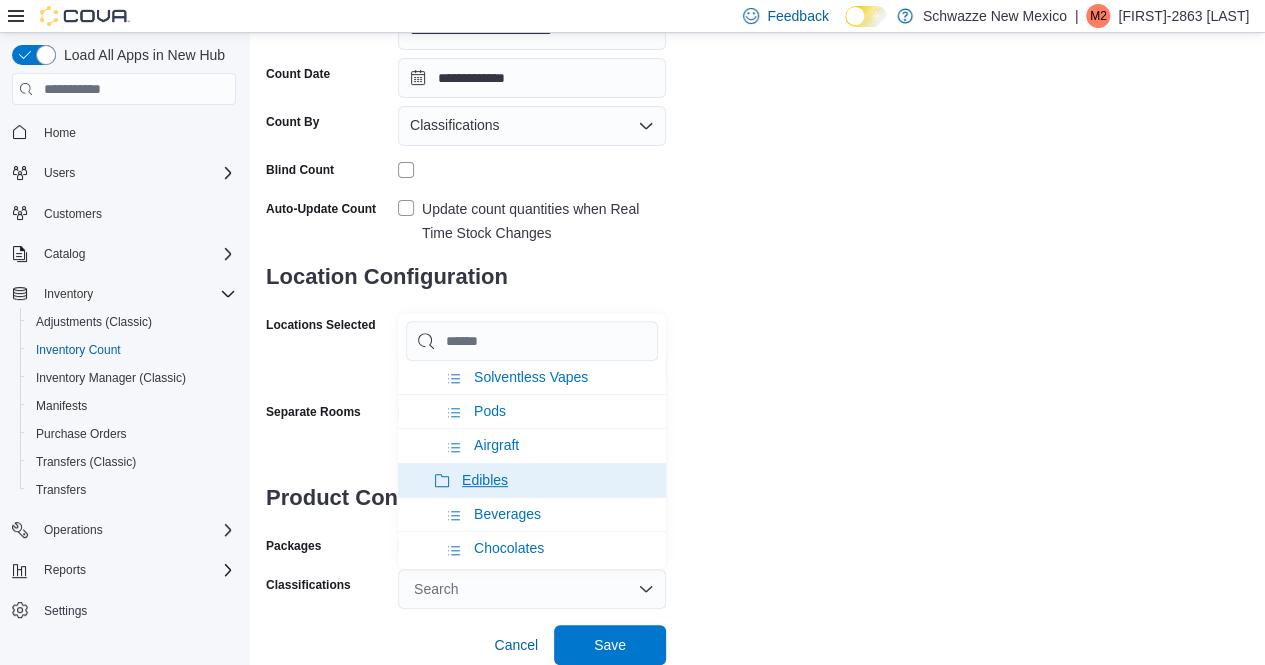 click on "Edibles" at bounding box center [485, 480] 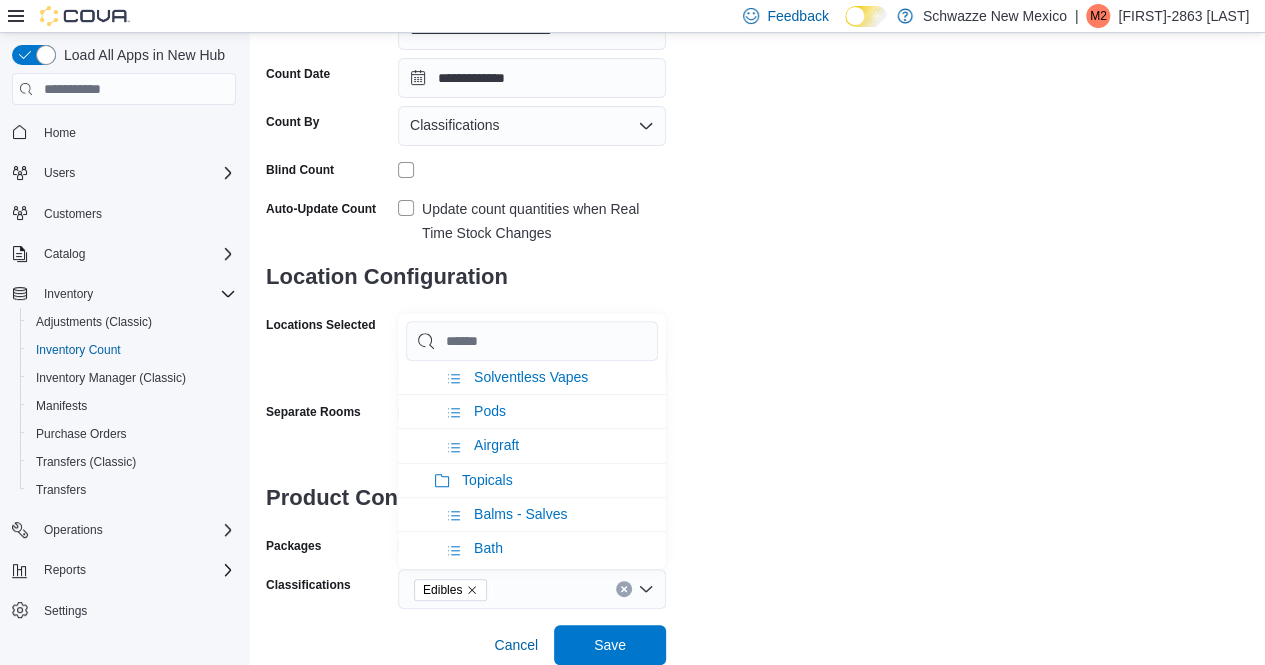 click on "**********" at bounding box center (757, 237) 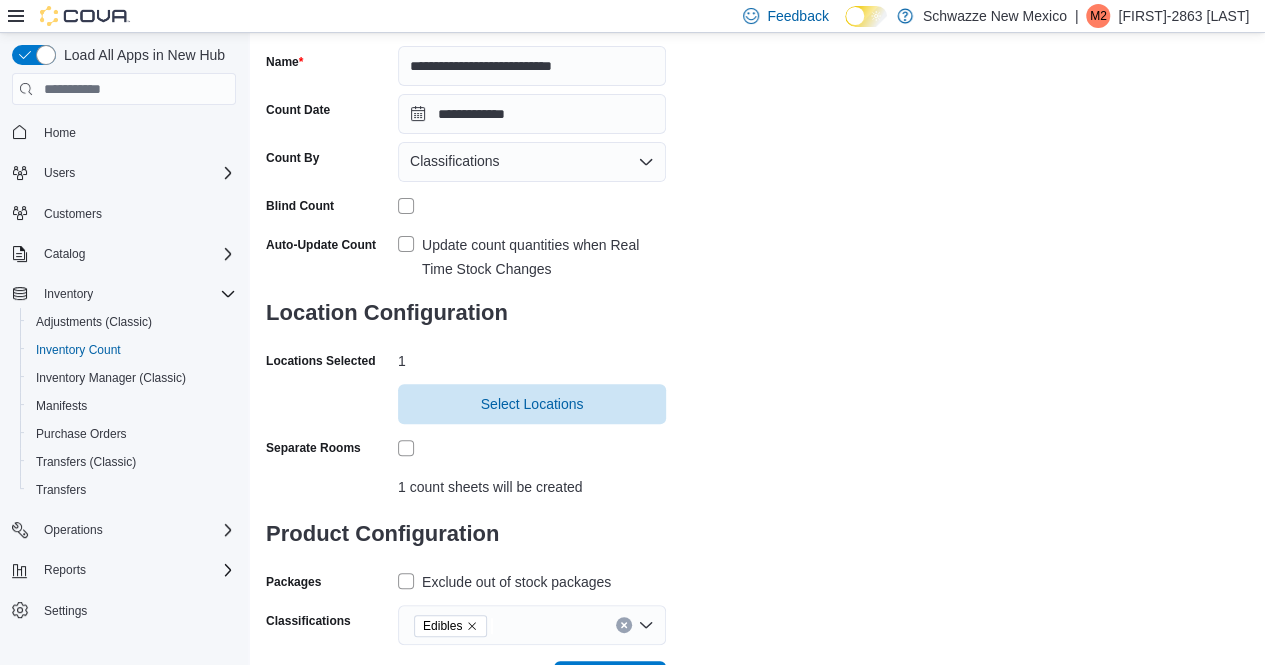scroll, scrollTop: 220, scrollLeft: 0, axis: vertical 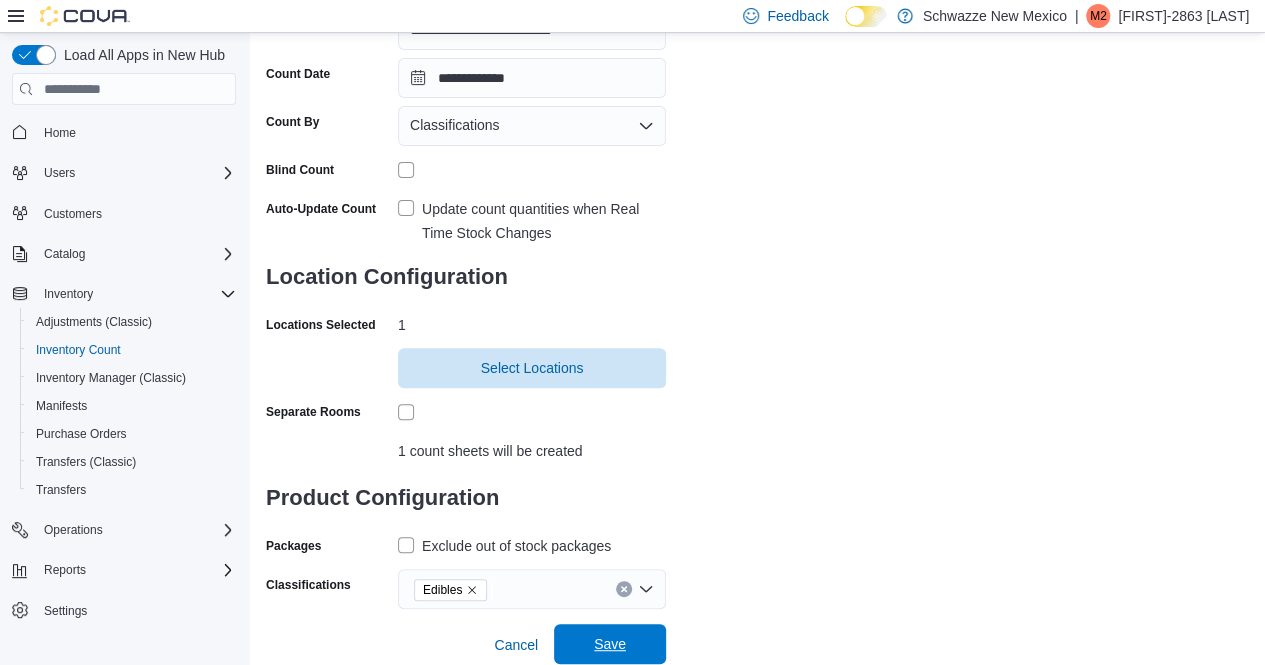 click on "Save" at bounding box center [610, 644] 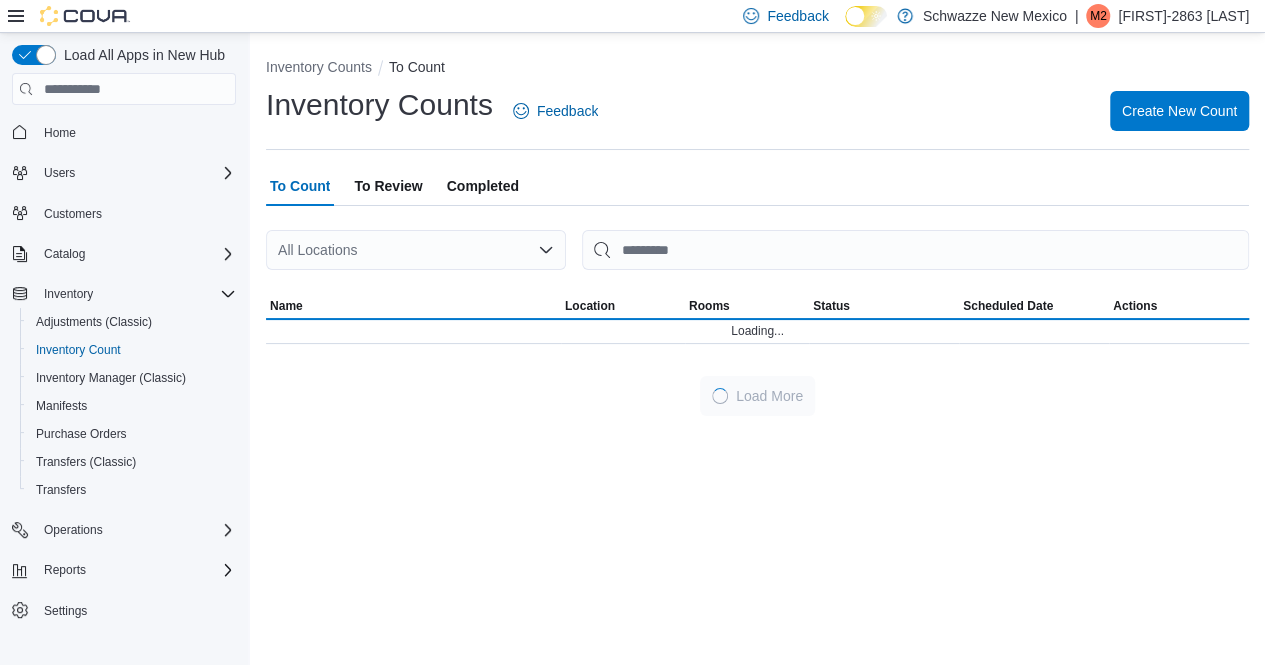 scroll, scrollTop: 0, scrollLeft: 0, axis: both 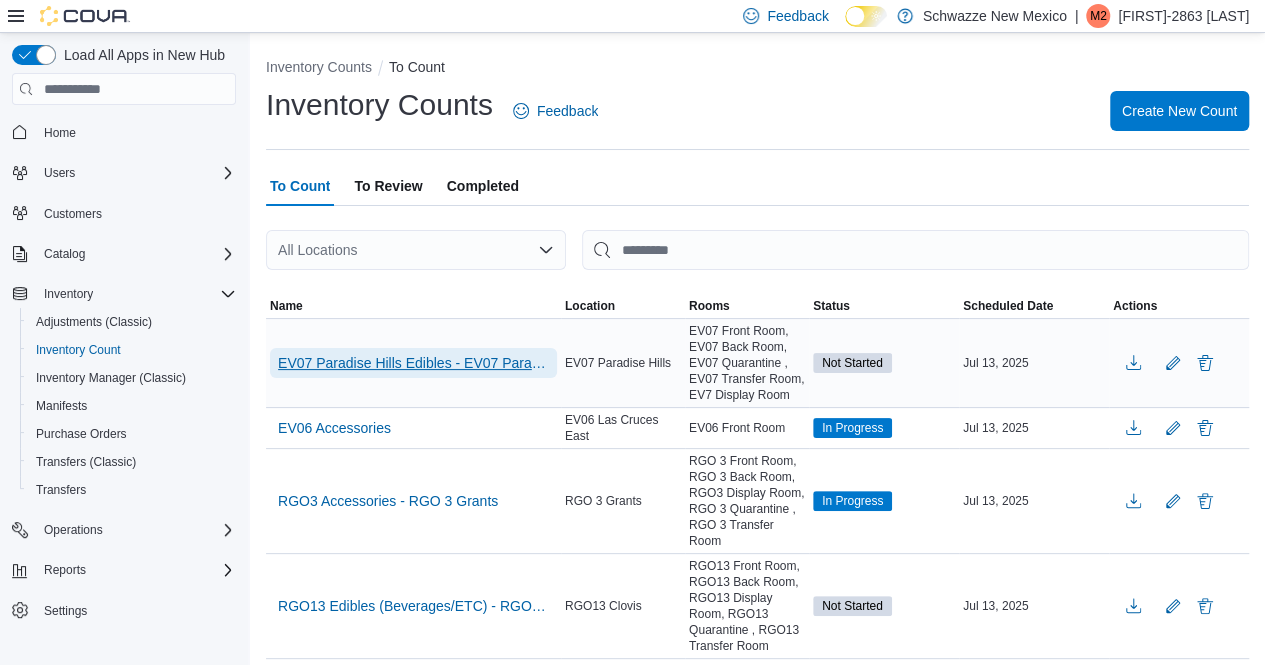 click on "EV07 Paradise Hills Edibles  - EV07 Paradise Hills" at bounding box center (413, 363) 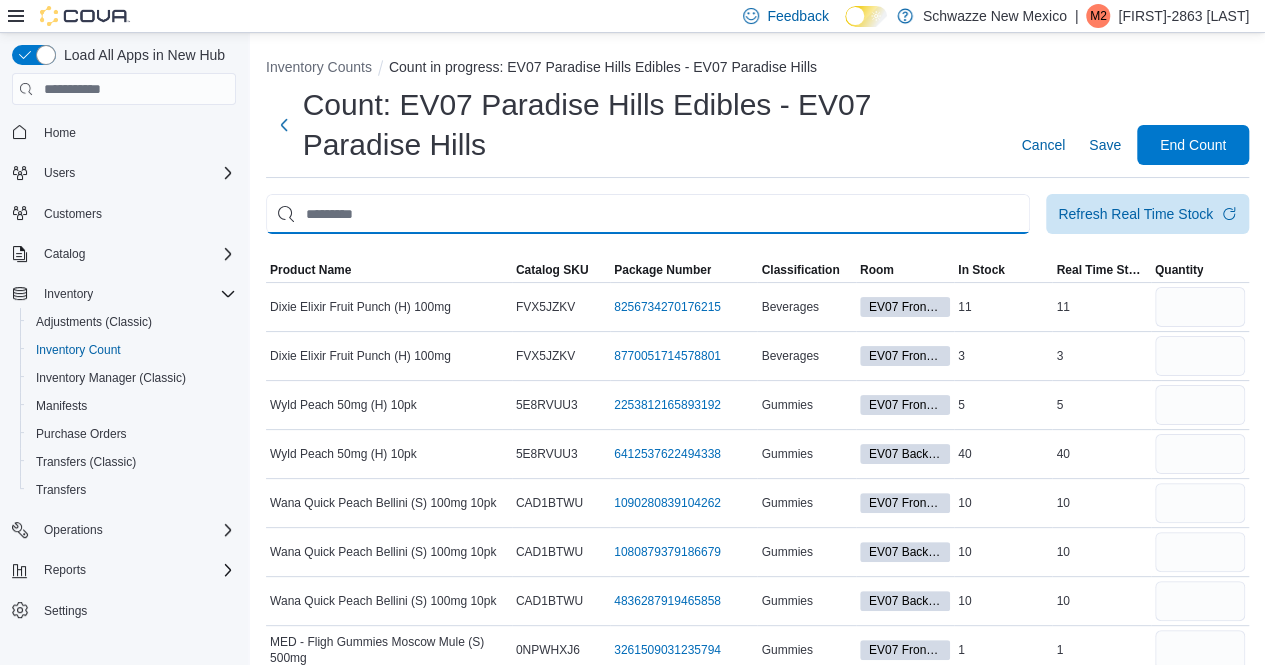 click at bounding box center (648, 214) 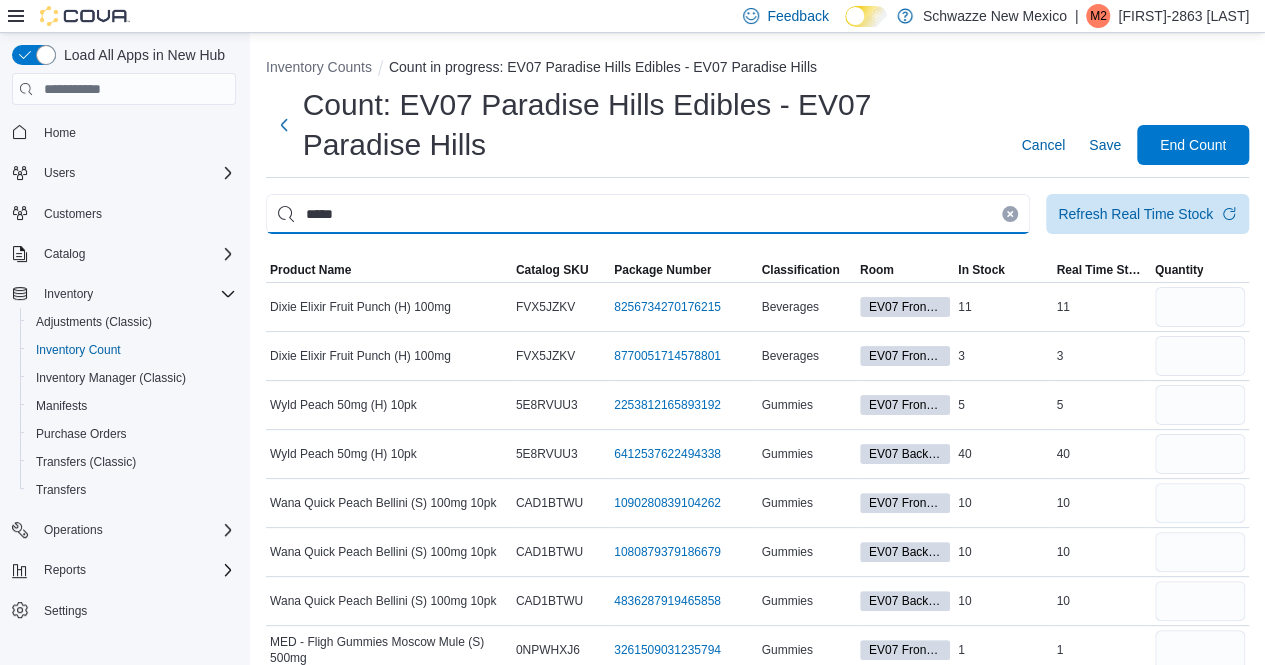 type on "*****" 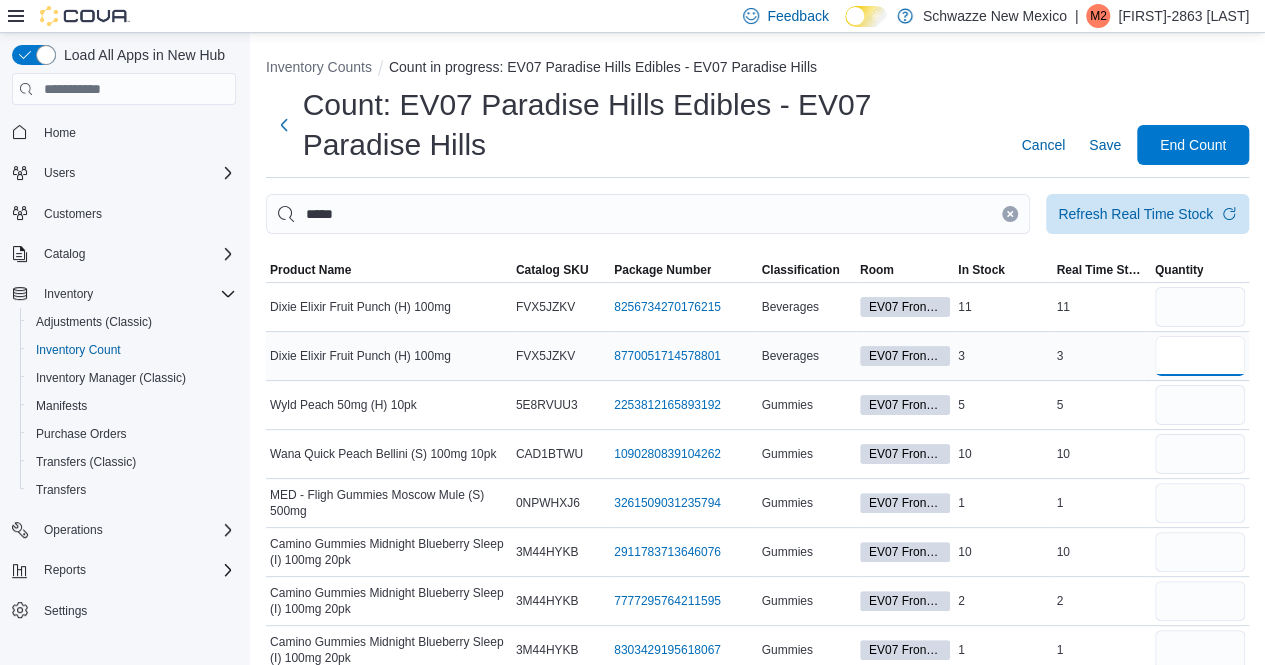 click at bounding box center [1200, 356] 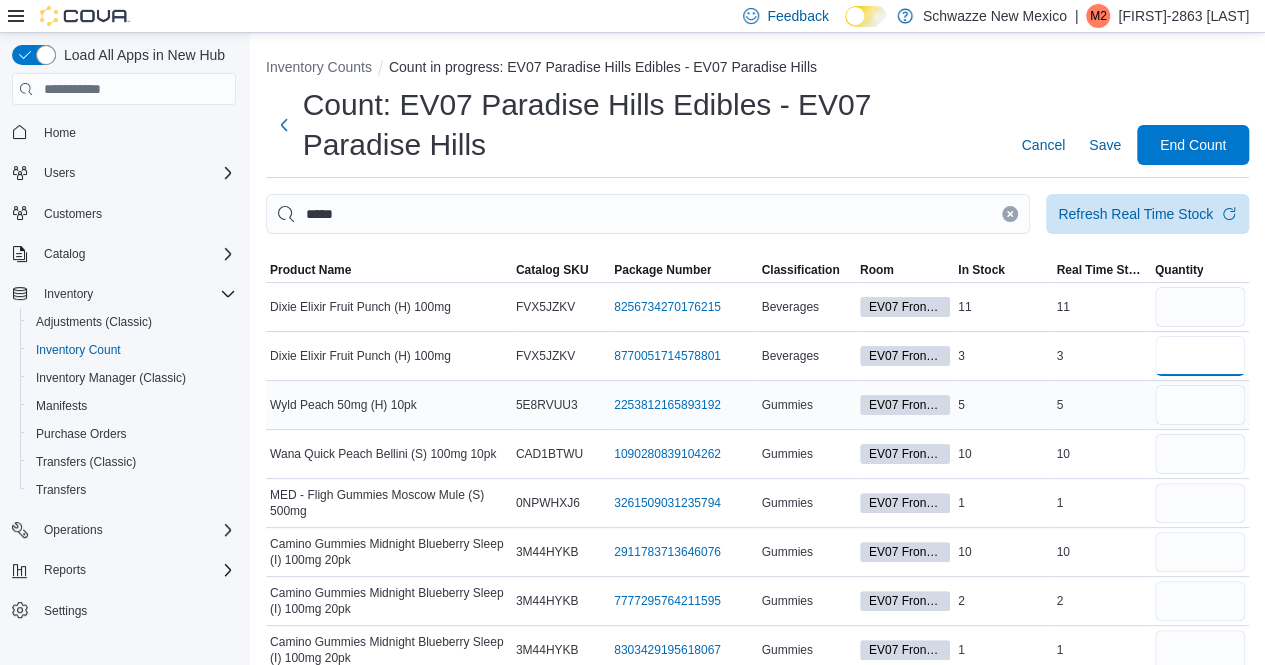 type on "*" 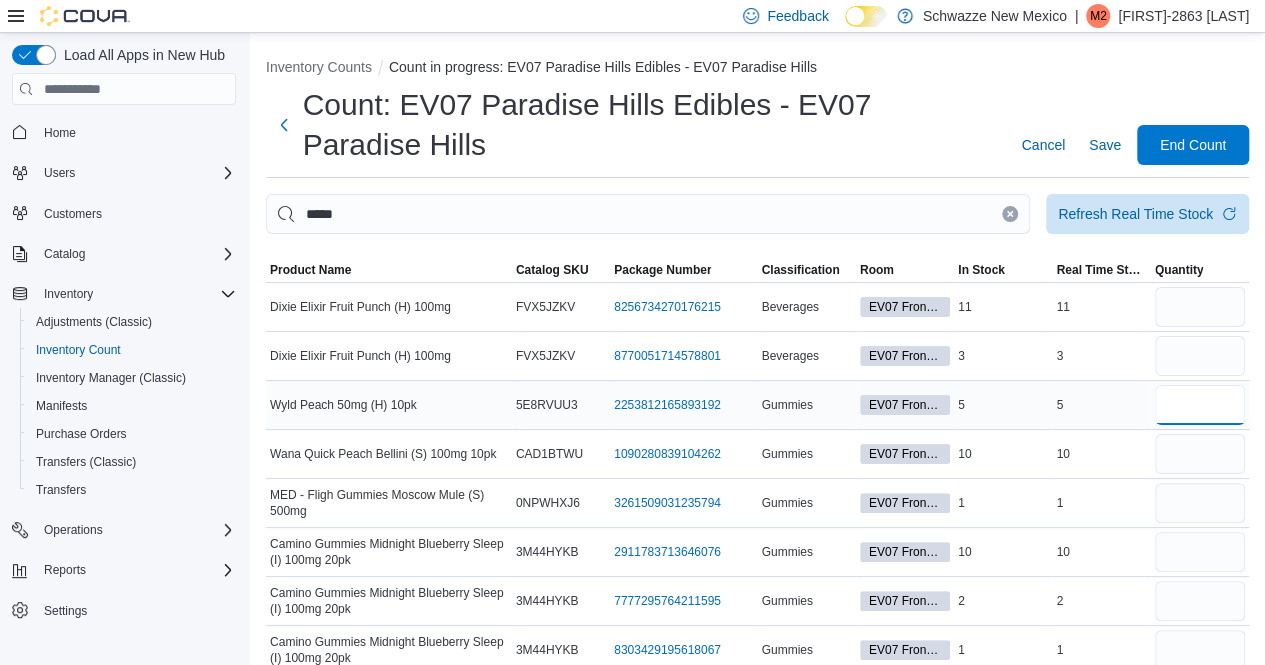 type 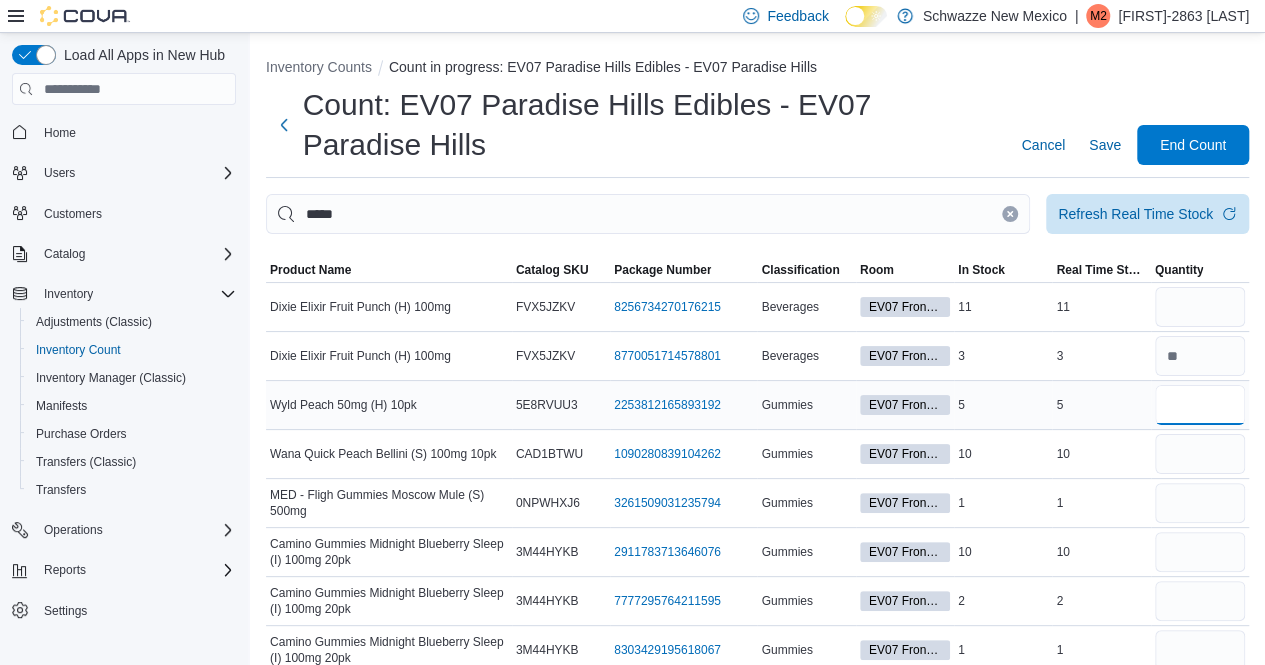 click at bounding box center (1200, 405) 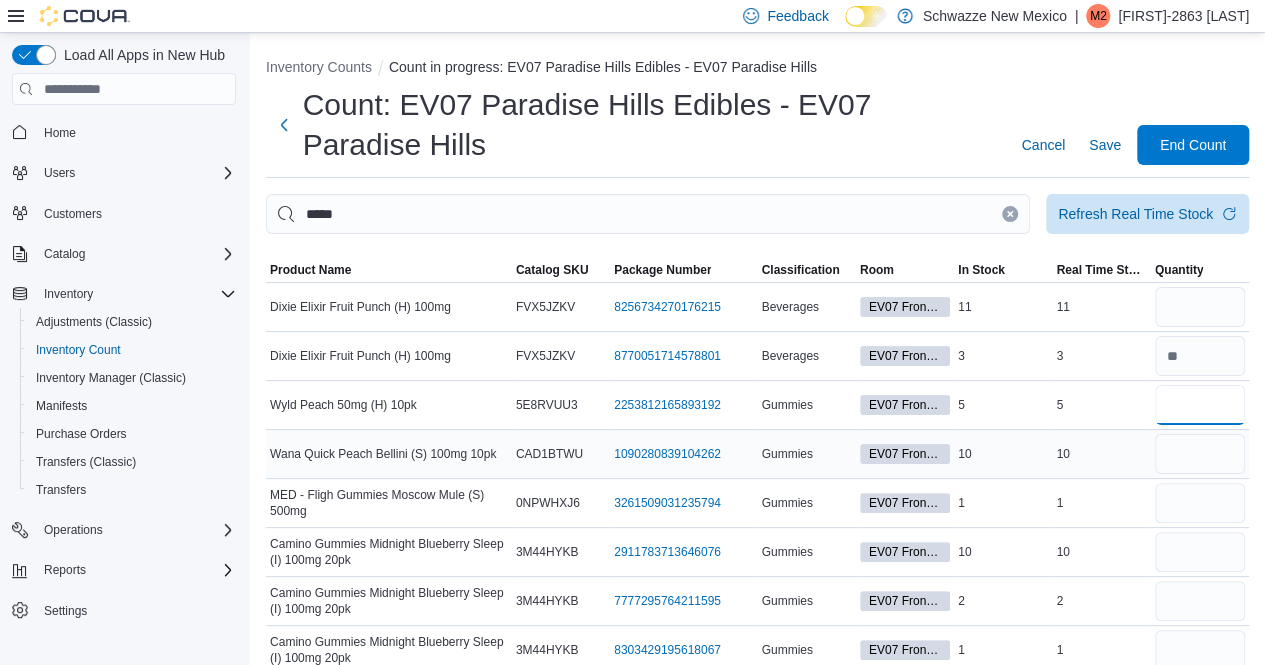 type on "*" 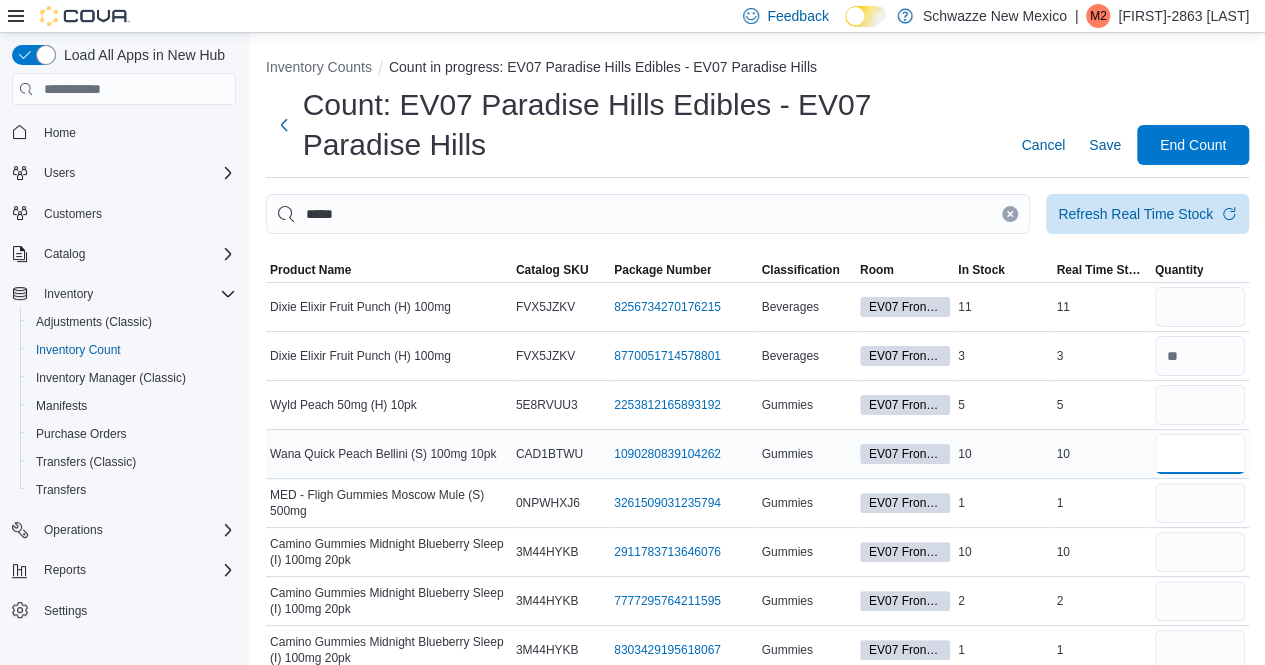 type 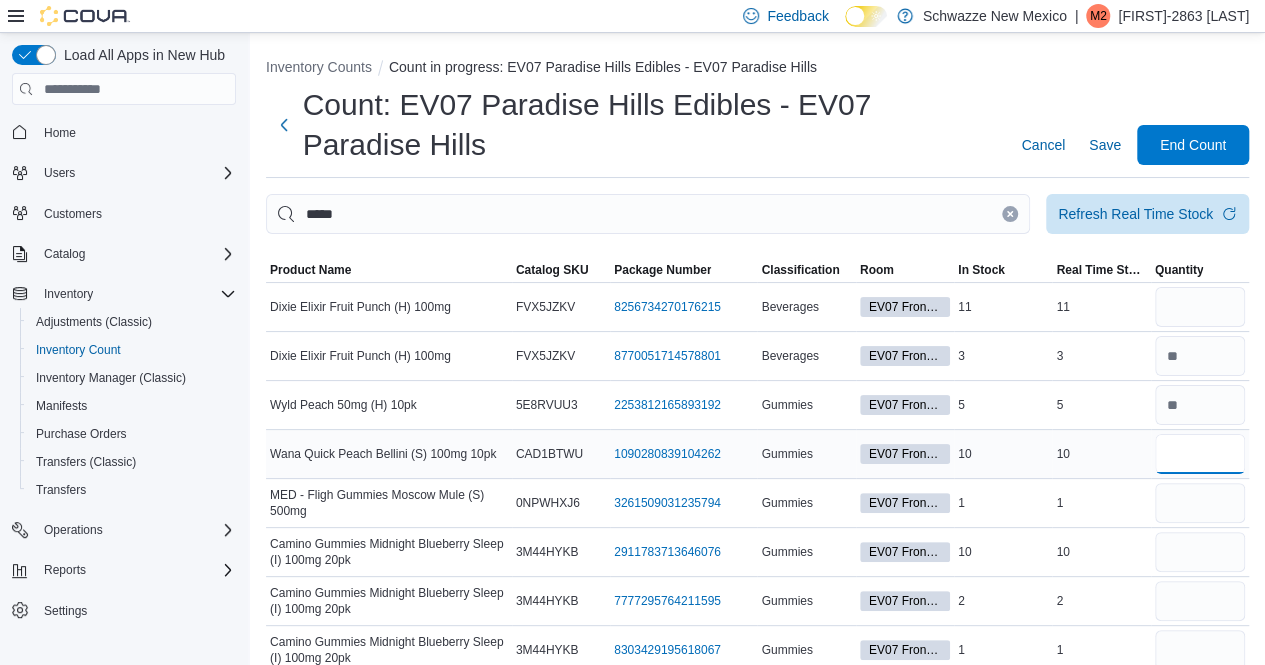 click at bounding box center [1200, 454] 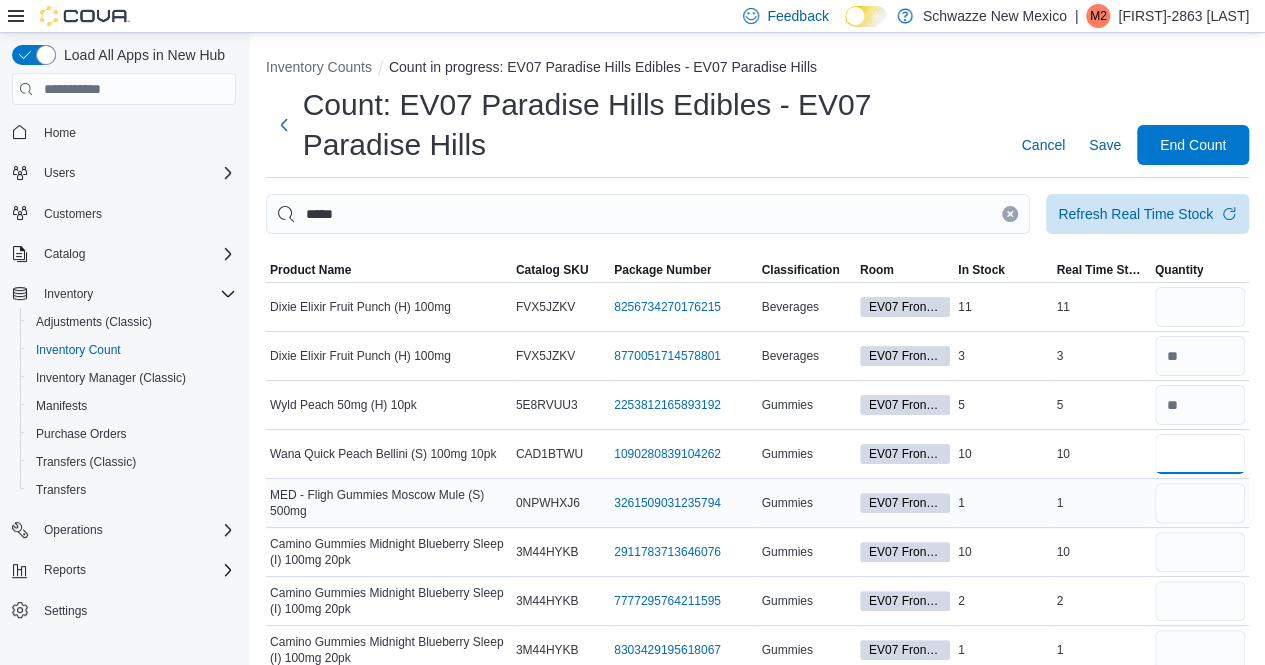type on "**" 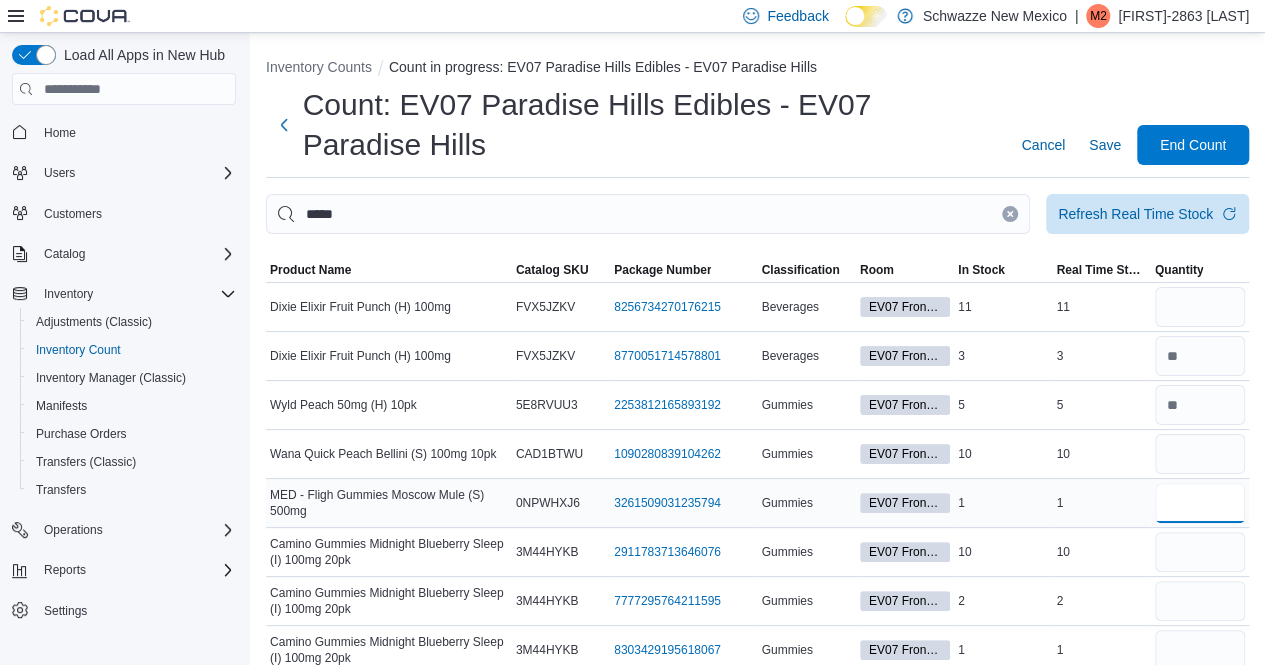 type 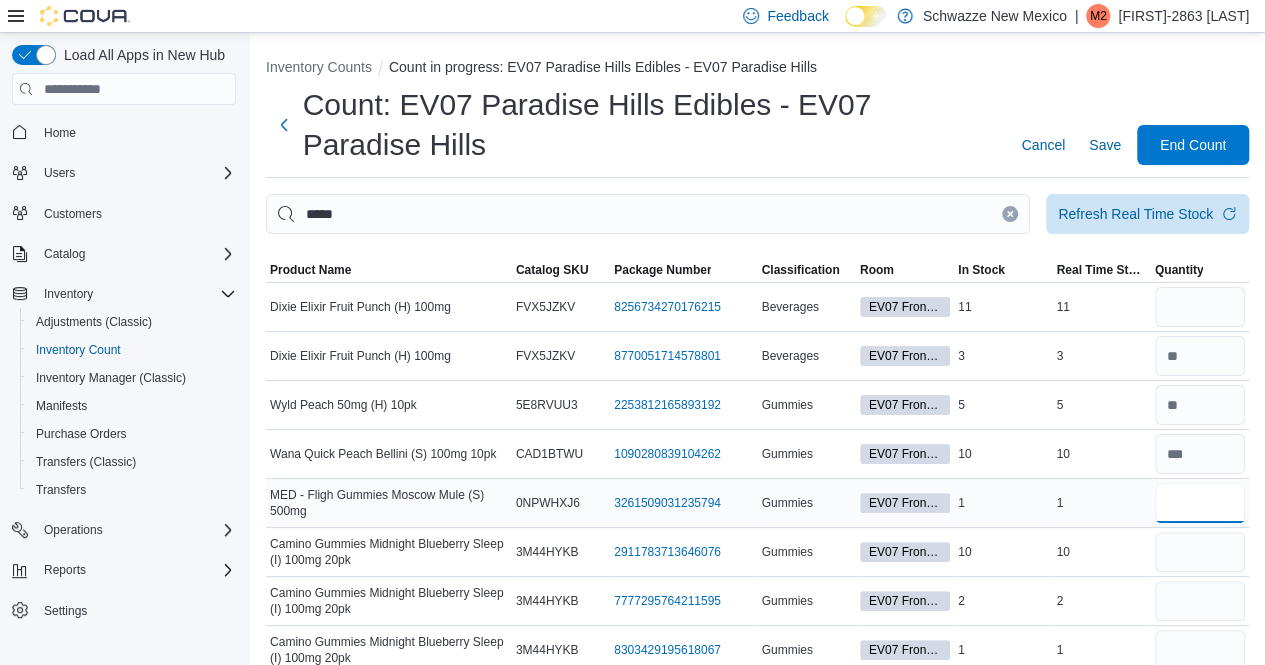 click at bounding box center (1200, 503) 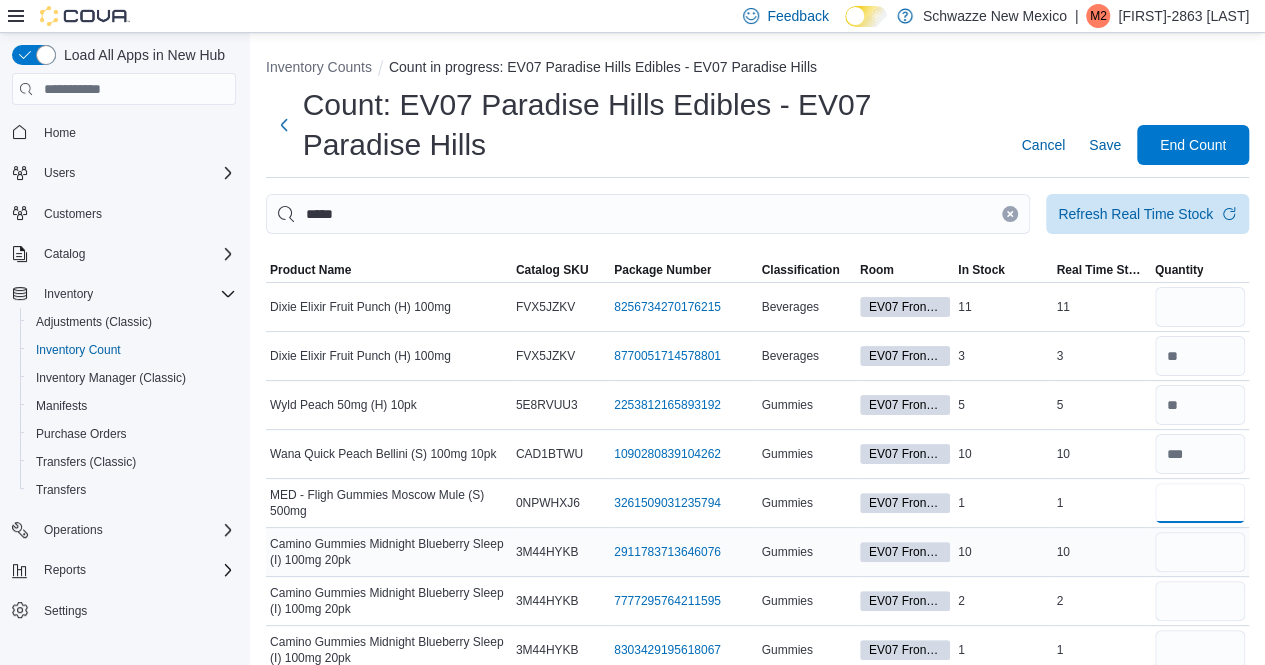 type on "*" 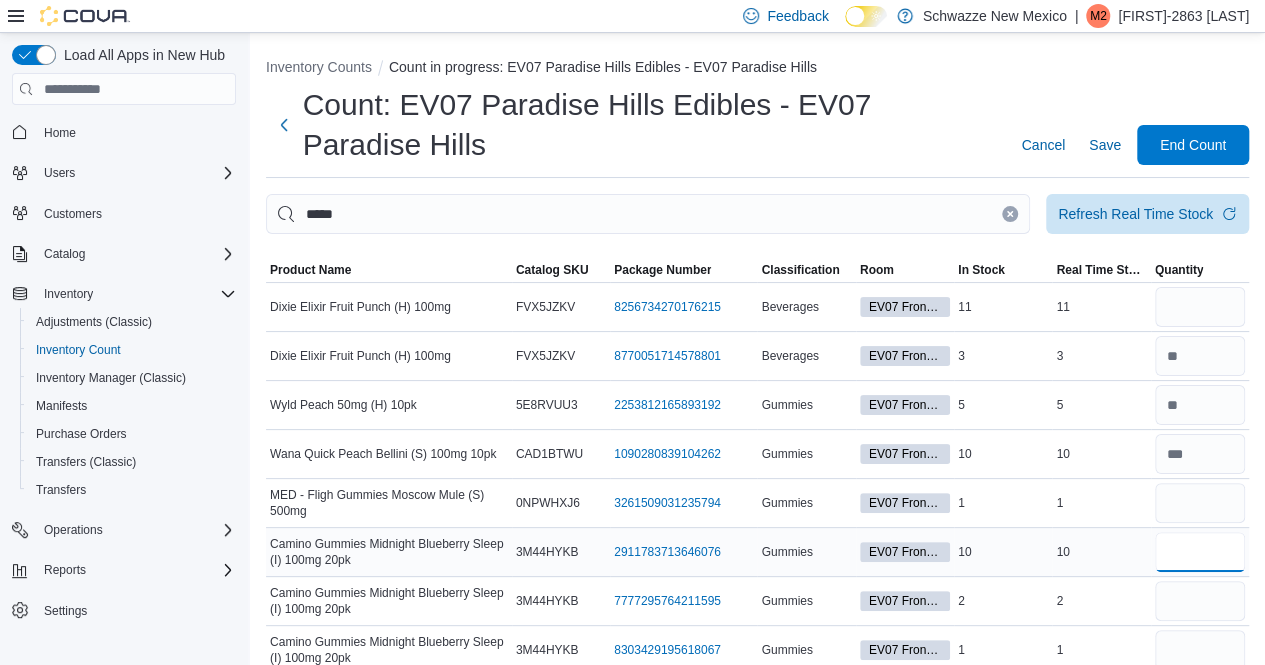 type 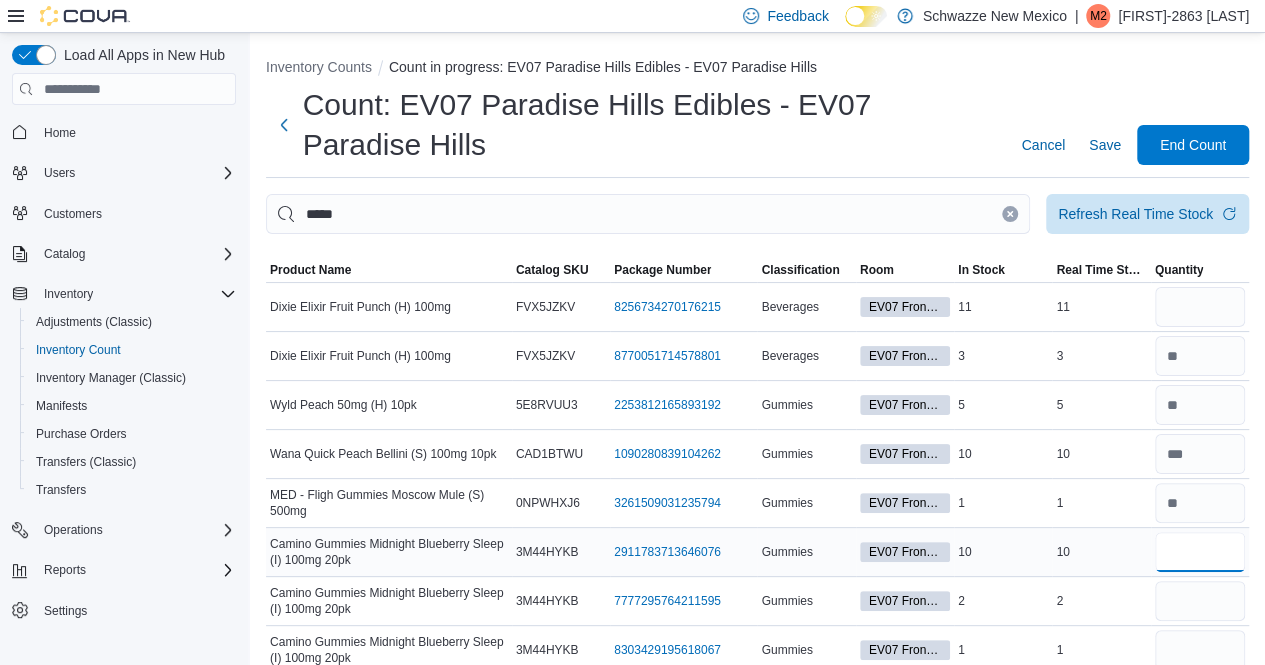 click at bounding box center (1200, 552) 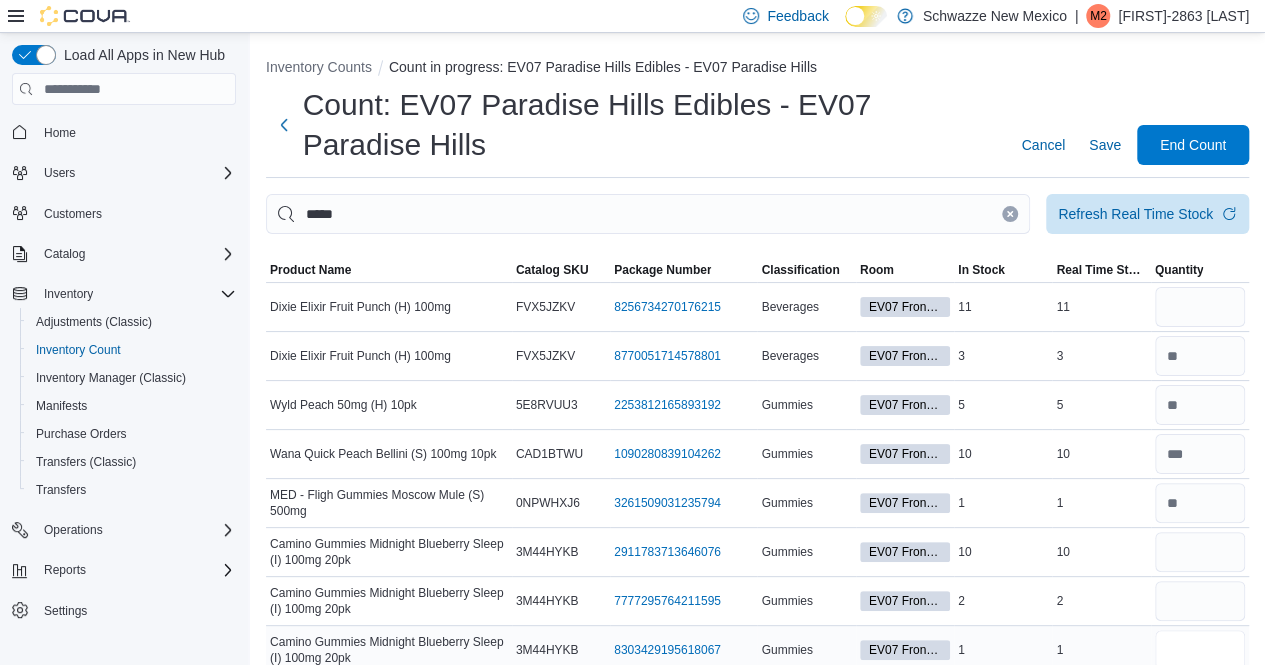 click at bounding box center (1200, 650) 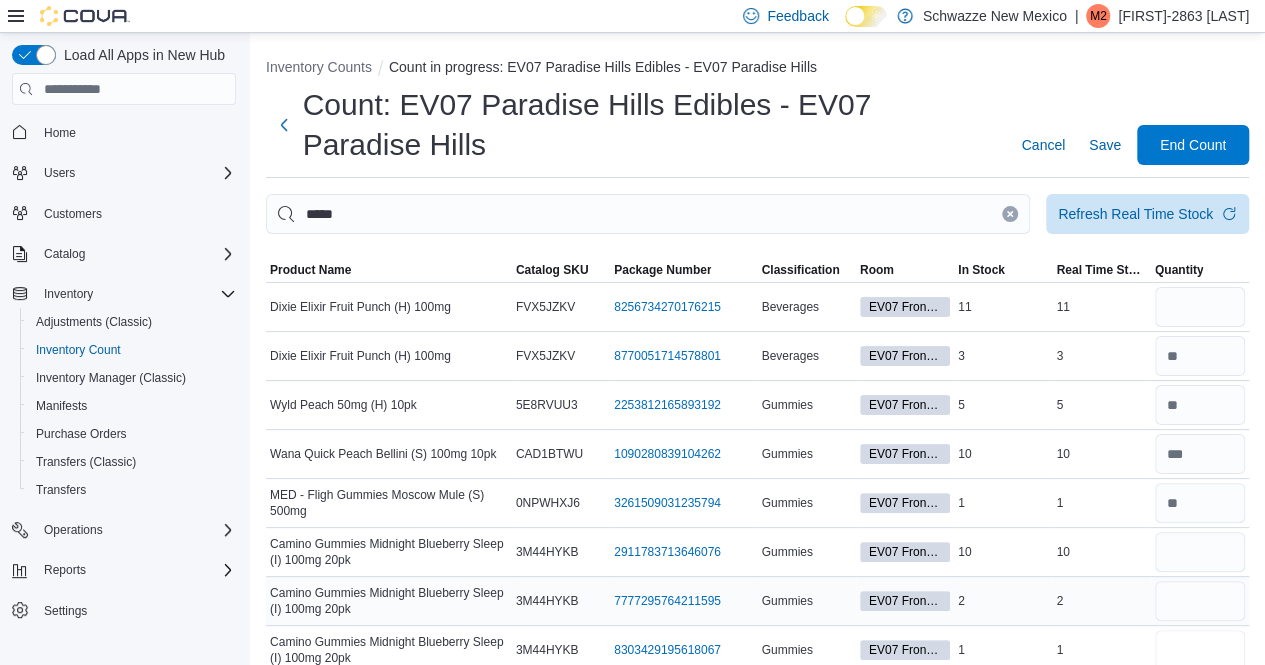 type on "*" 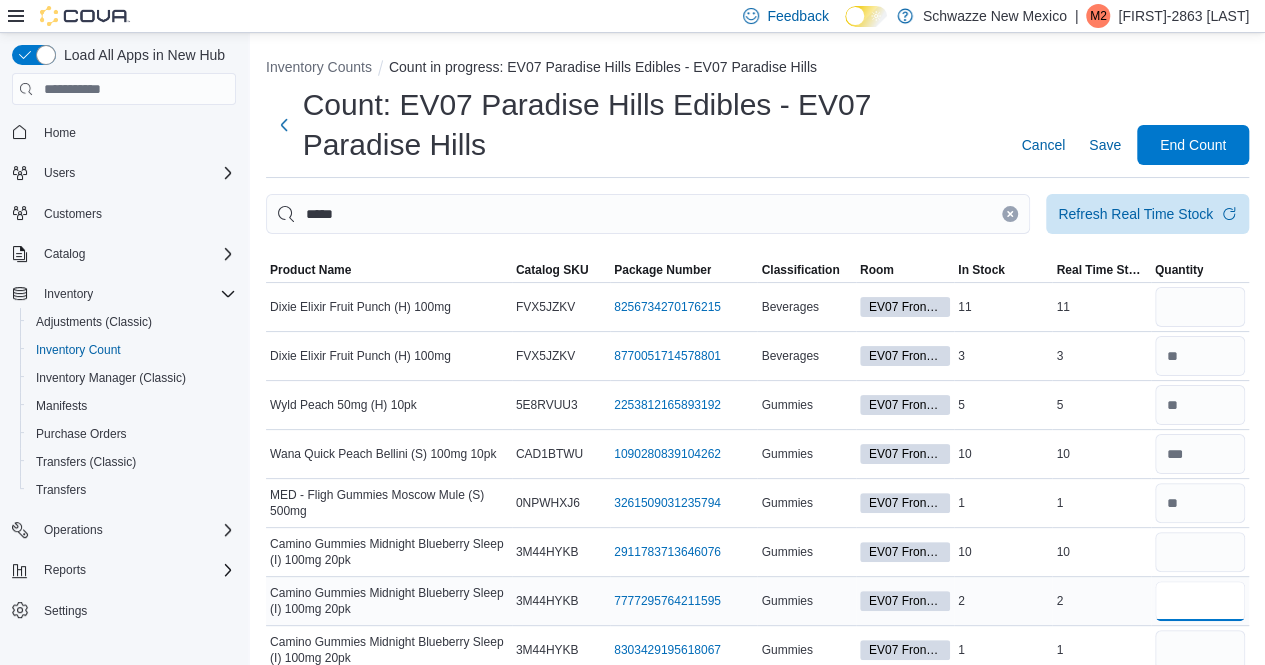 type 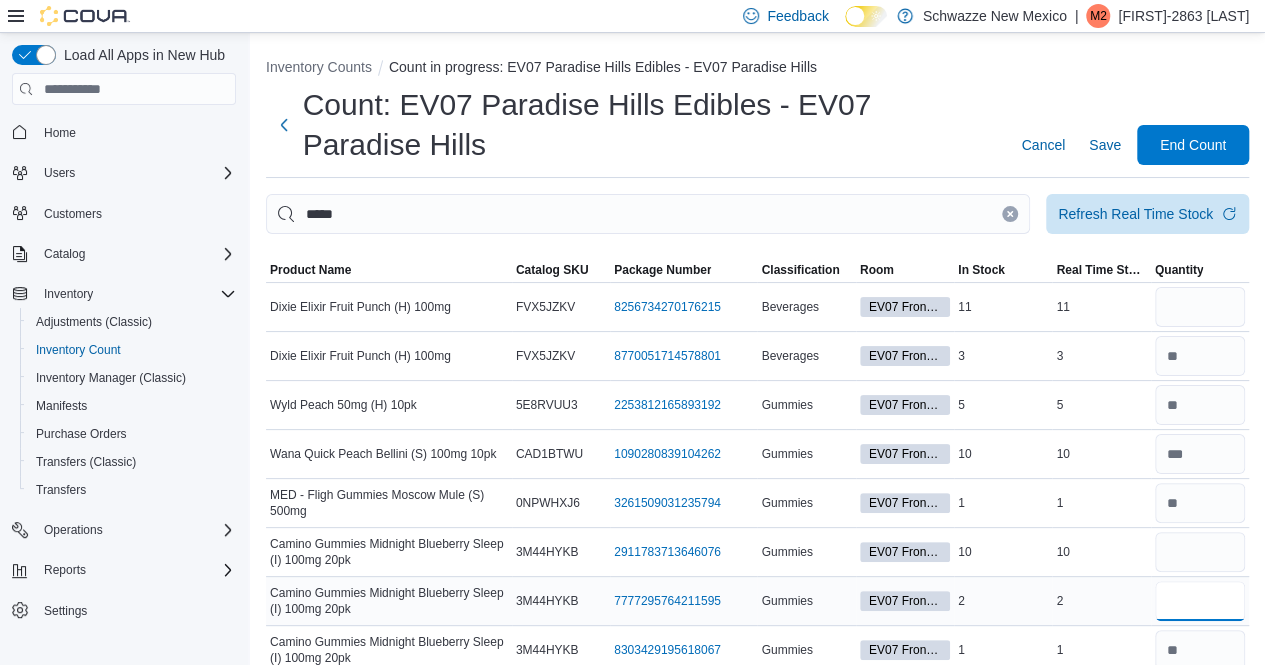 click at bounding box center [1200, 601] 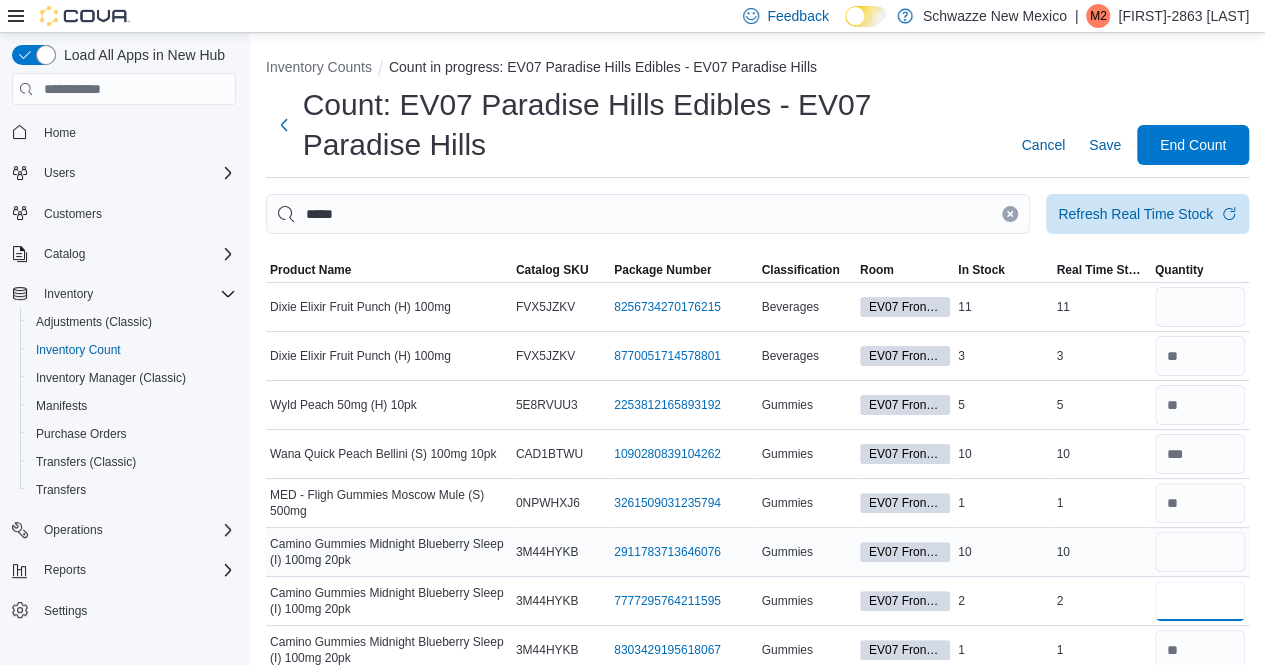 type on "*" 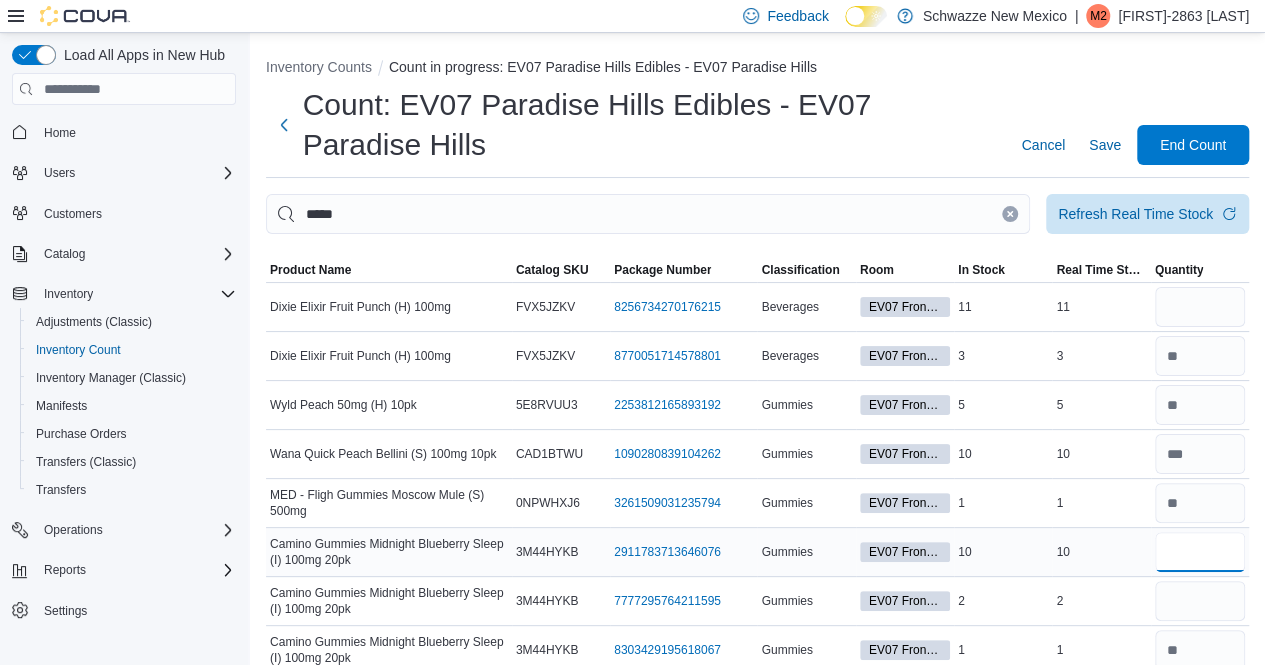 type 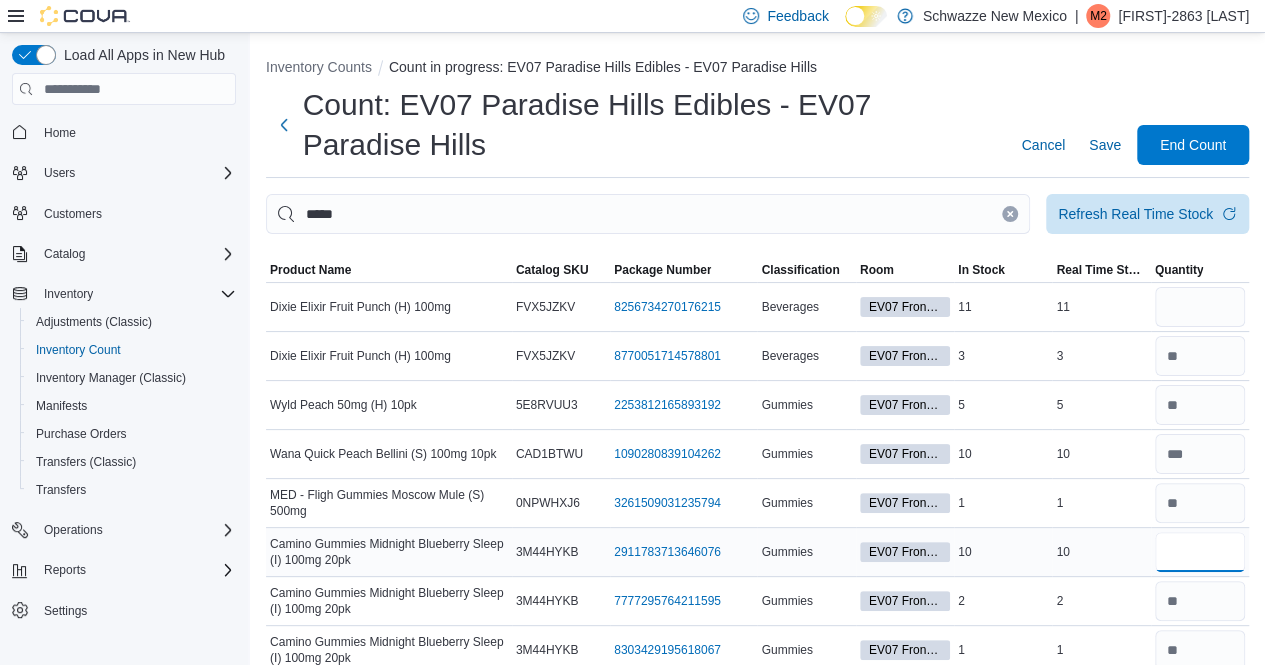 click at bounding box center [1200, 552] 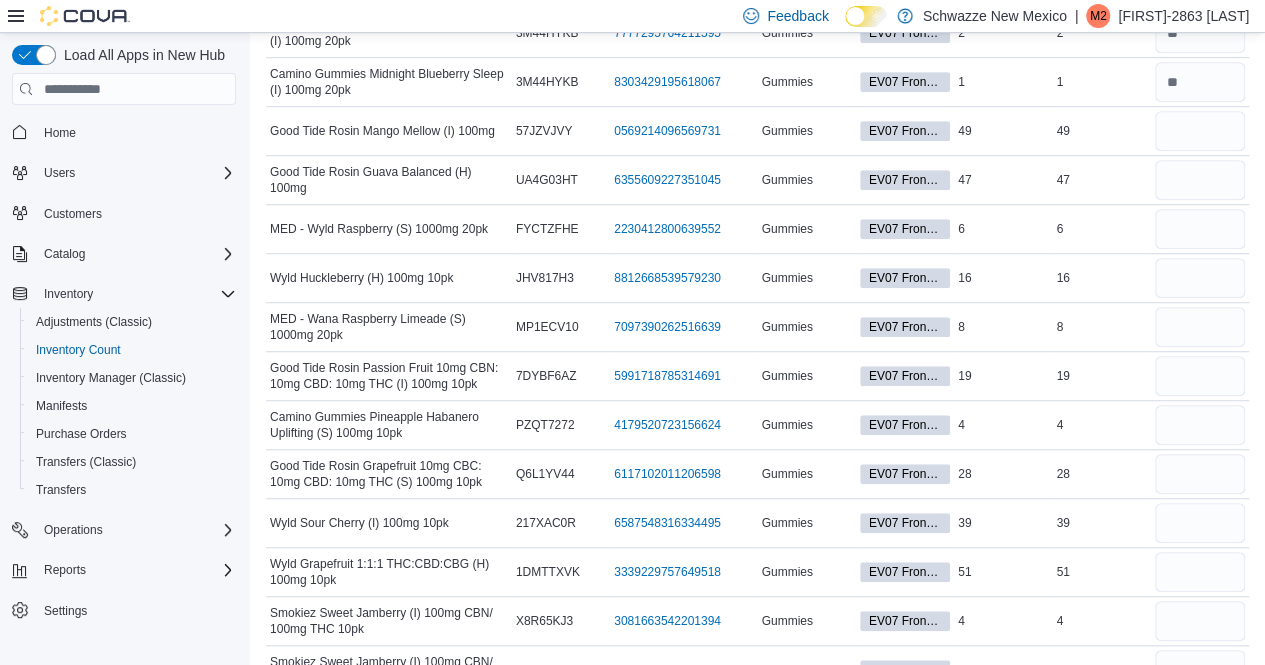 scroll, scrollTop: 619, scrollLeft: 0, axis: vertical 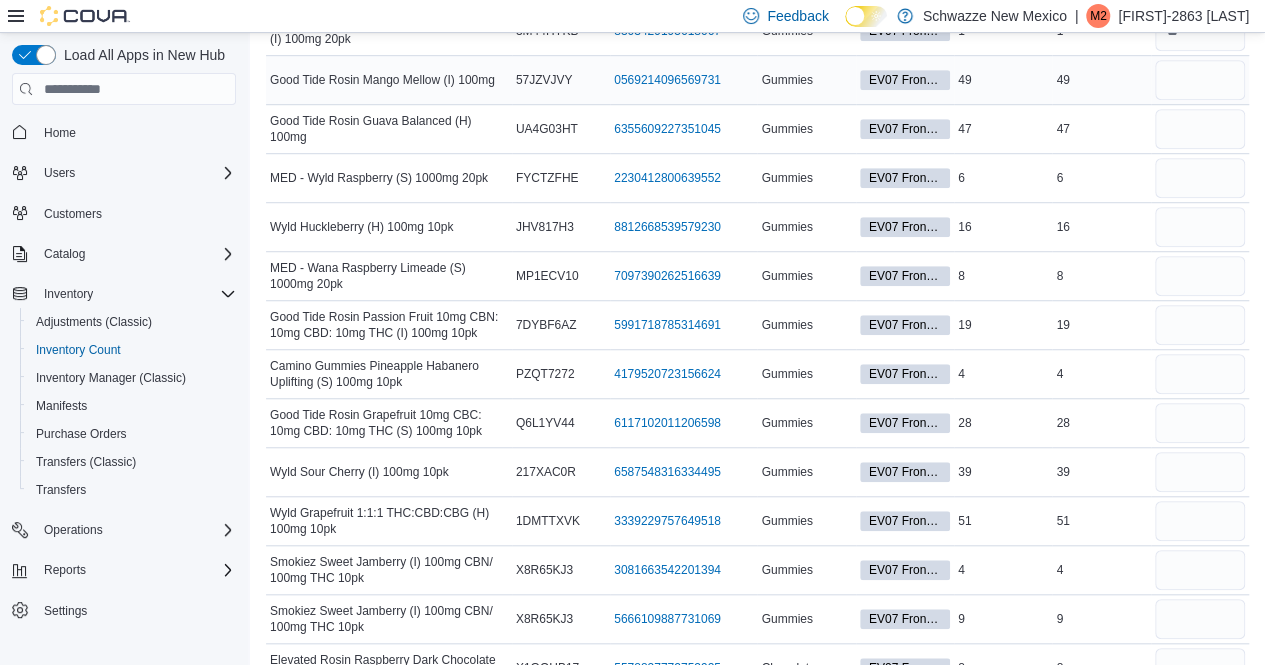 type on "**" 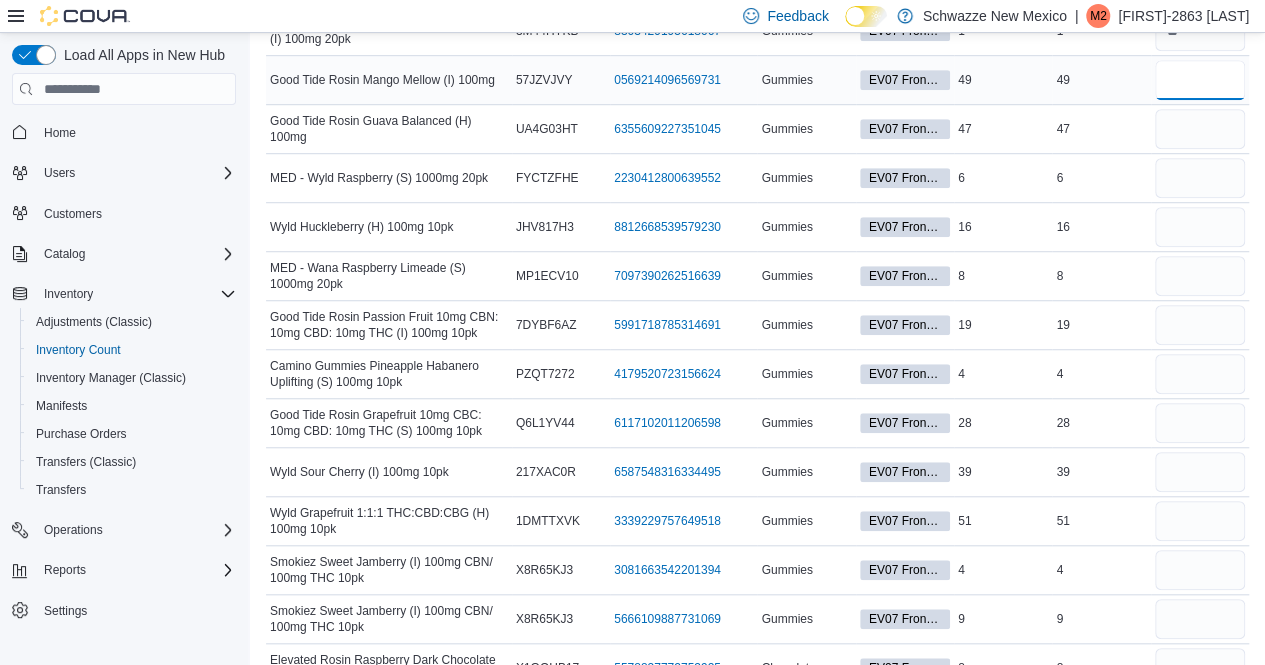 type 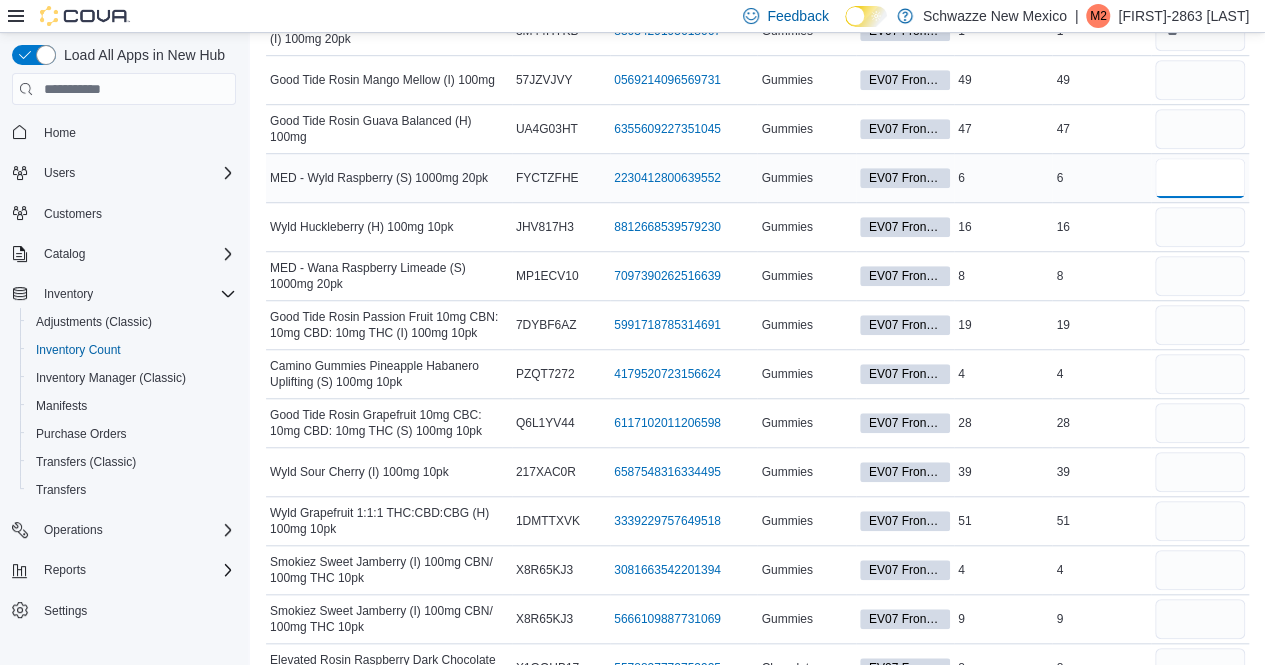 click at bounding box center (1200, 178) 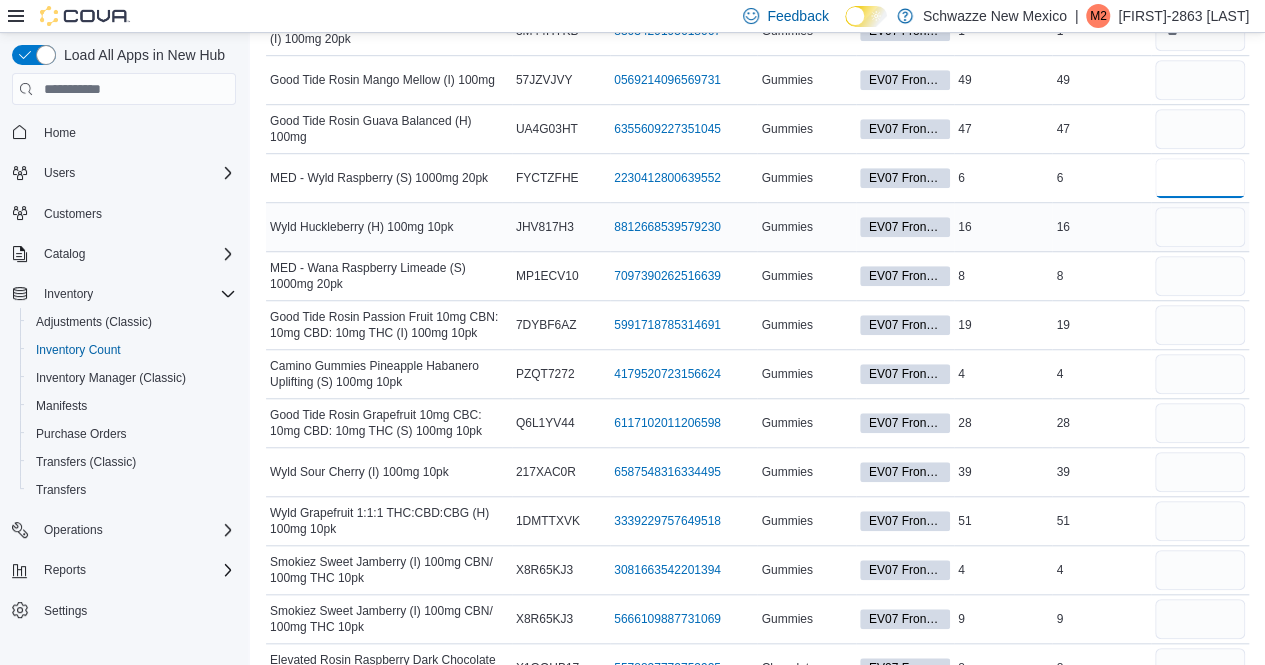 type on "*" 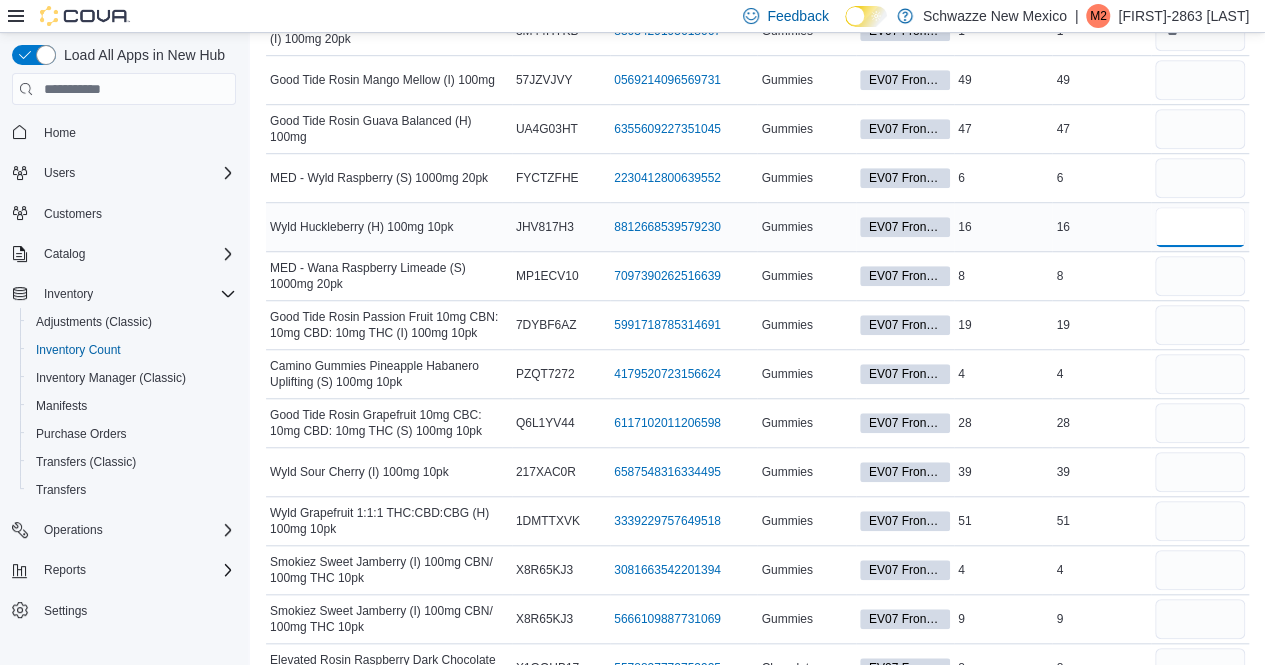 type 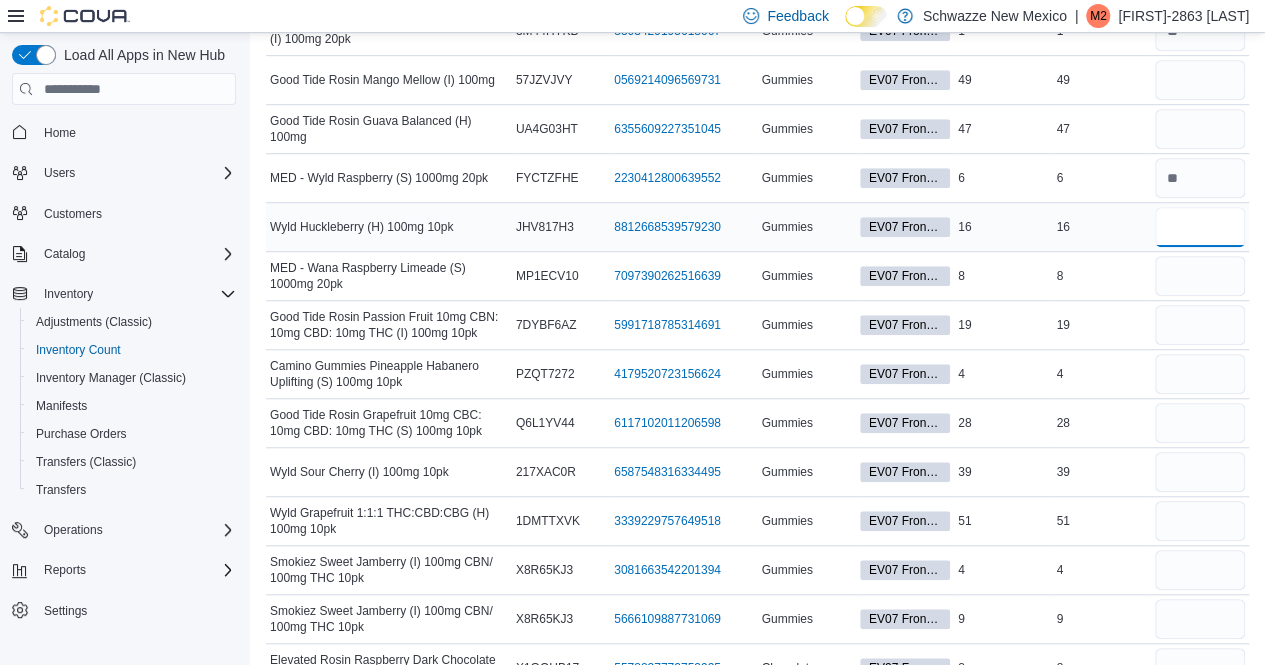 click at bounding box center [1200, 227] 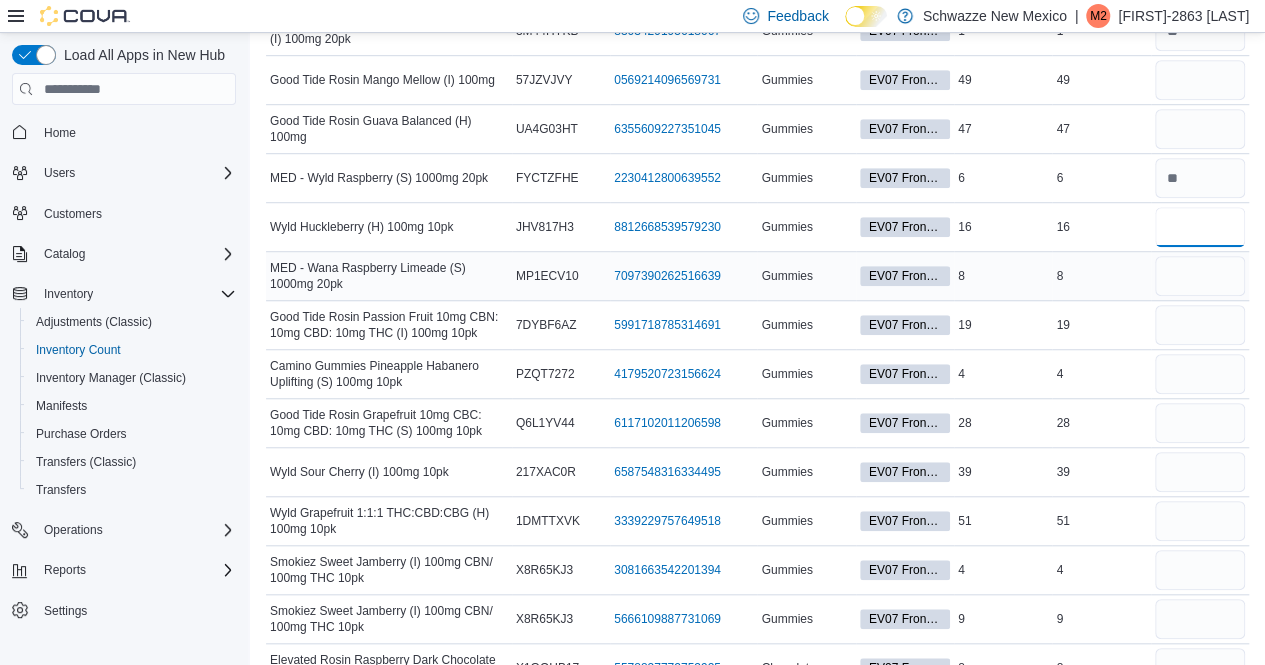 type on "**" 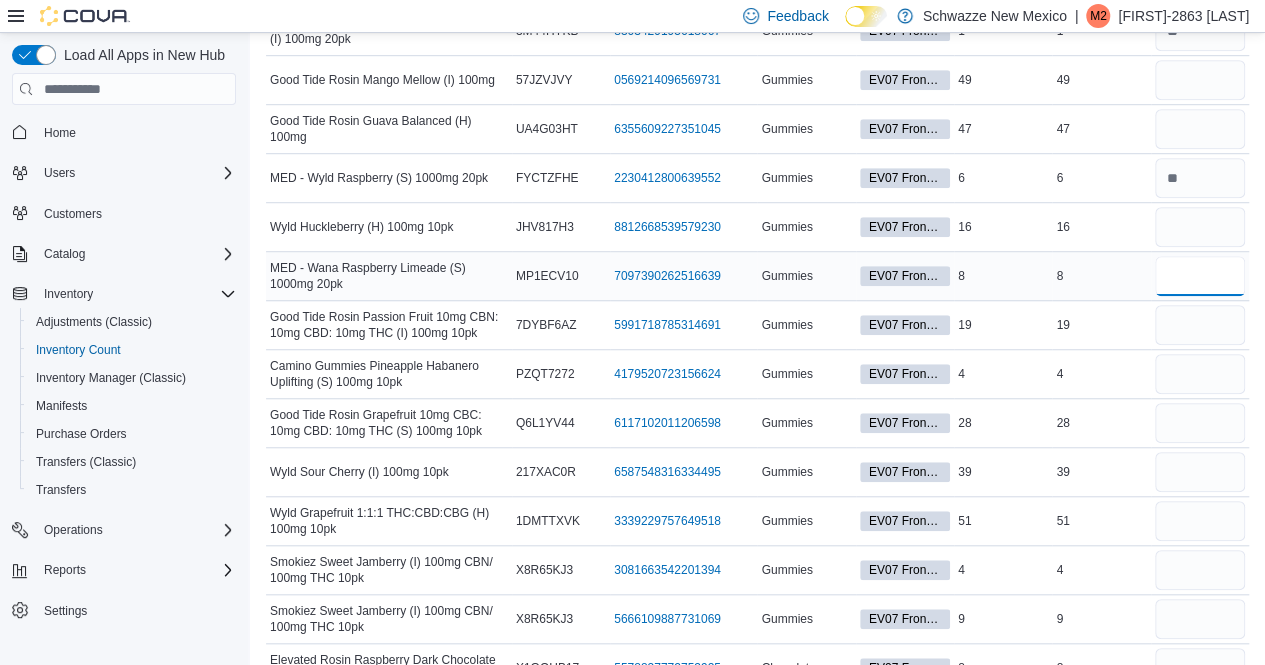 type 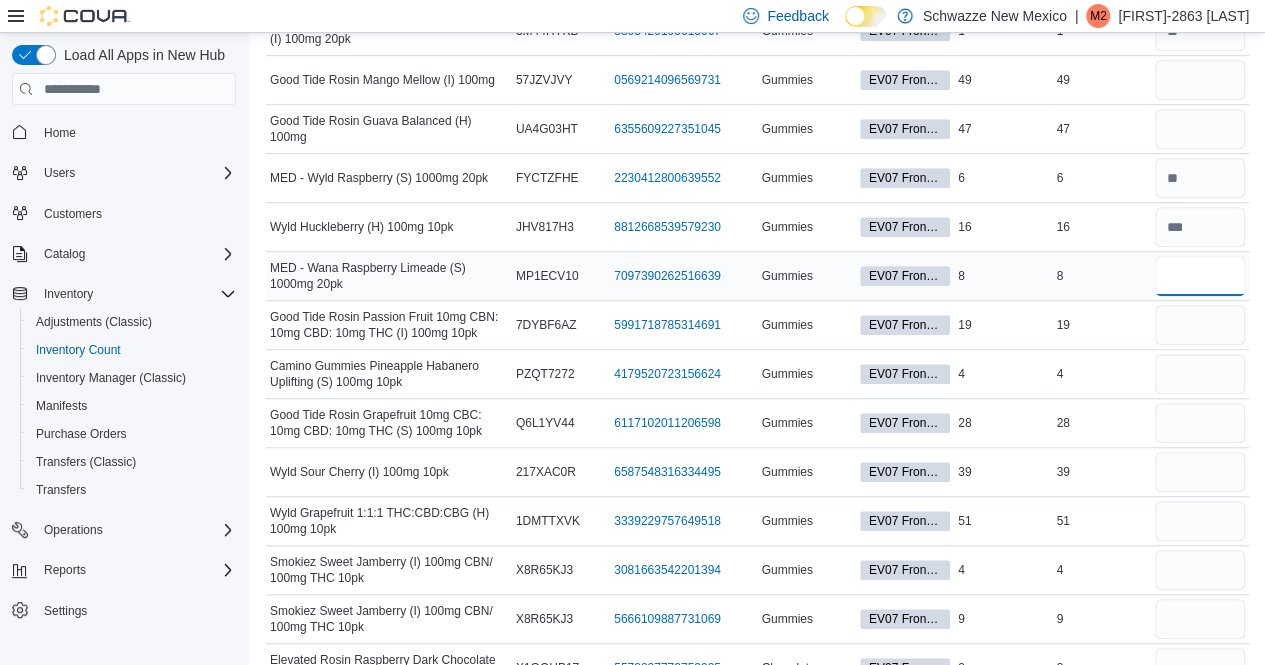 click at bounding box center (1200, 276) 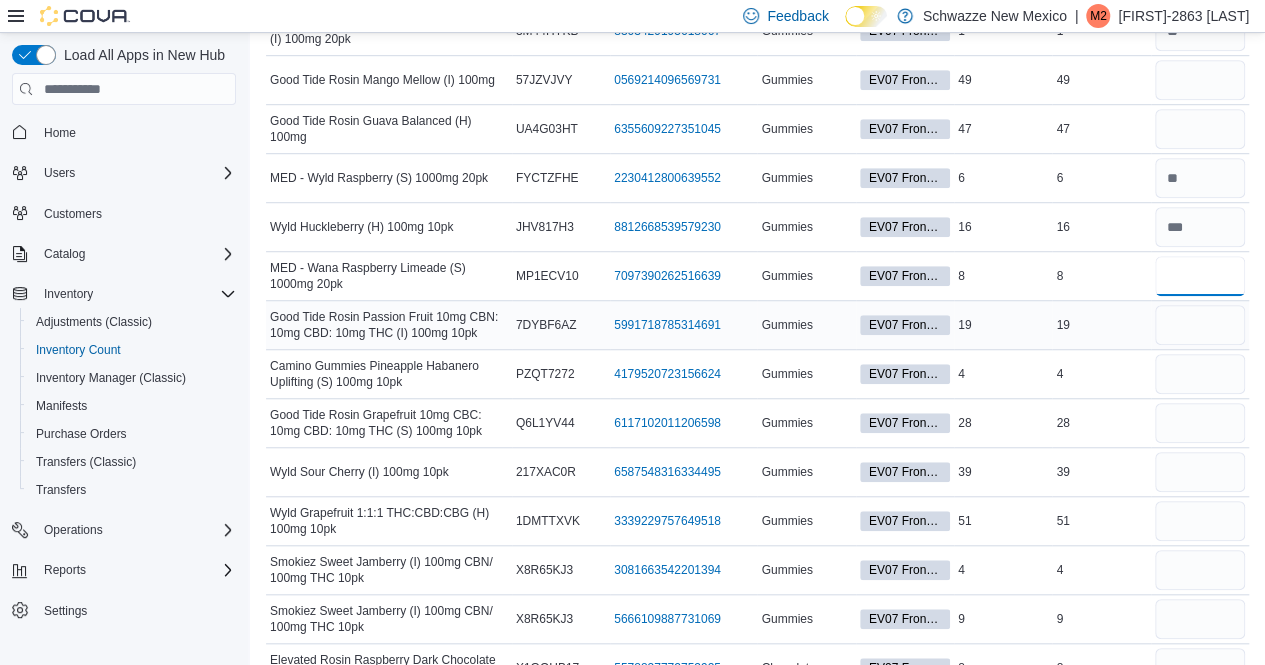 type on "*" 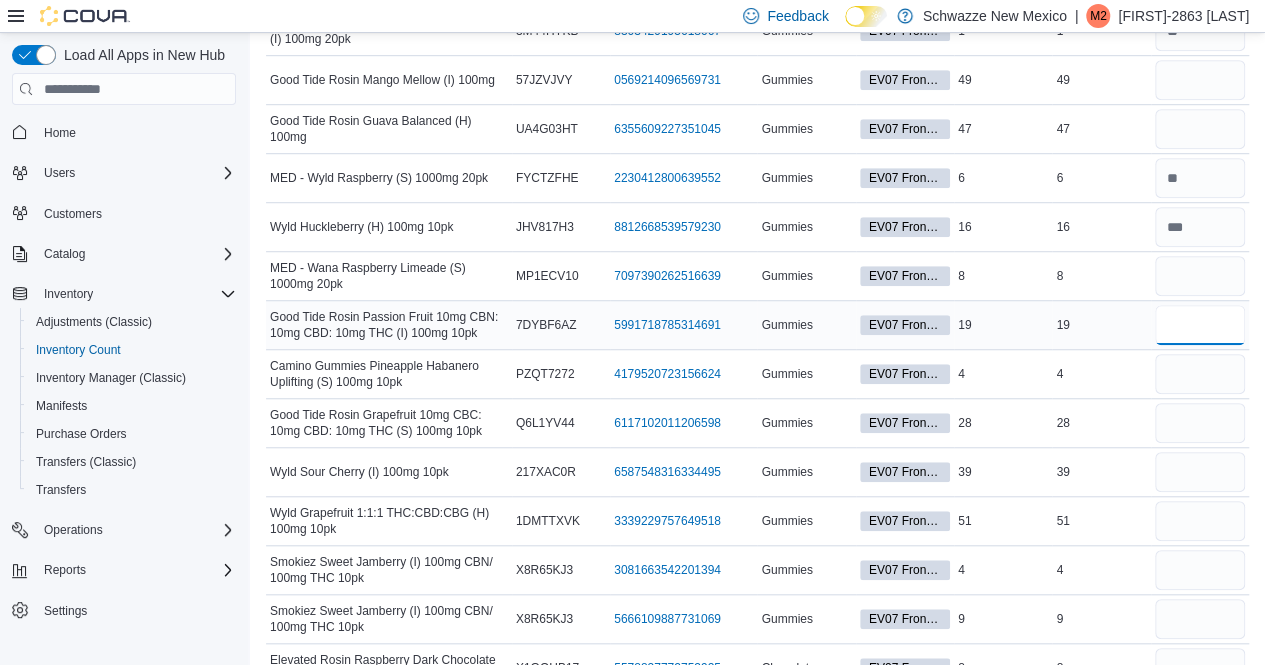 type 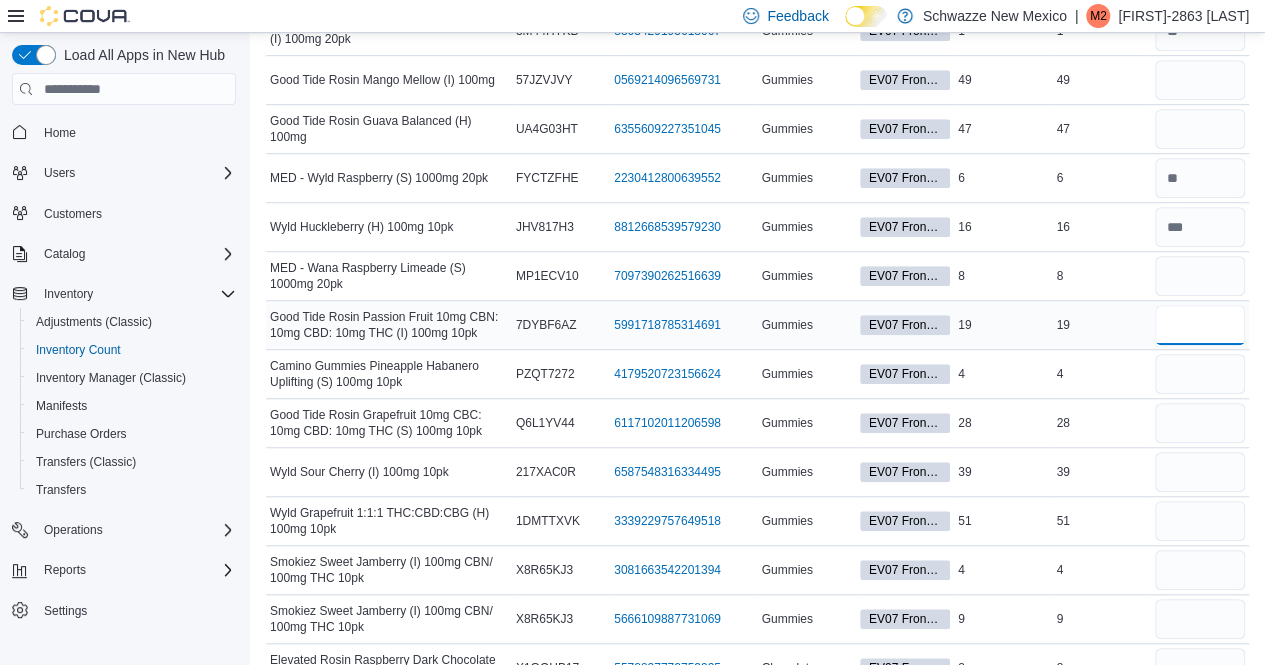 click at bounding box center (1200, 325) 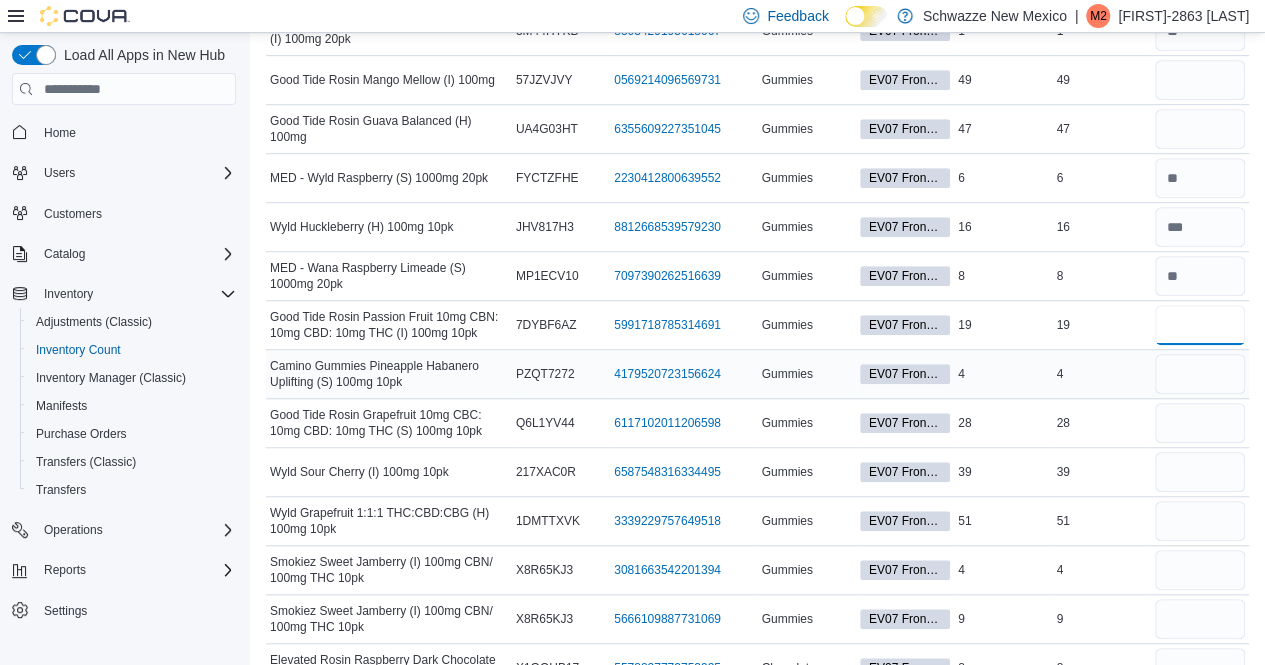 type on "**" 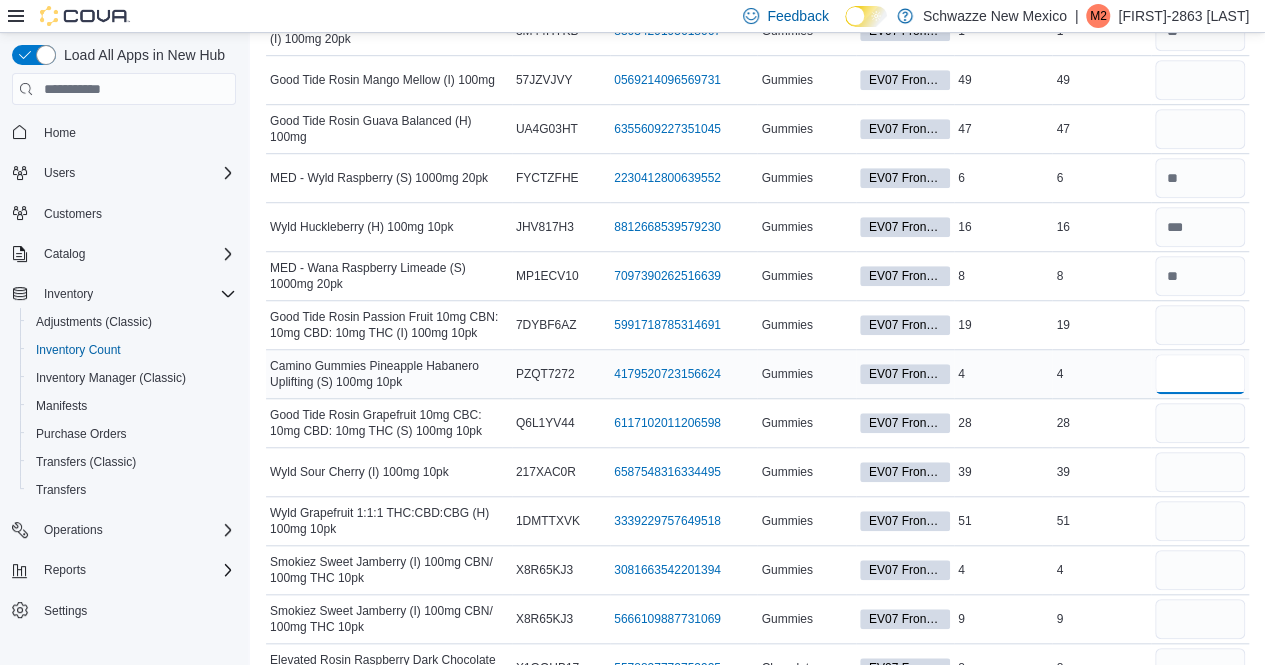 type 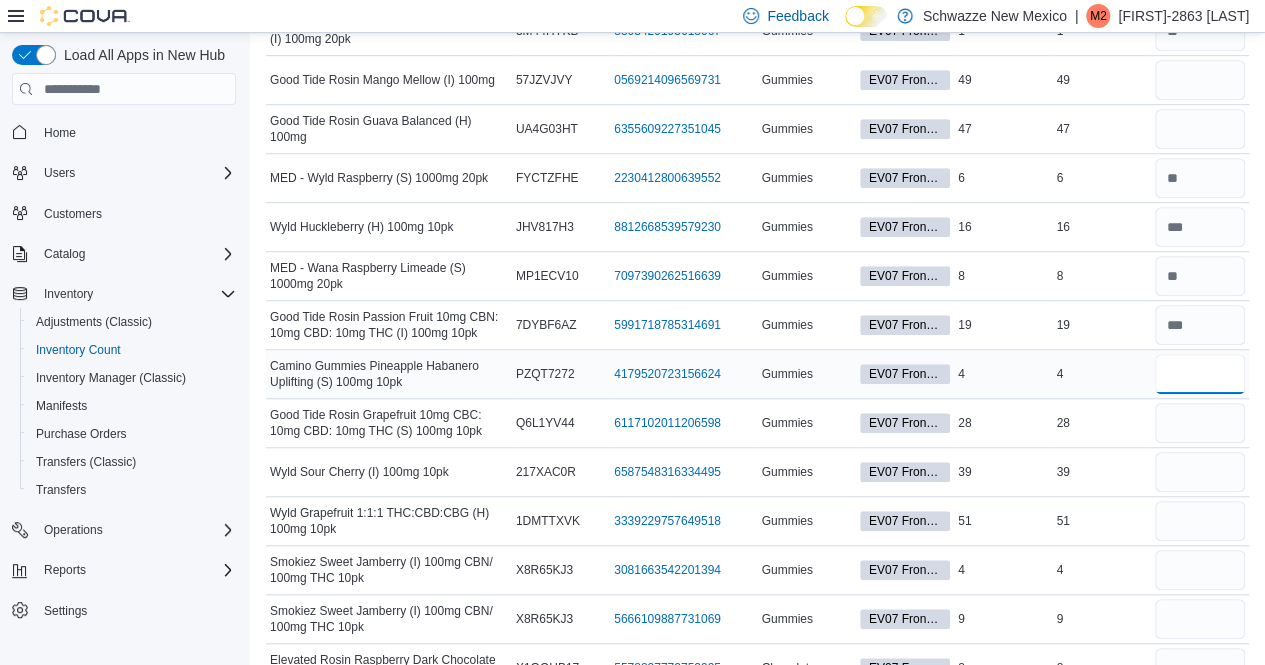 click at bounding box center (1200, 374) 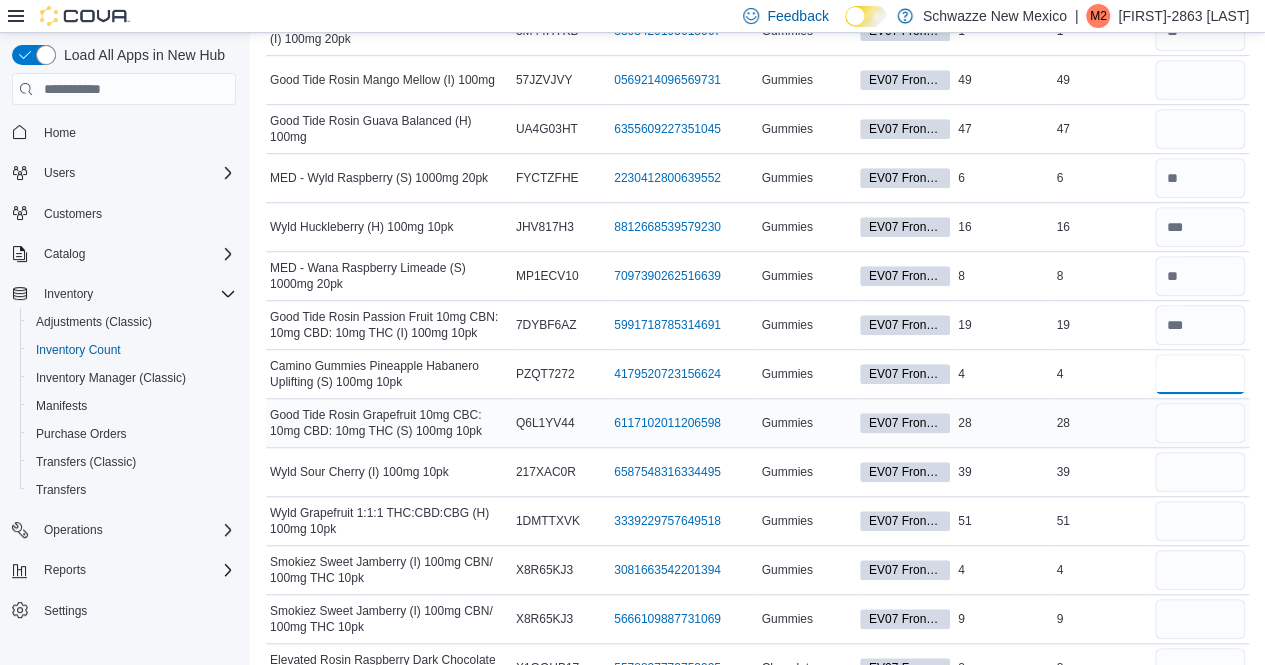 type on "*" 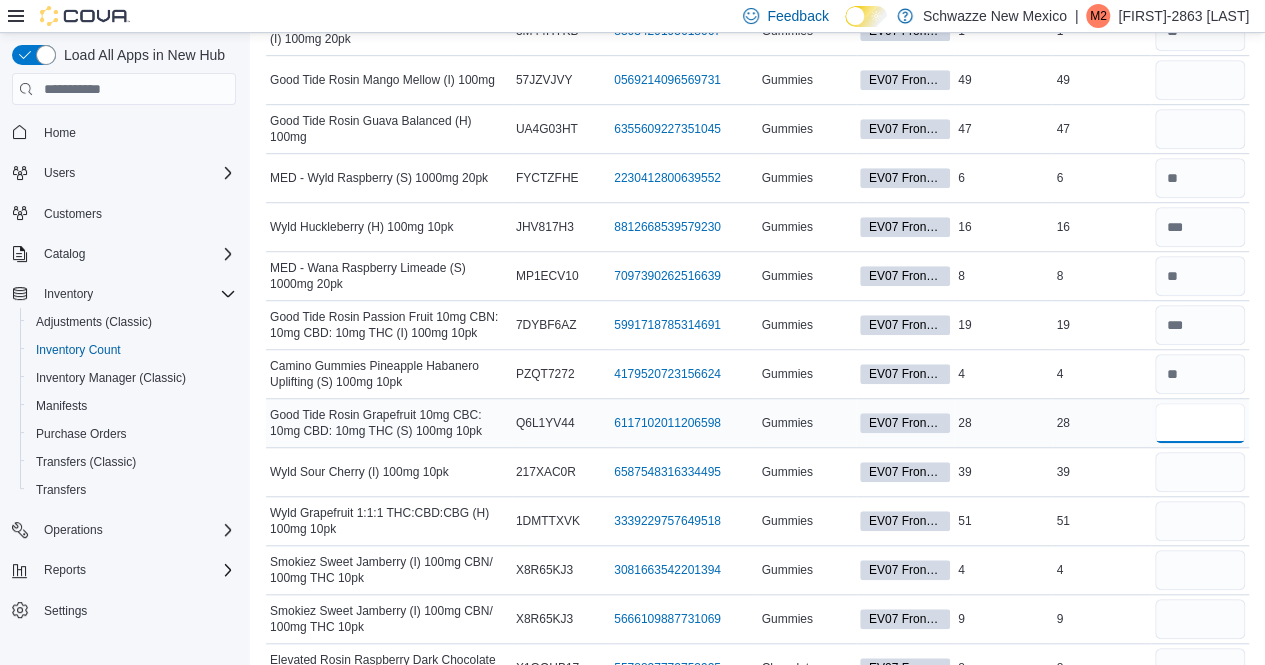 type 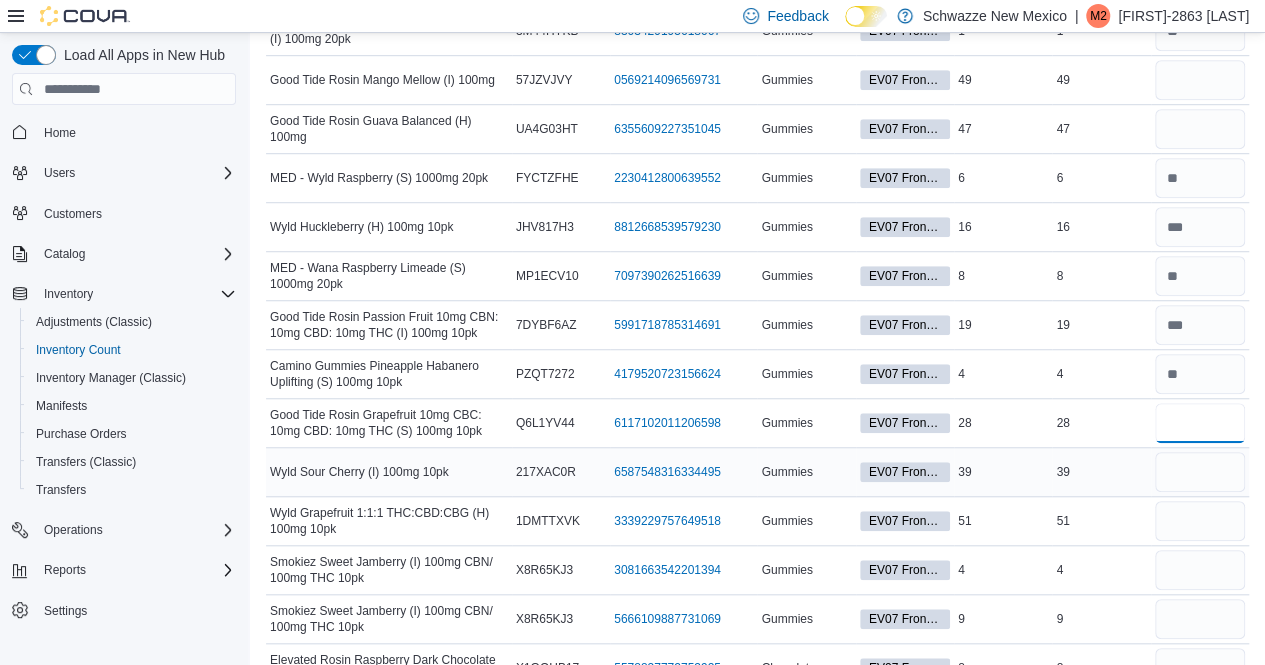 type on "**" 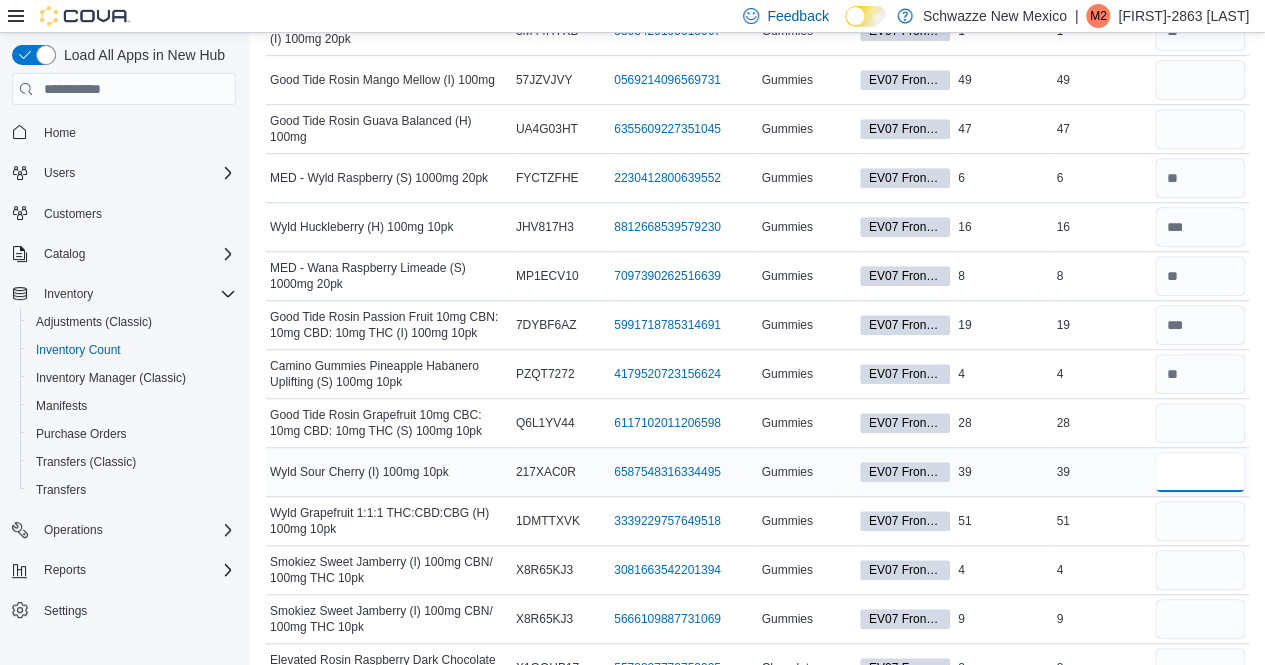type 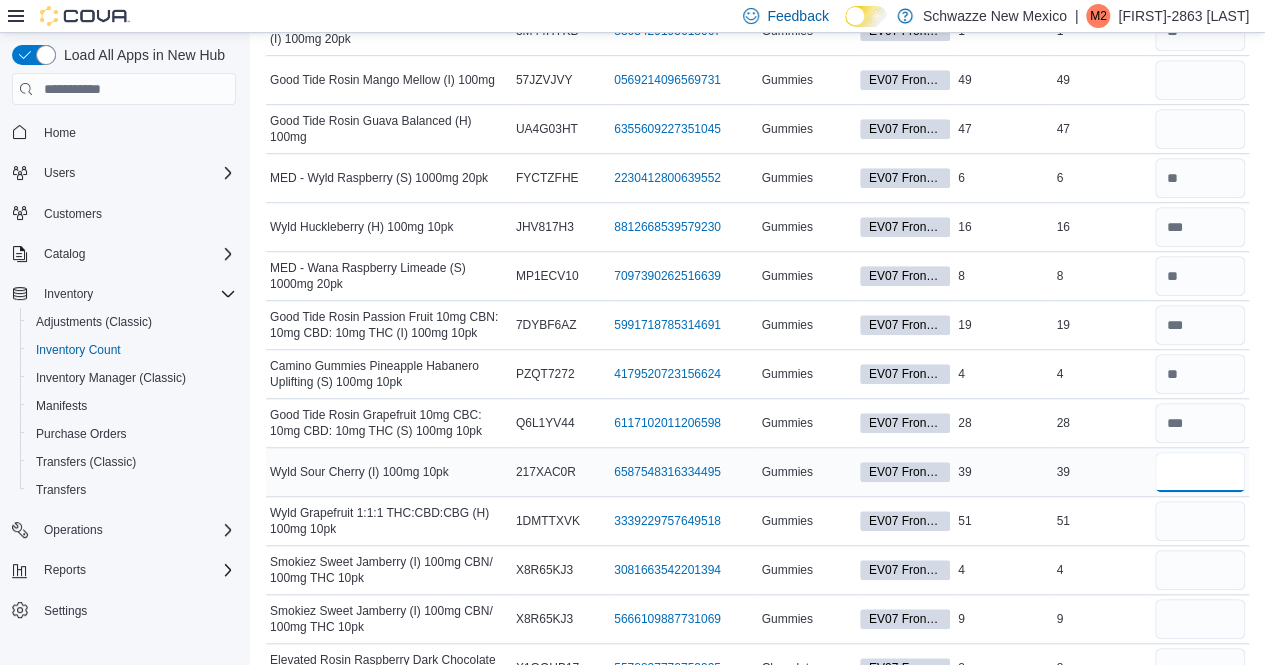 click at bounding box center [1200, 472] 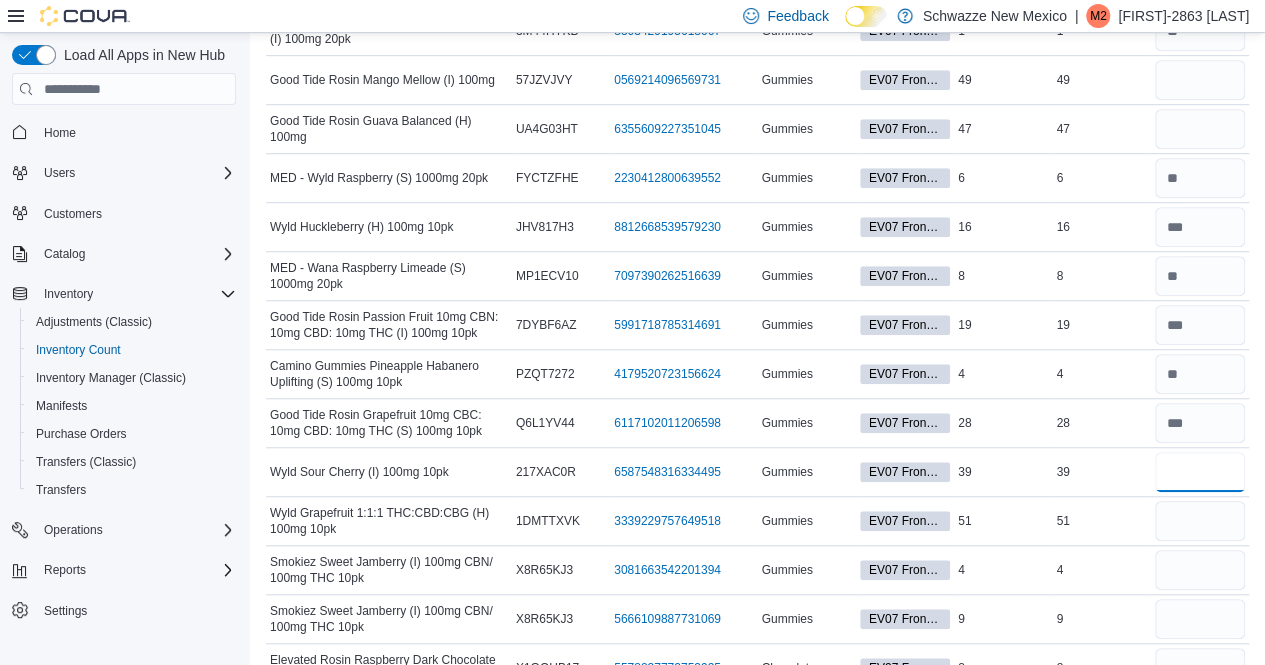scroll, scrollTop: 0, scrollLeft: 0, axis: both 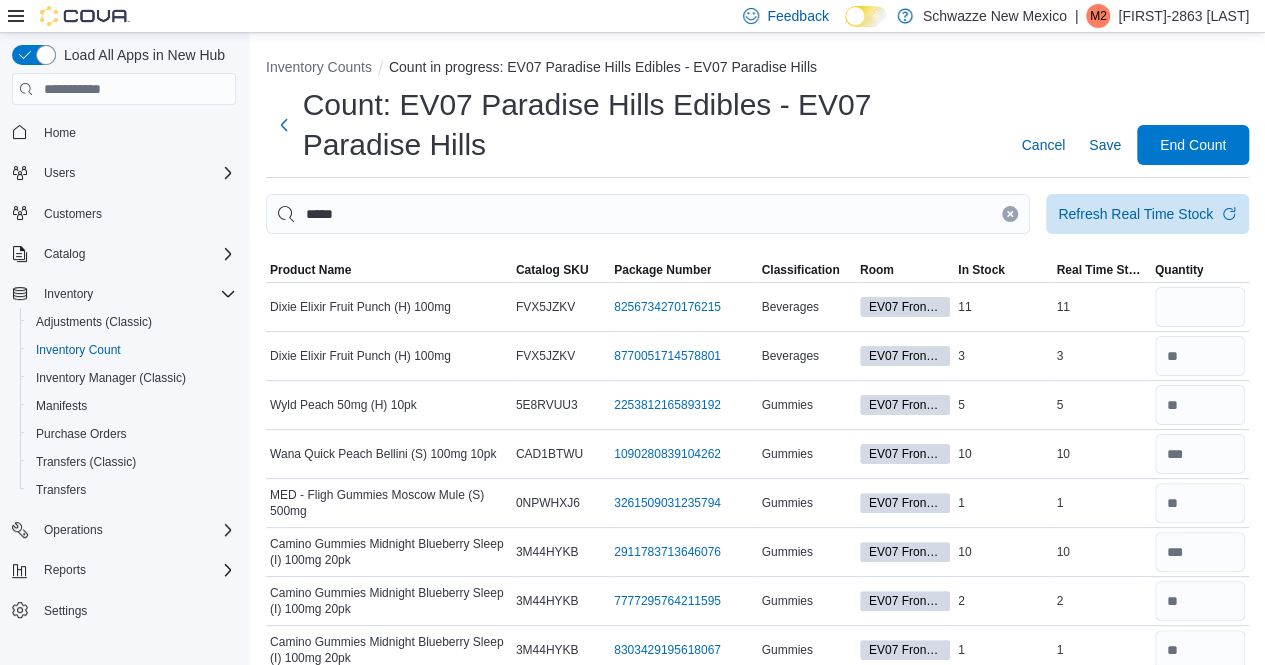 type on "**" 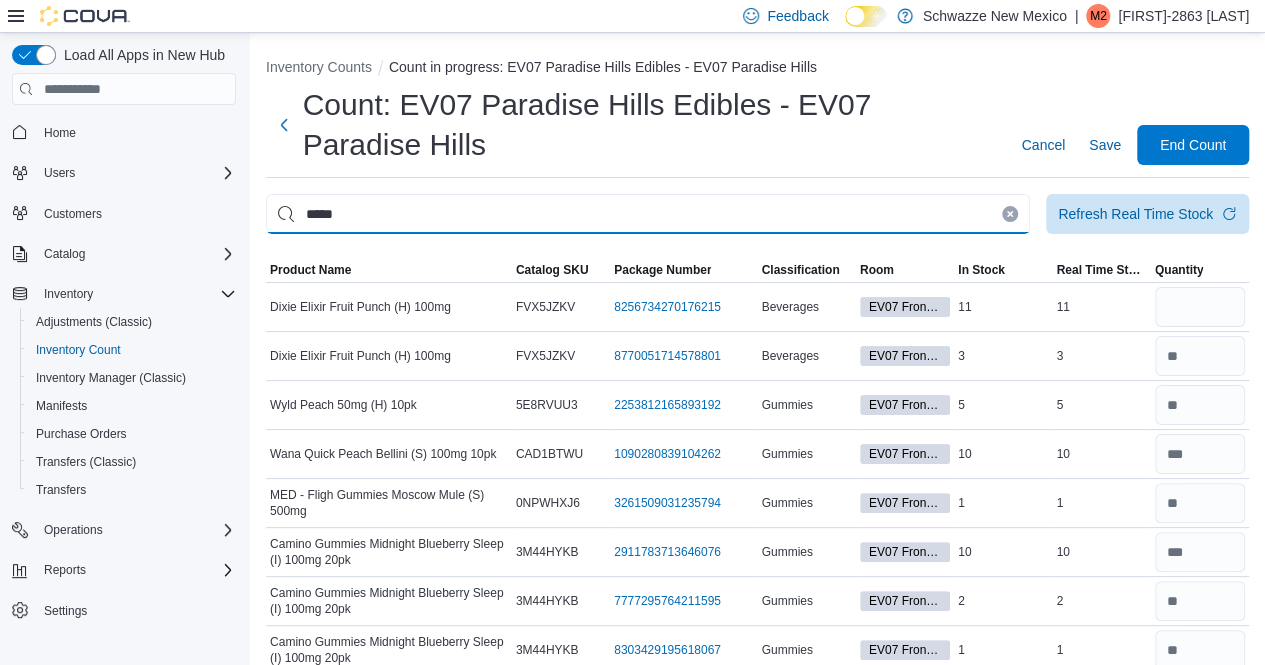 click on "*****" at bounding box center (648, 214) 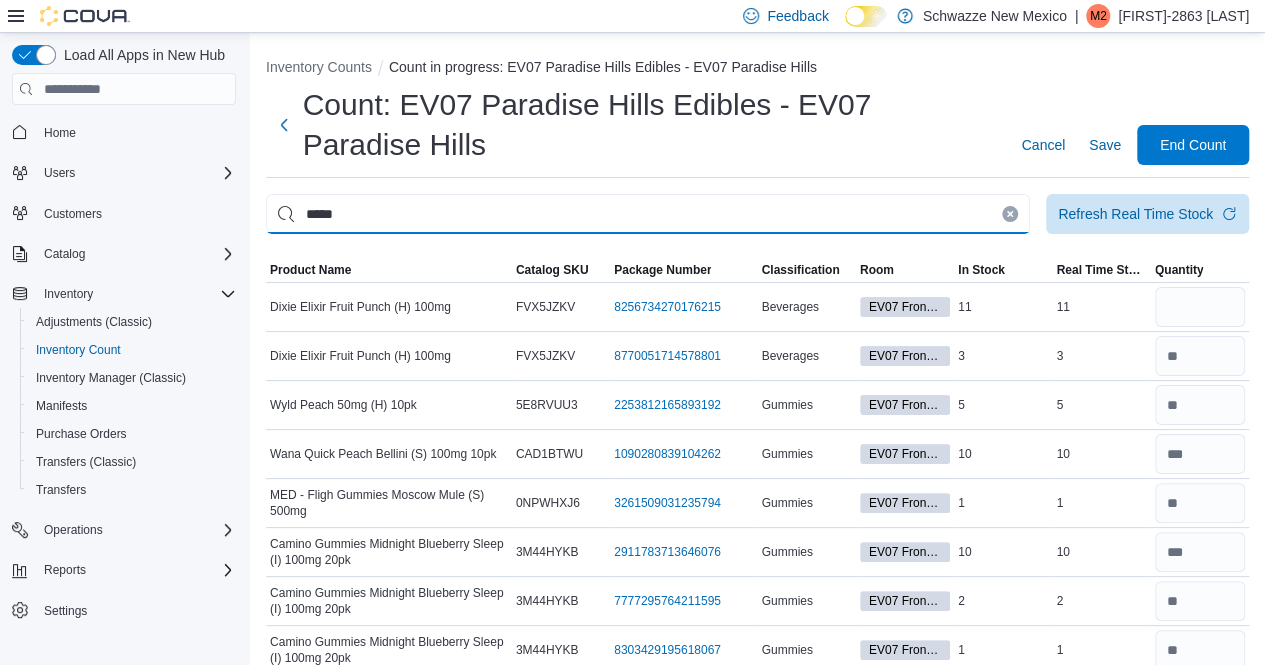 type on "*****" 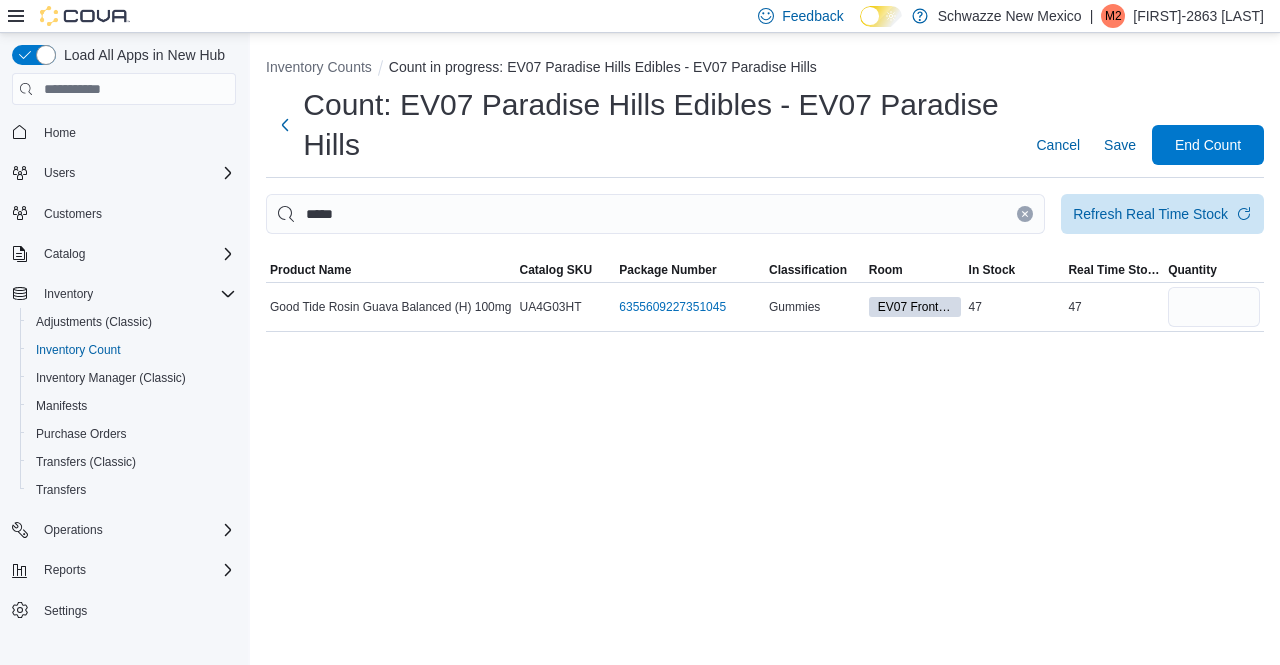 click 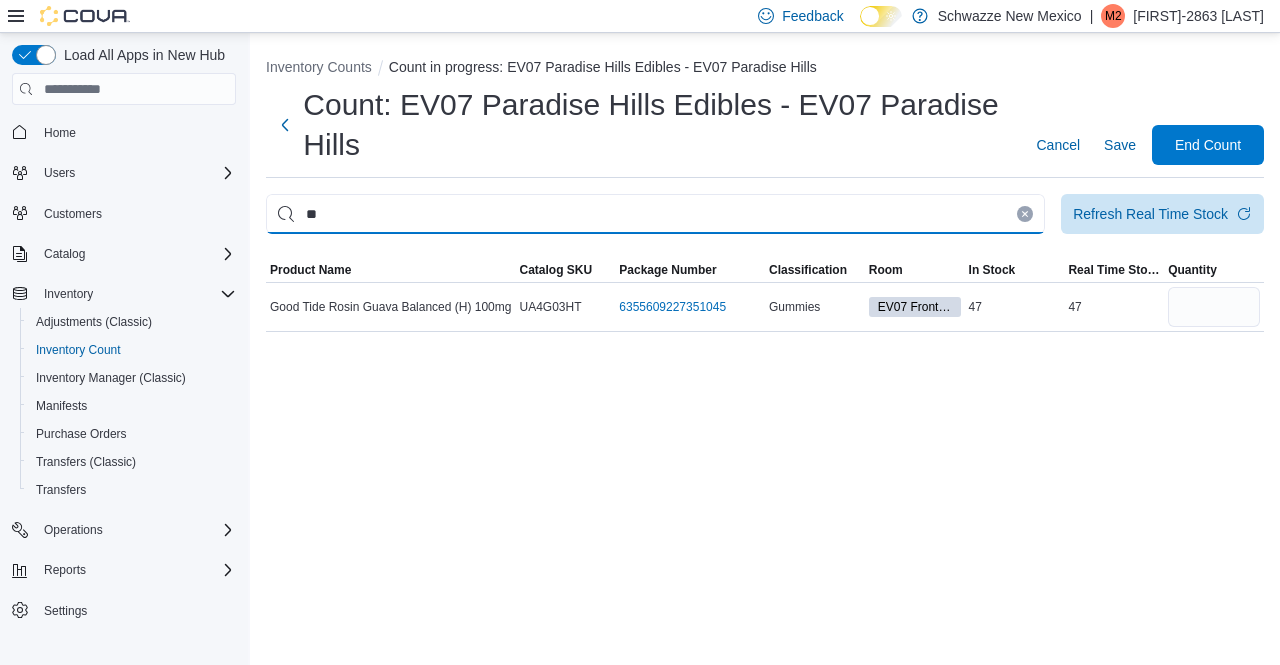type on "*" 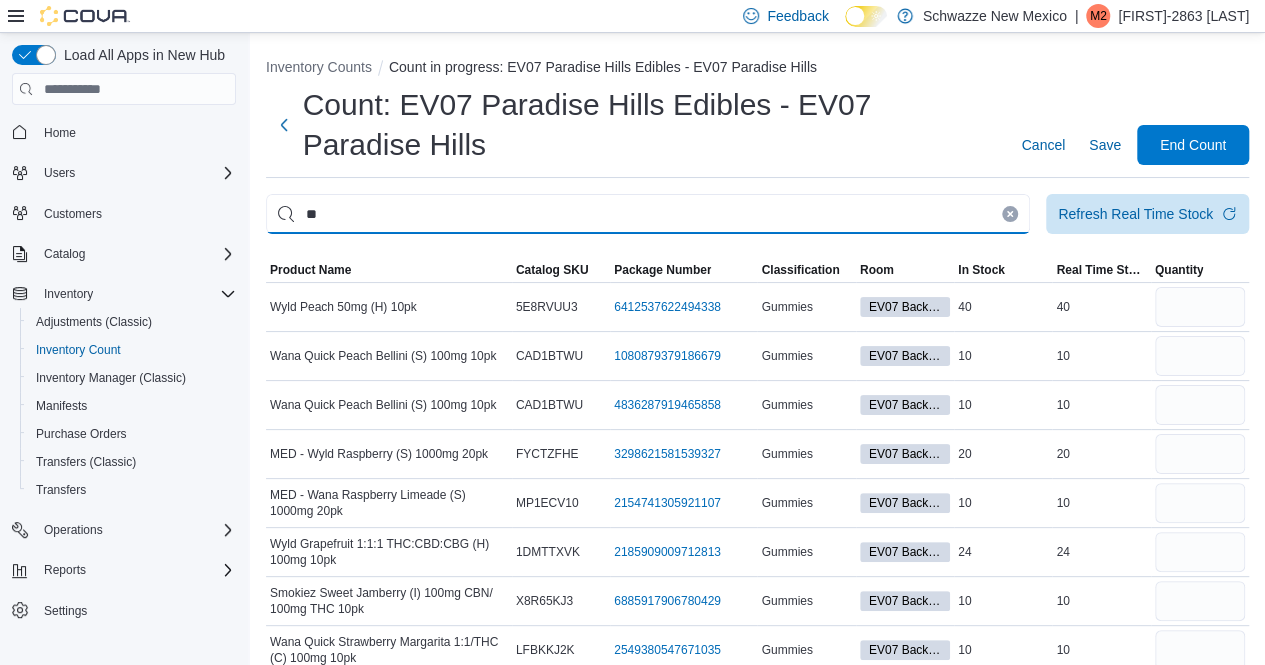 type on "*" 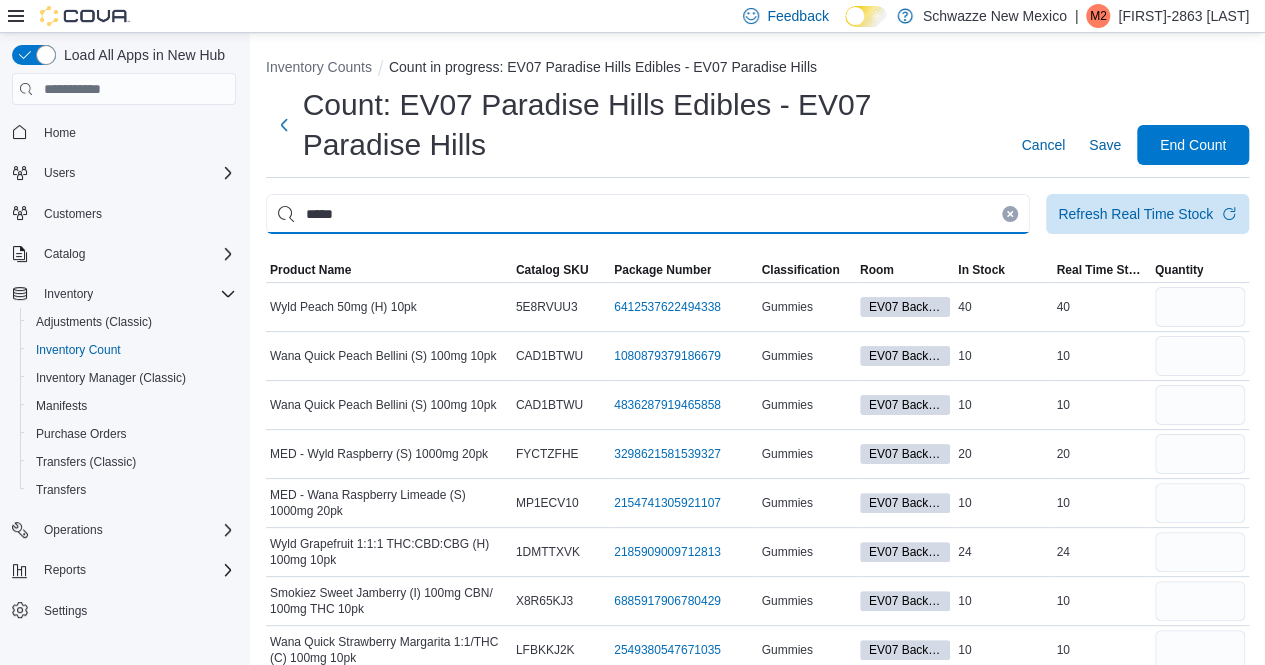 type on "*****" 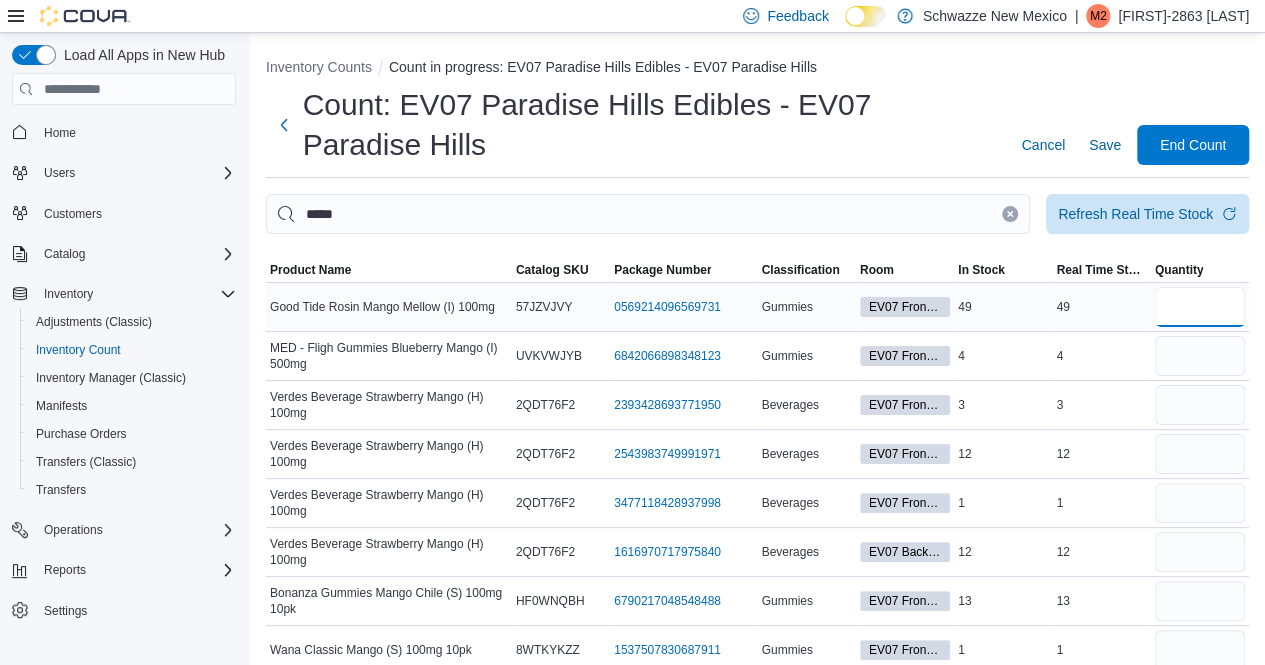 click at bounding box center [1200, 307] 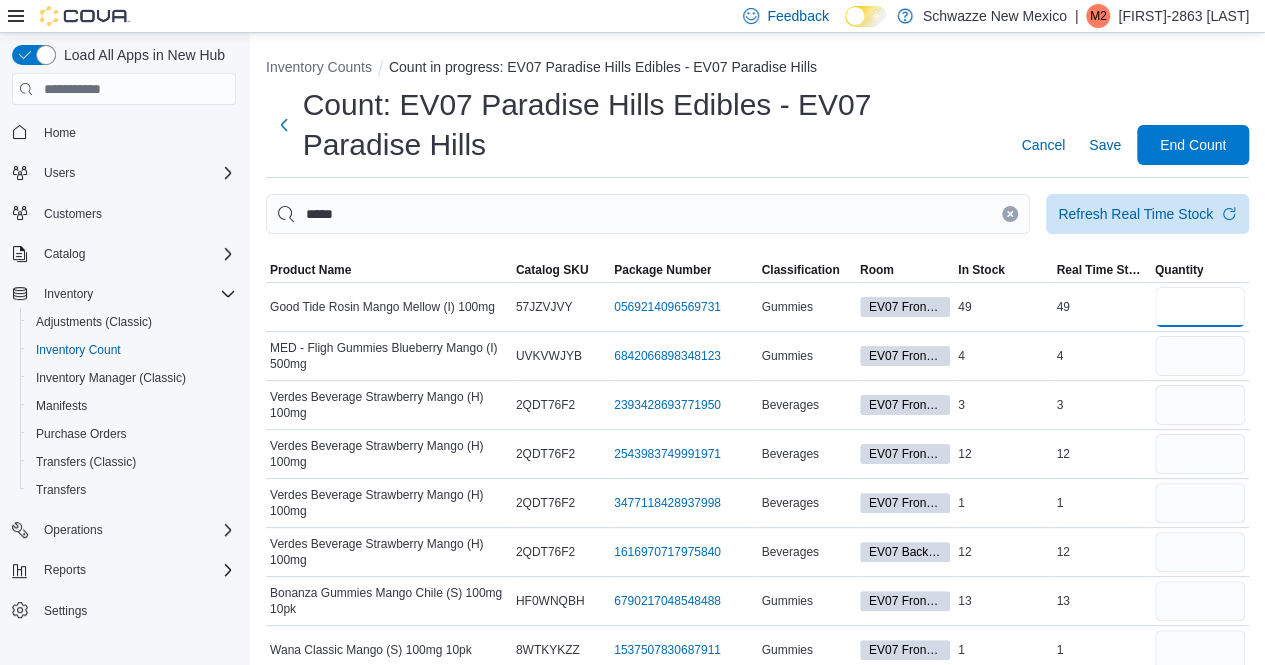 type on "**" 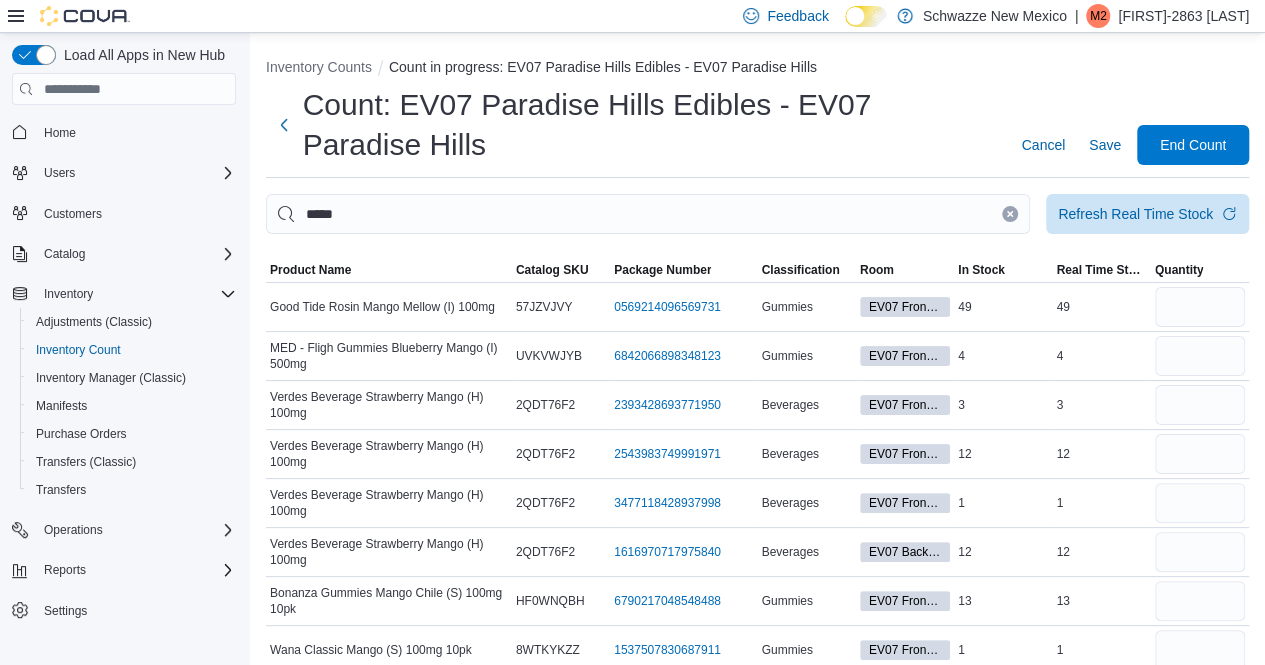 type 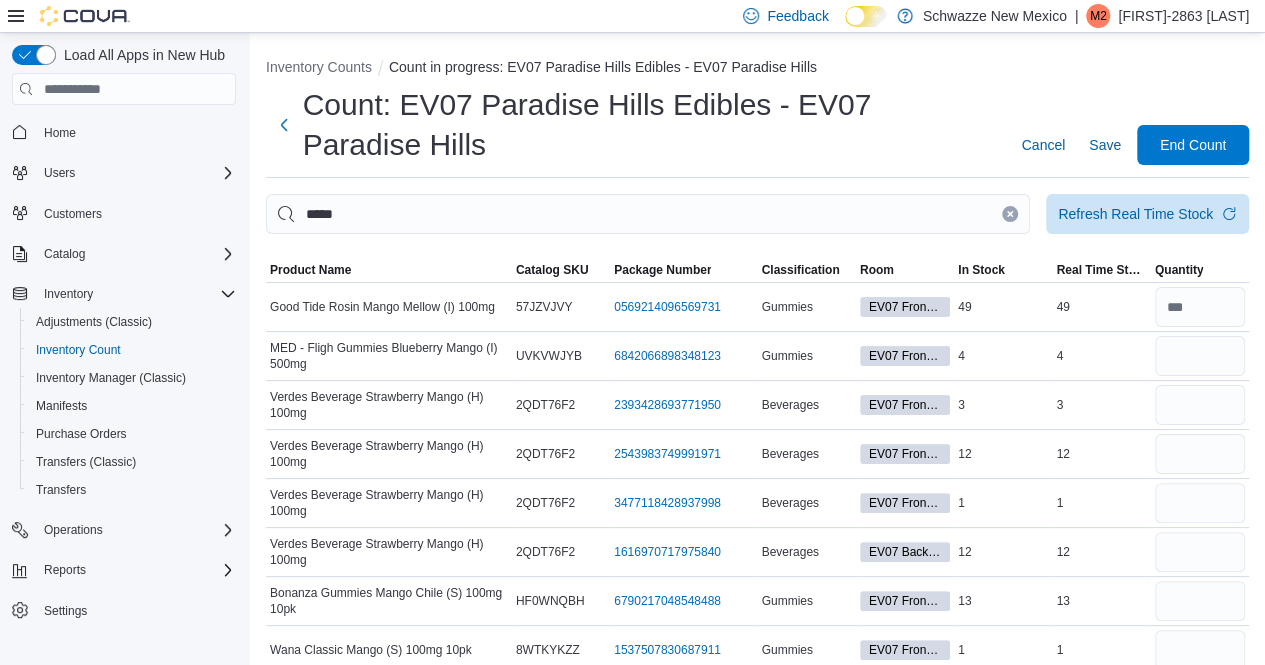 click at bounding box center [757, 246] 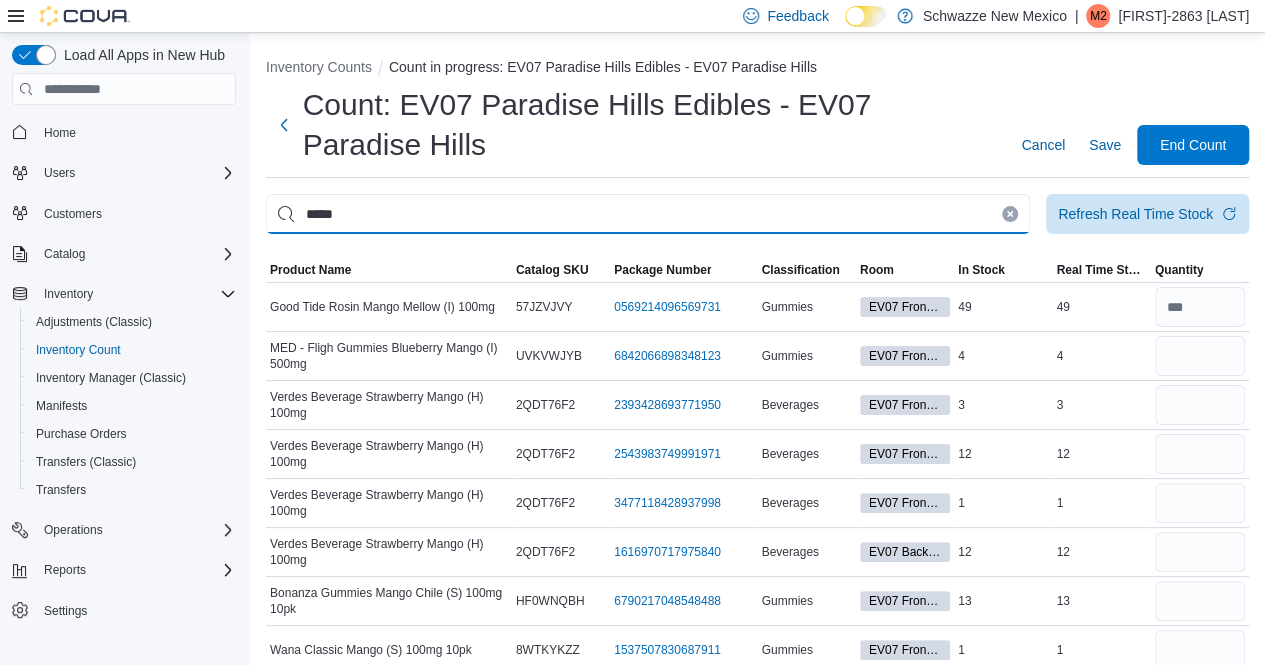 click on "*****" at bounding box center [648, 214] 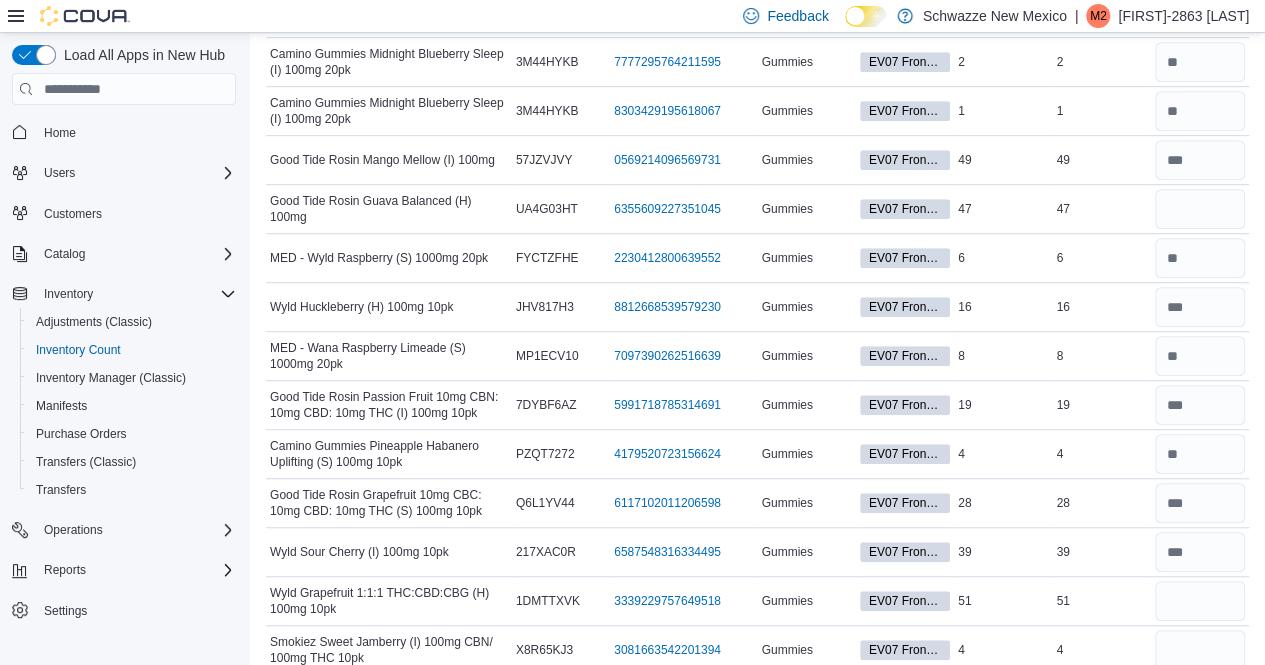 scroll, scrollTop: 532, scrollLeft: 0, axis: vertical 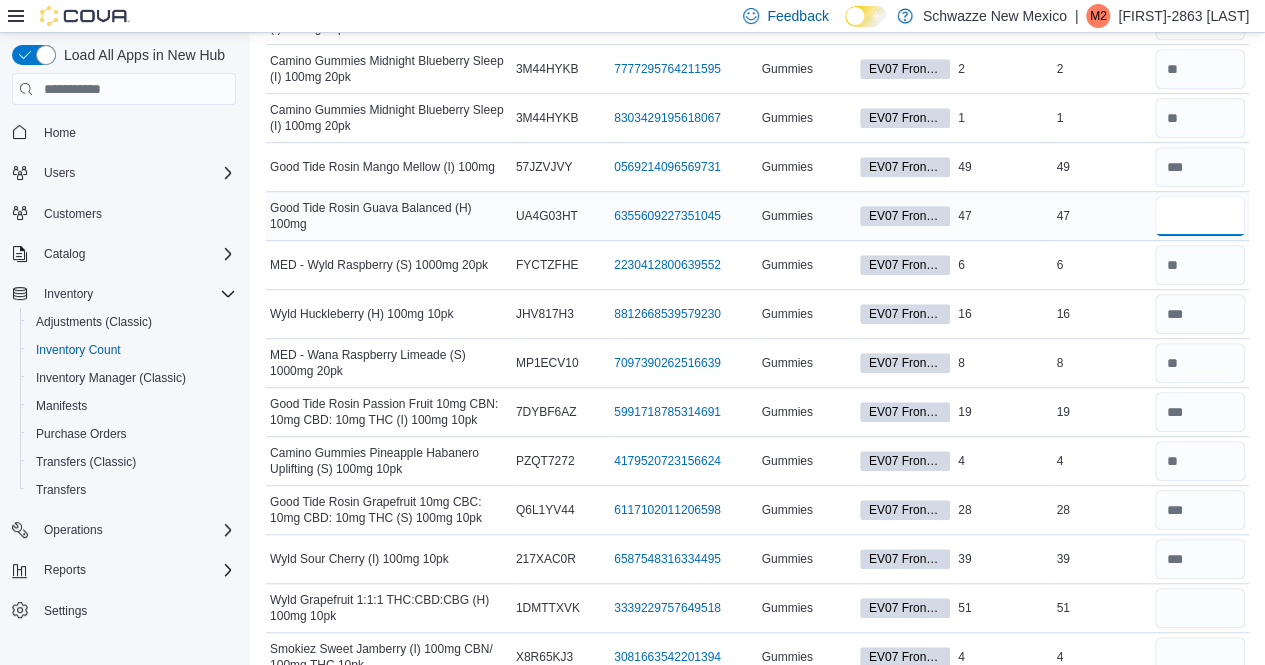 click at bounding box center [1200, 216] 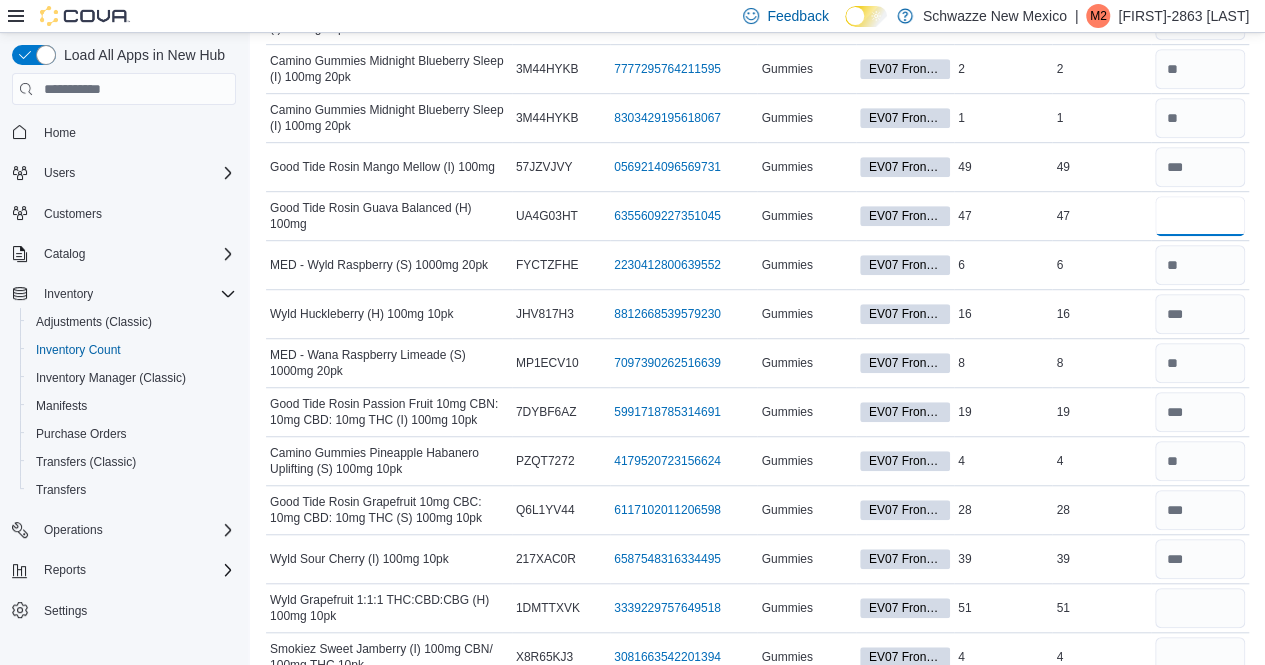 scroll, scrollTop: 0, scrollLeft: 0, axis: both 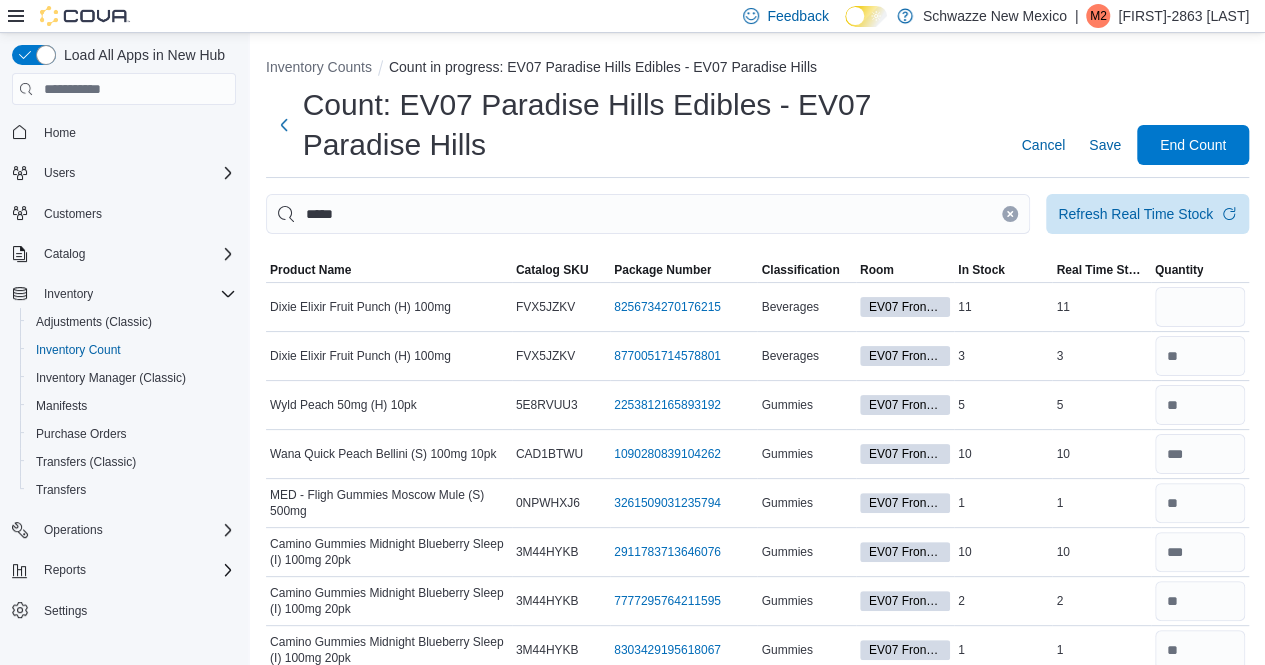 type on "**" 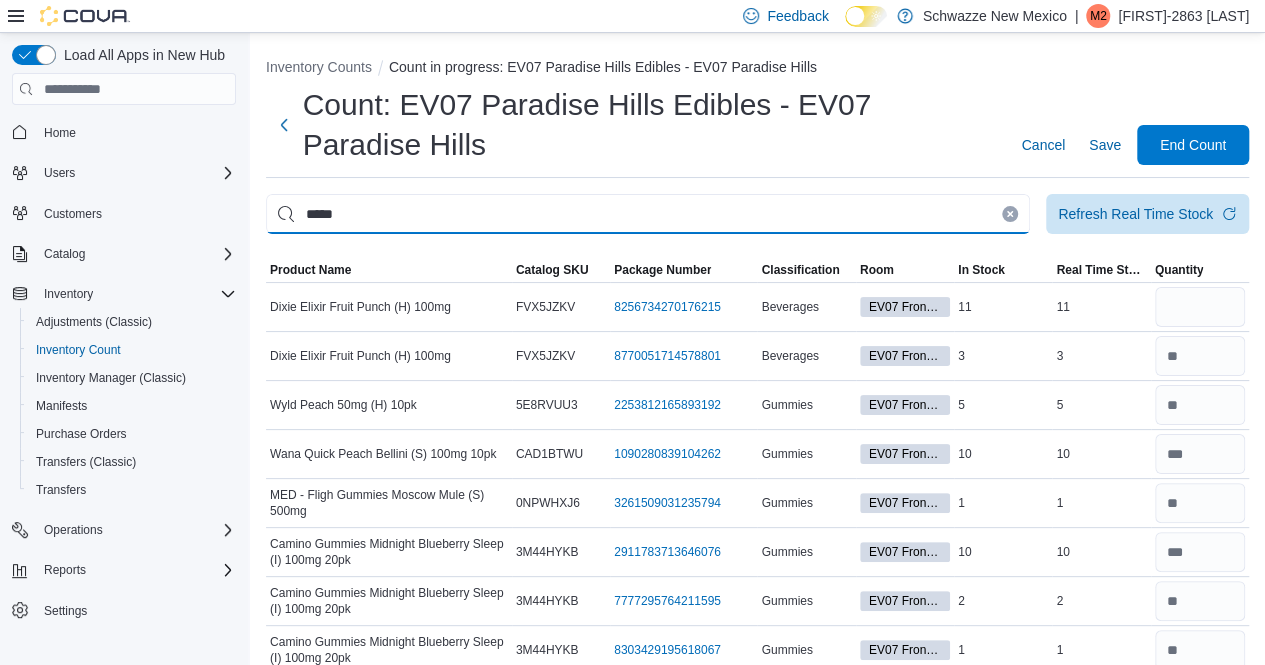 click on "*****" at bounding box center [648, 214] 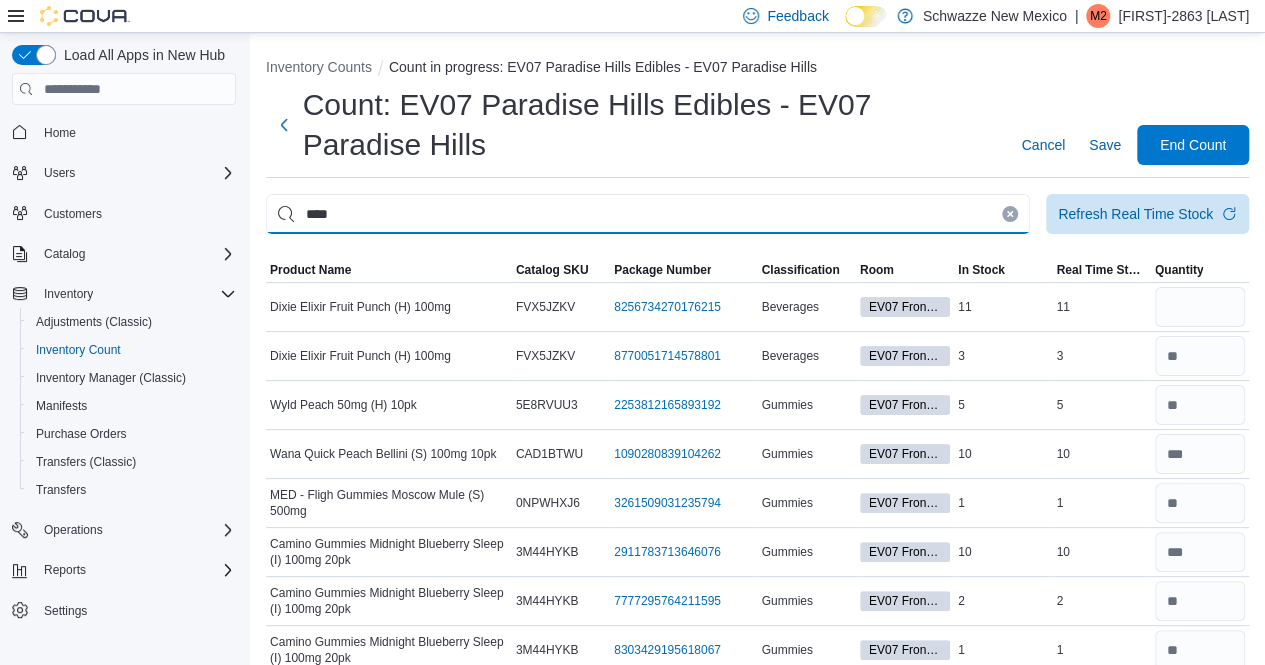 type on "****" 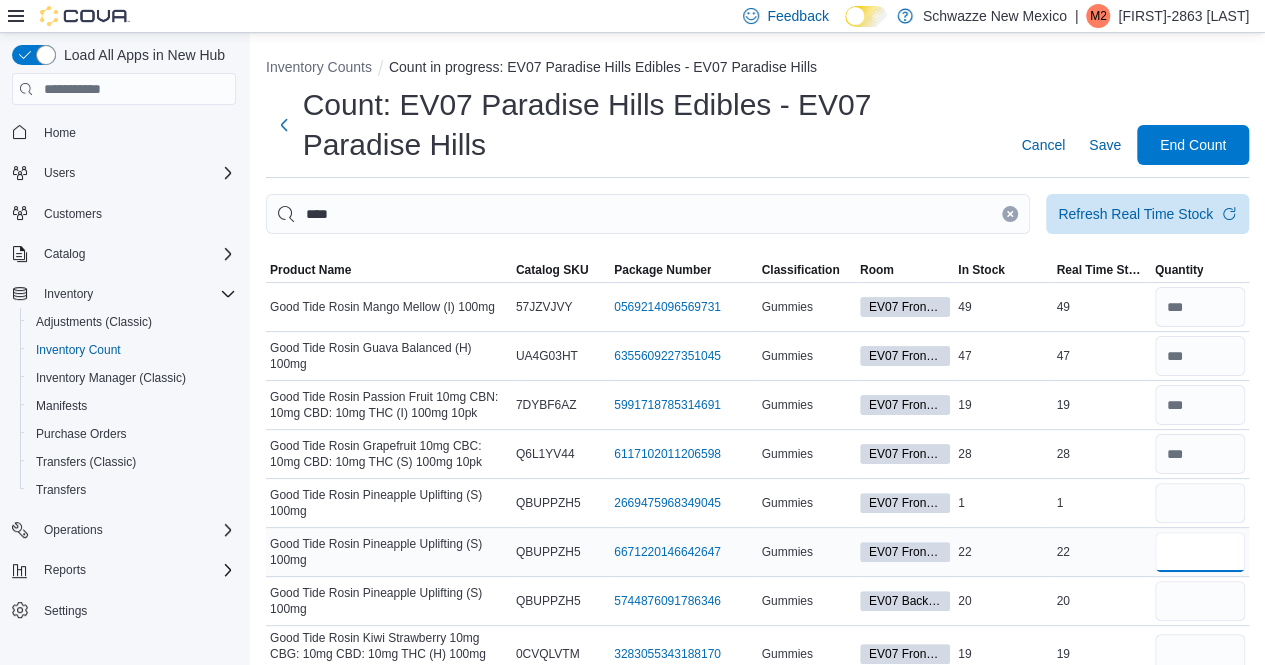 click at bounding box center (1200, 552) 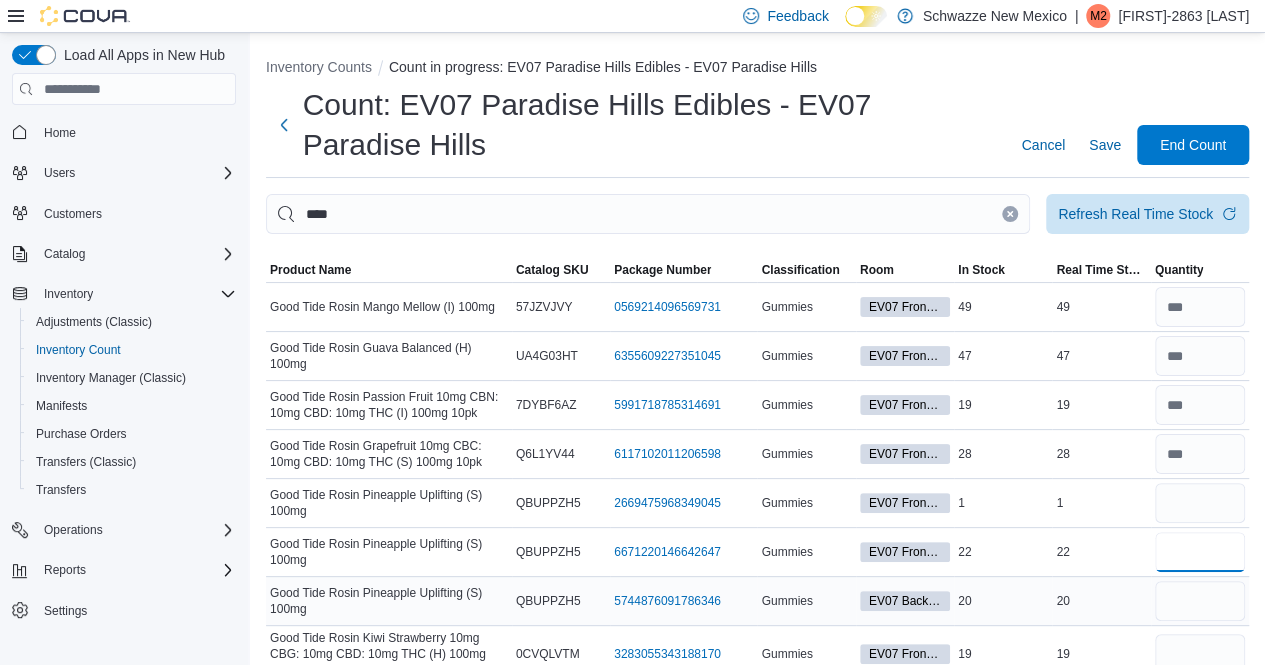 type on "**" 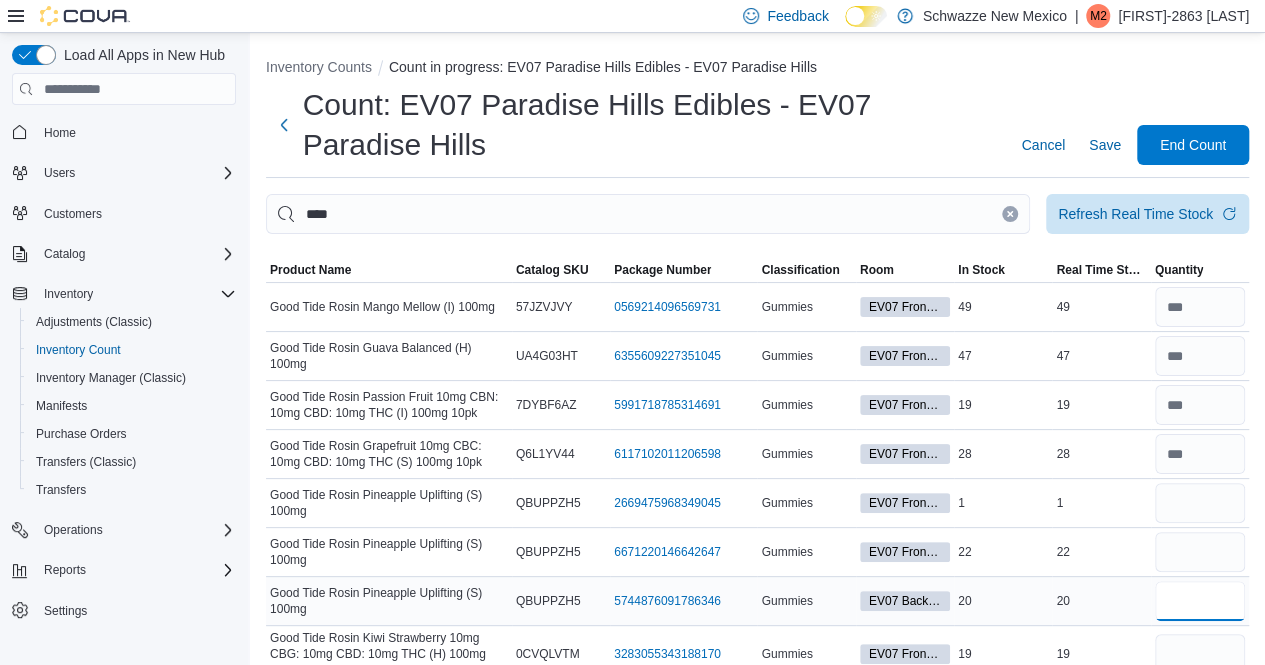 type 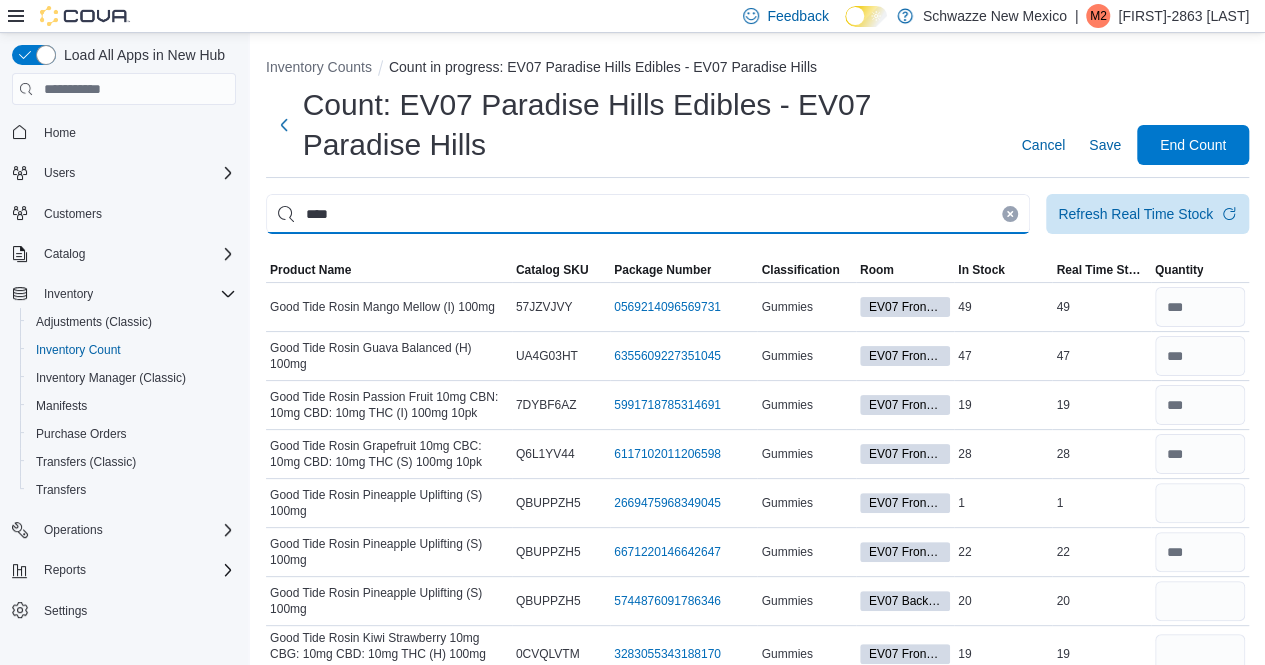 click on "****" at bounding box center [648, 214] 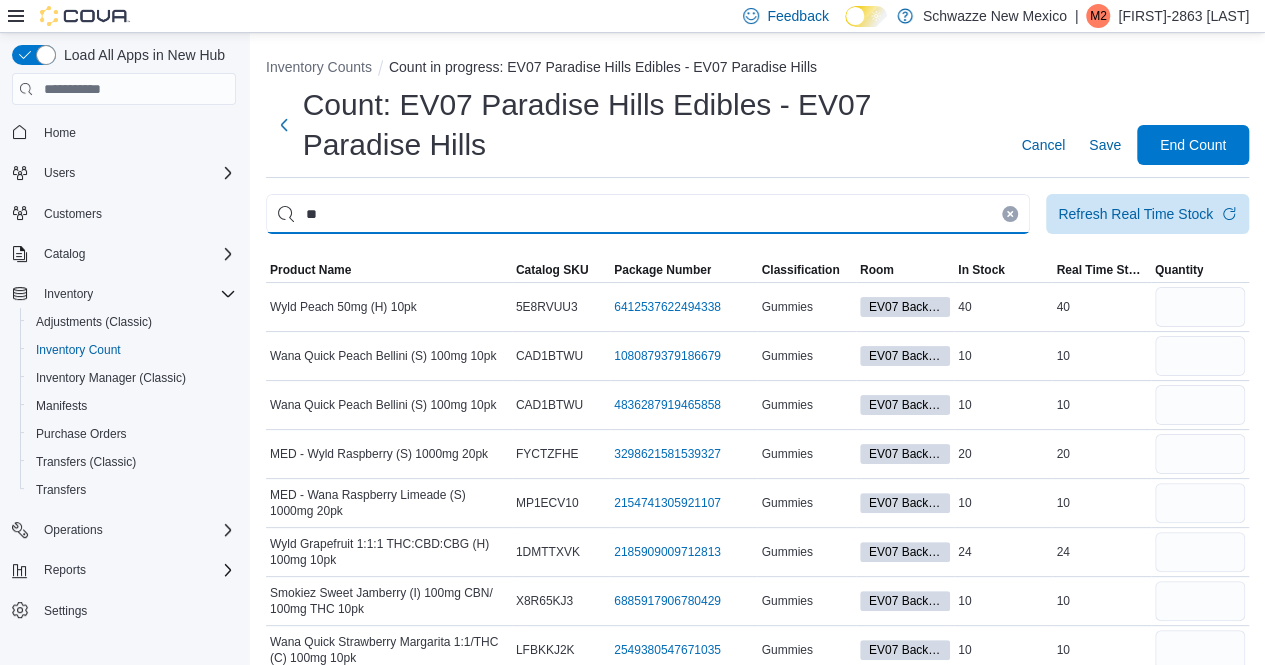 type on "*" 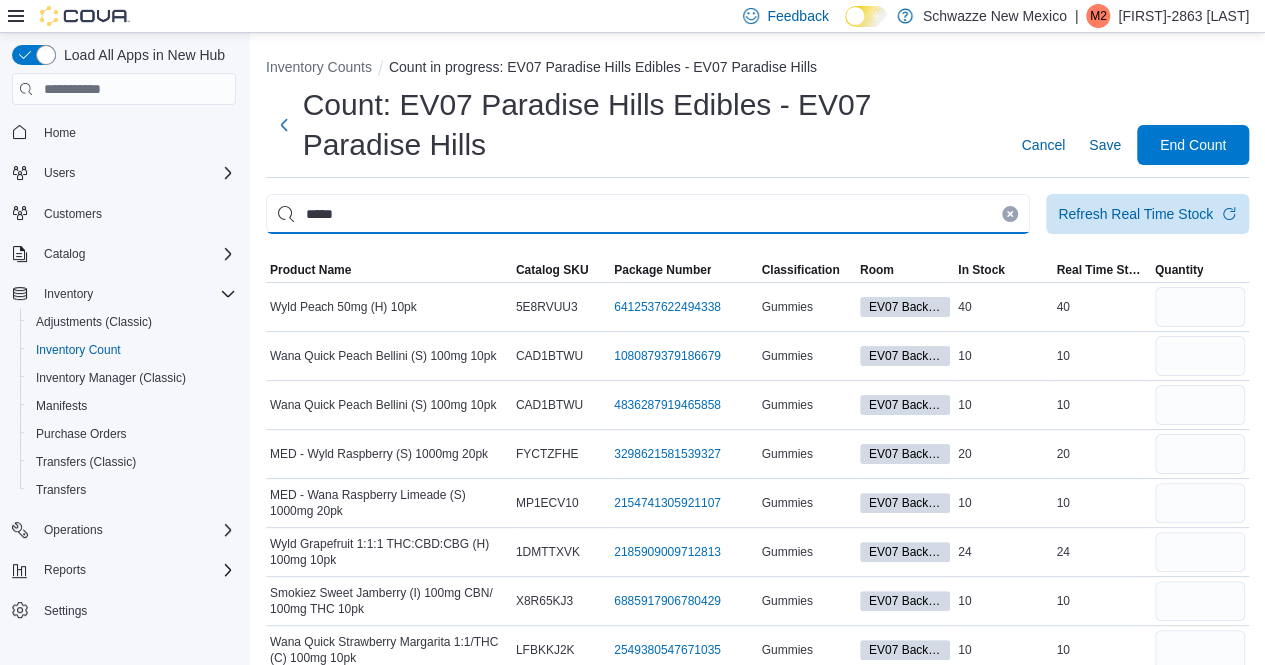 type on "*****" 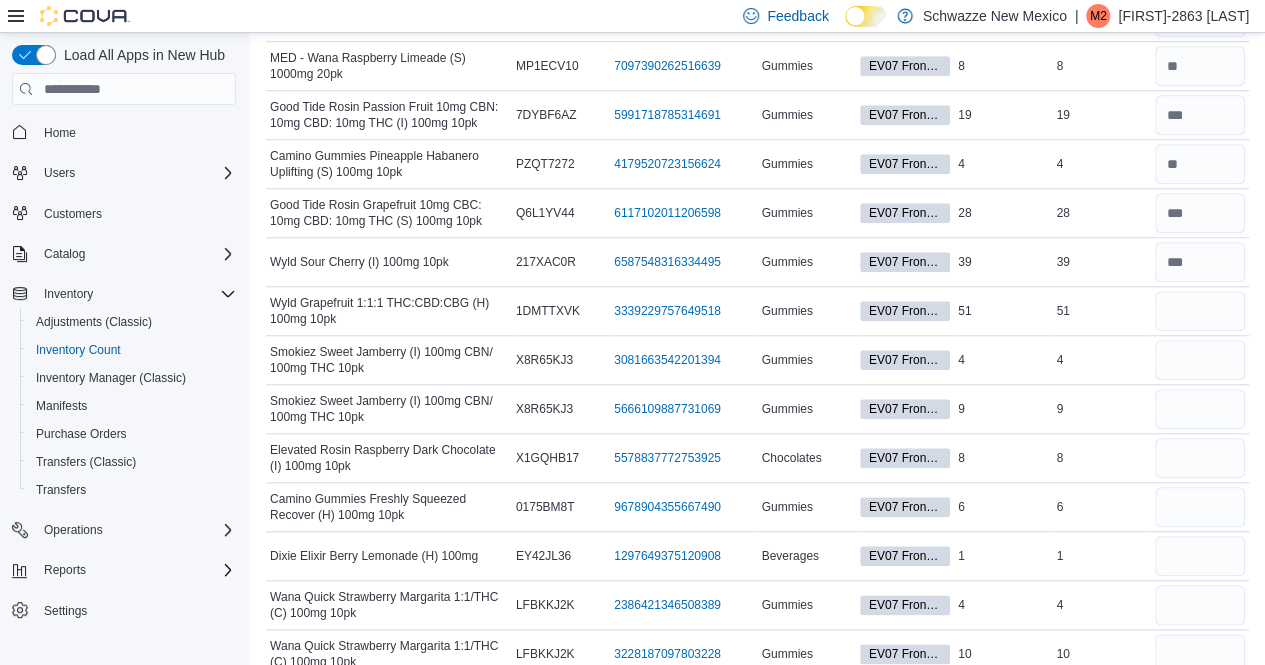 scroll, scrollTop: 851, scrollLeft: 0, axis: vertical 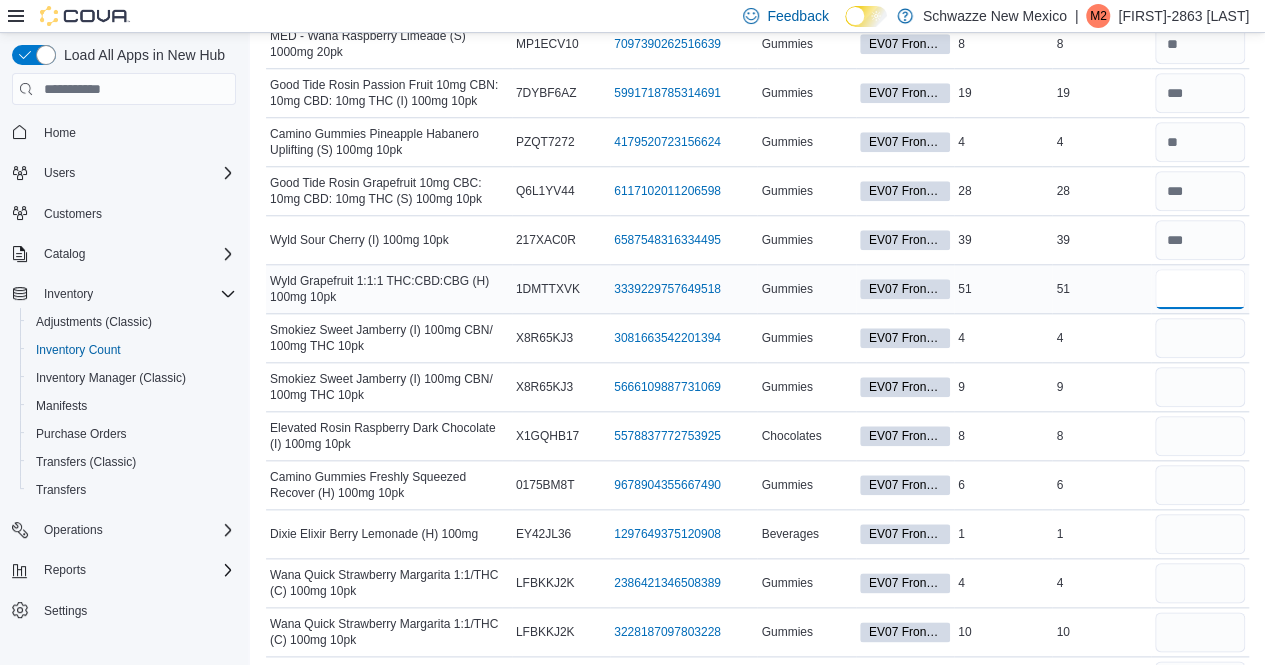 click at bounding box center [1200, 289] 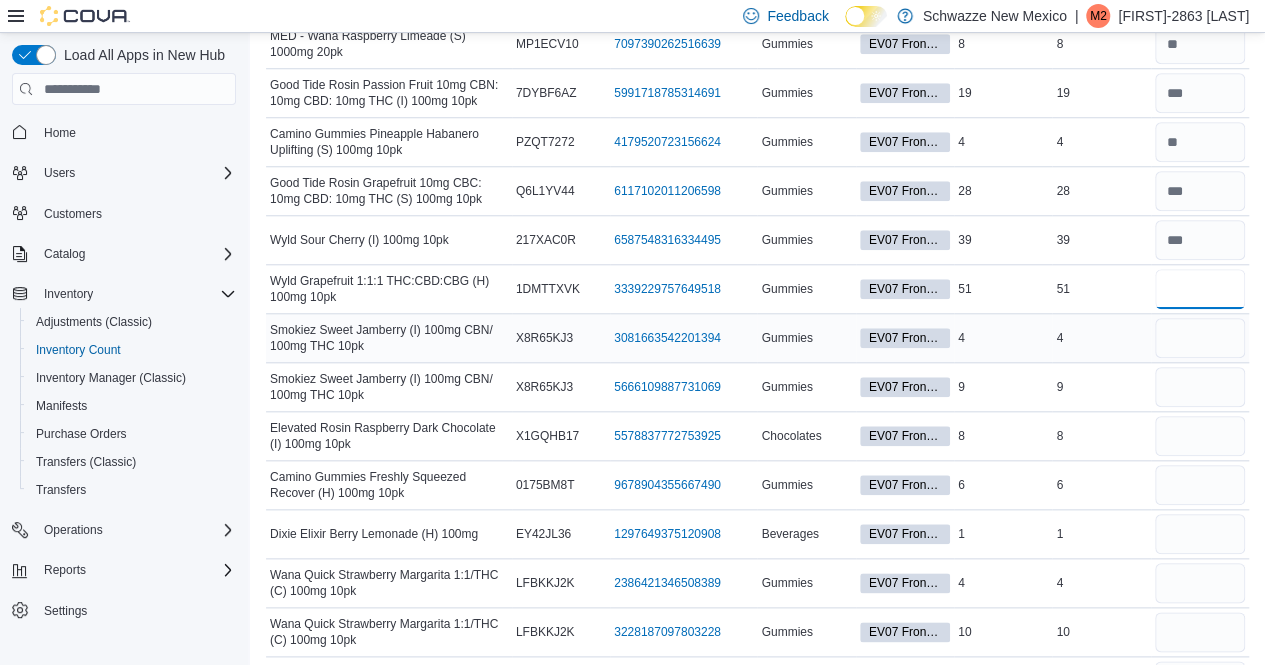 type on "**" 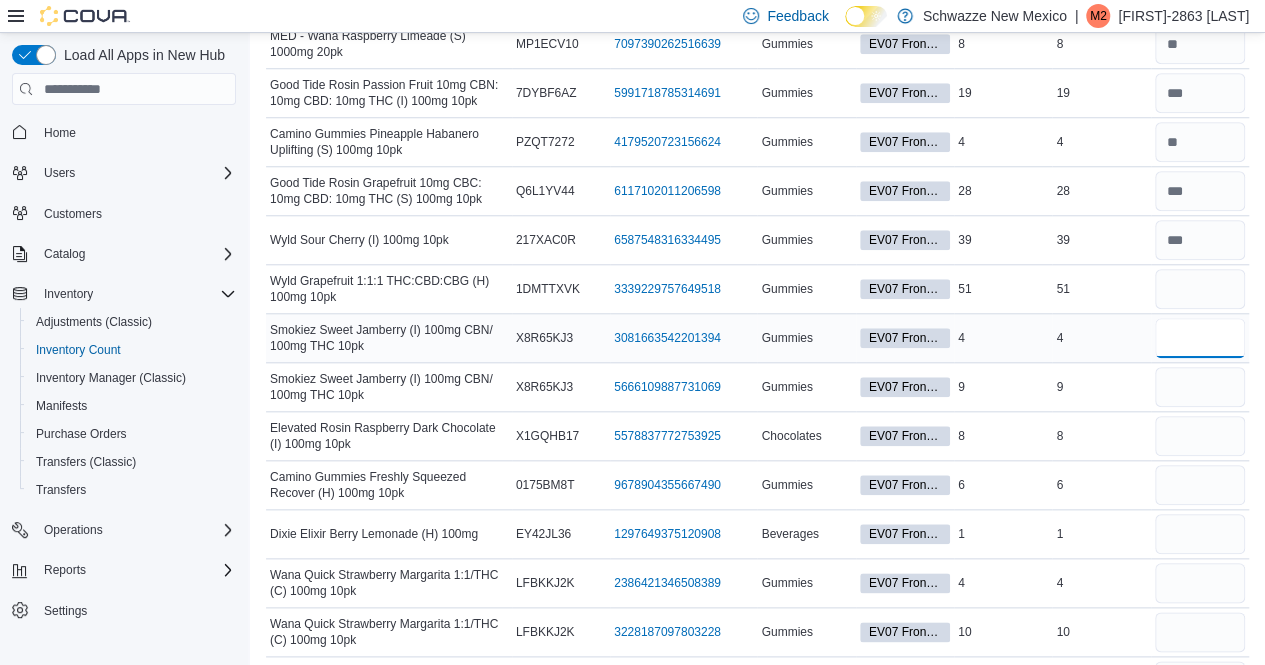 type 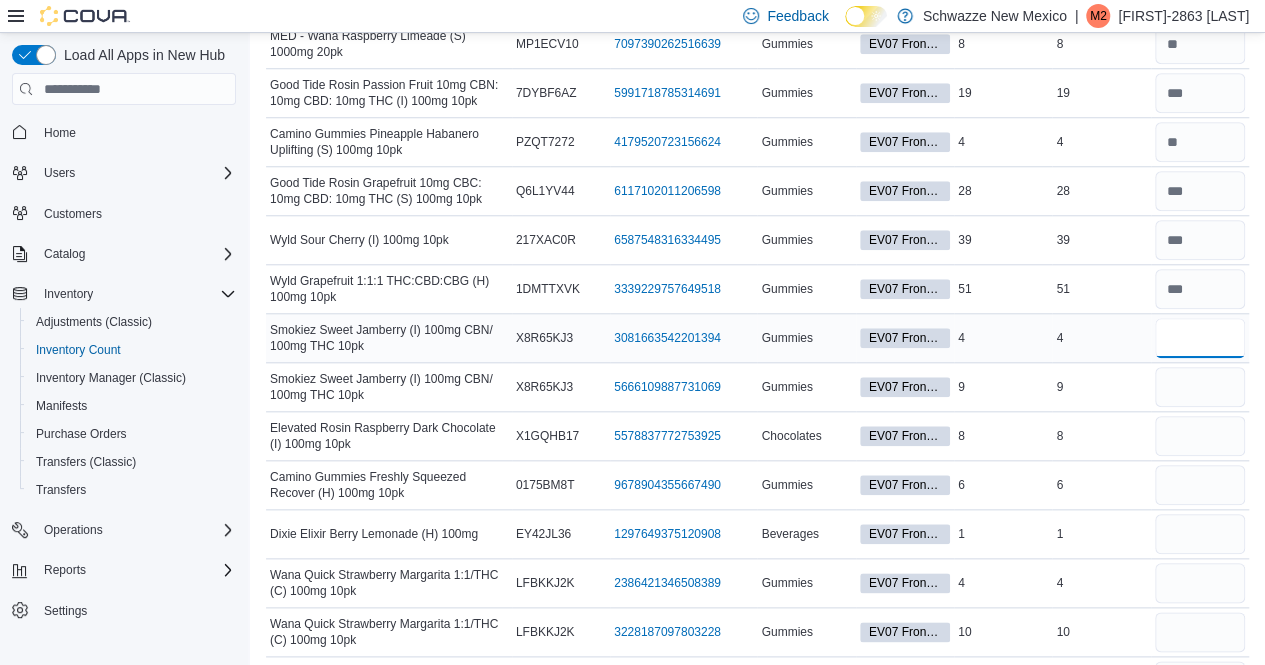 click at bounding box center [1200, 338] 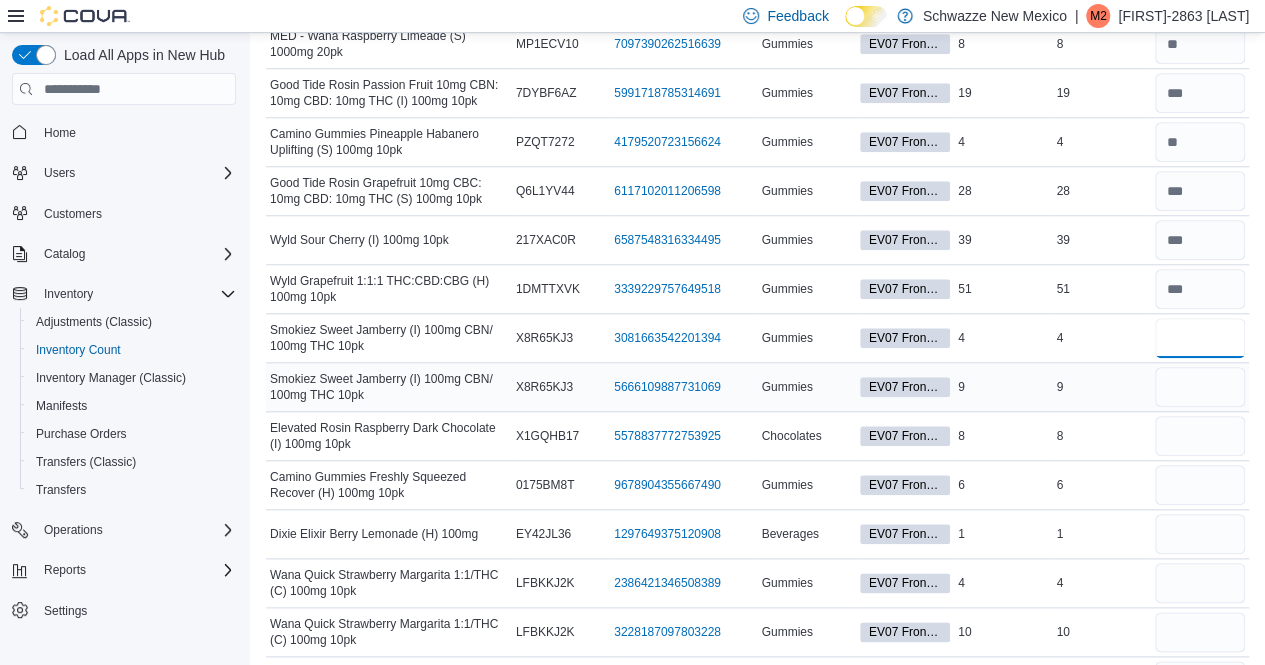 type on "*" 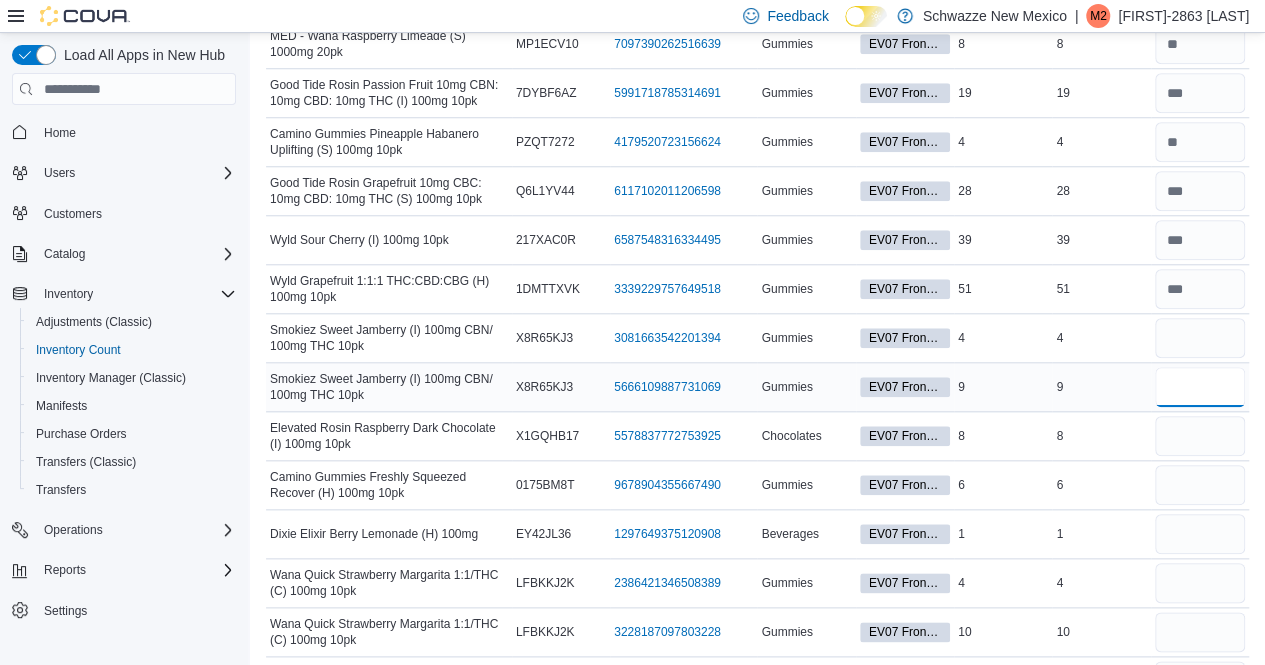 type 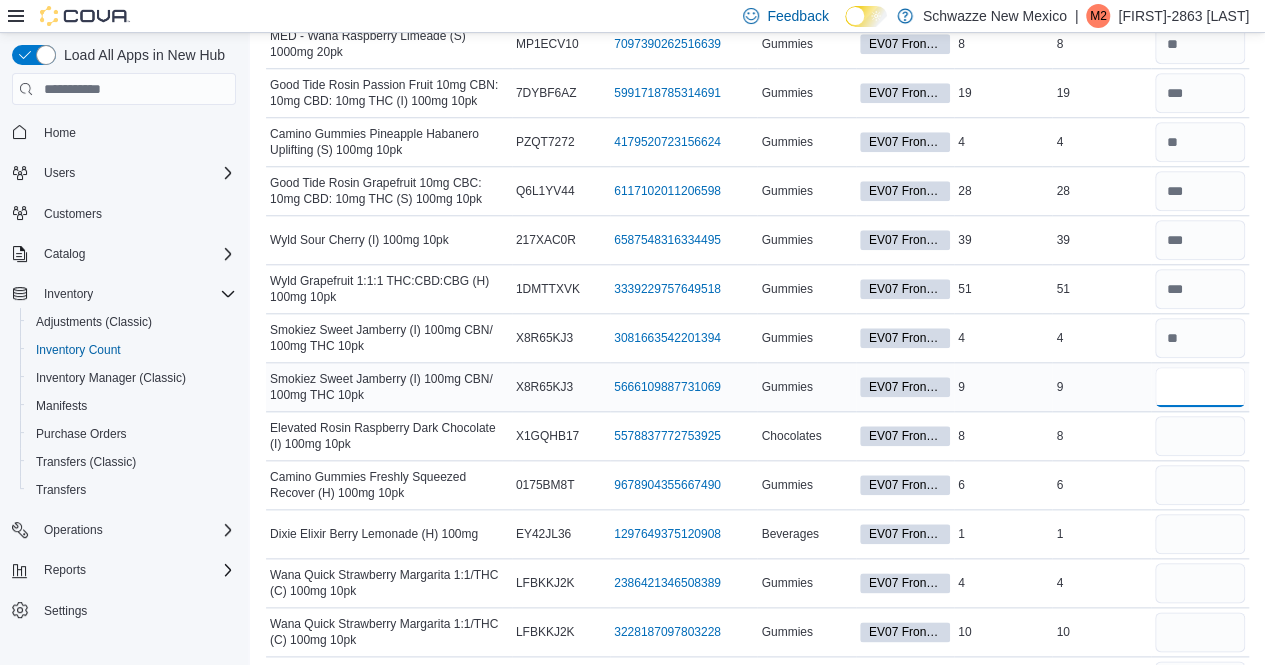 click at bounding box center (1200, 387) 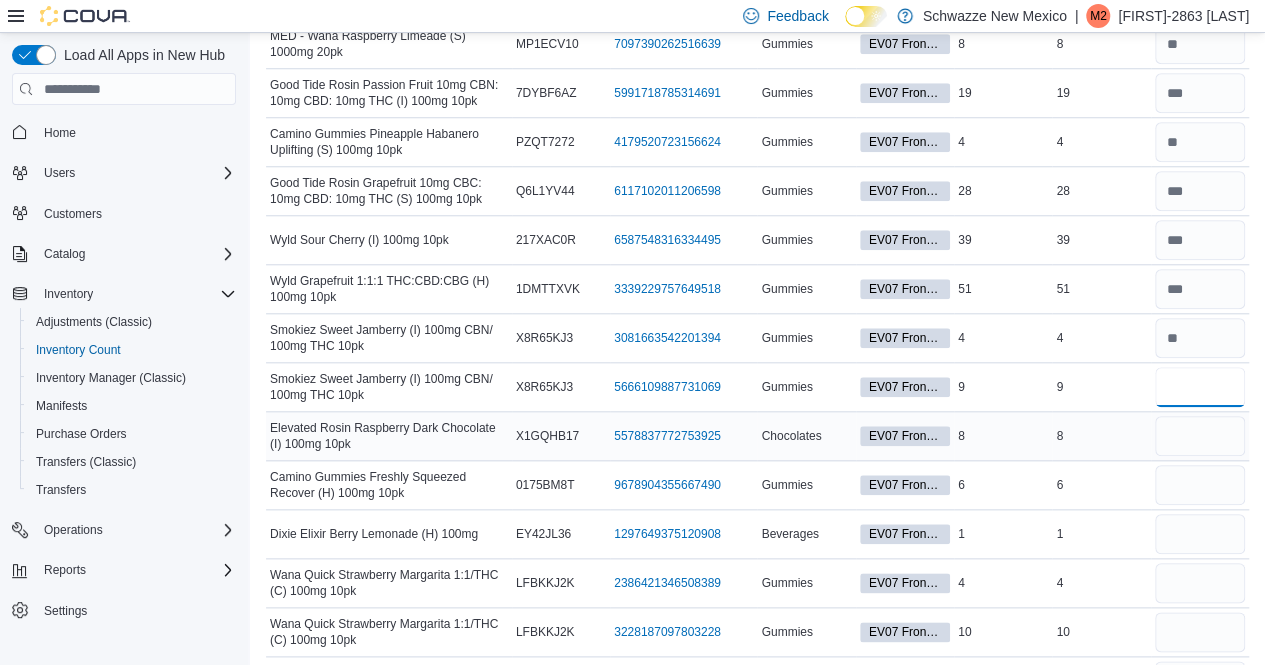type on "*" 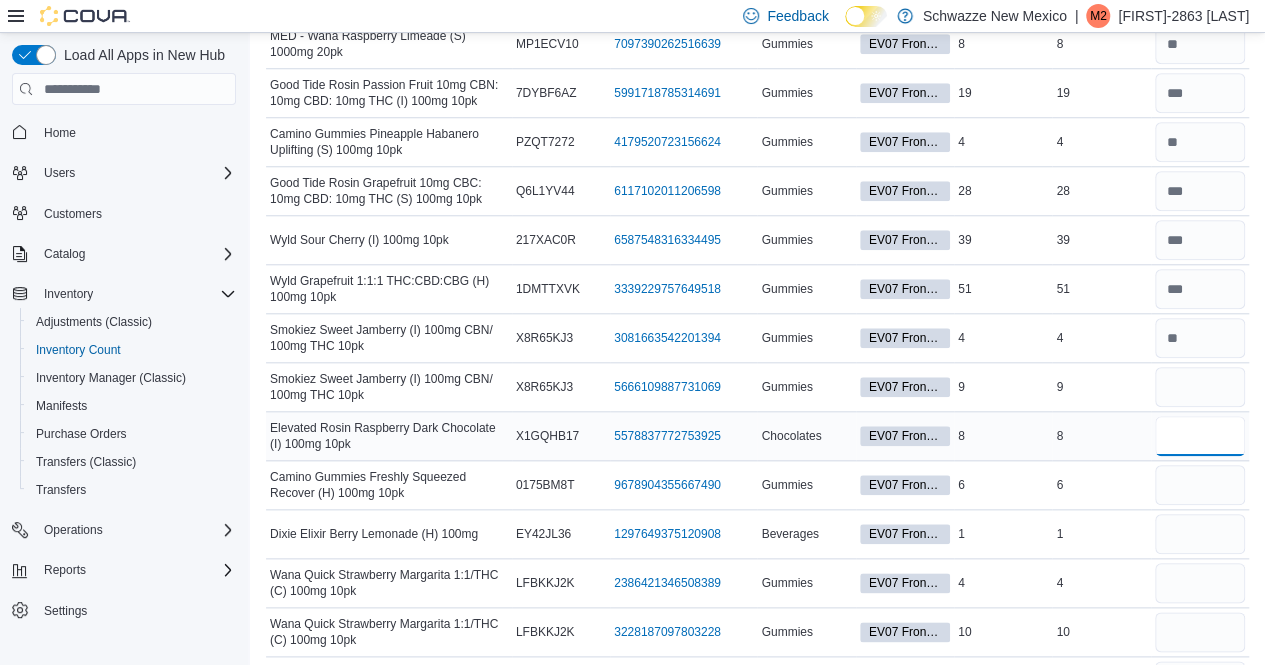 type 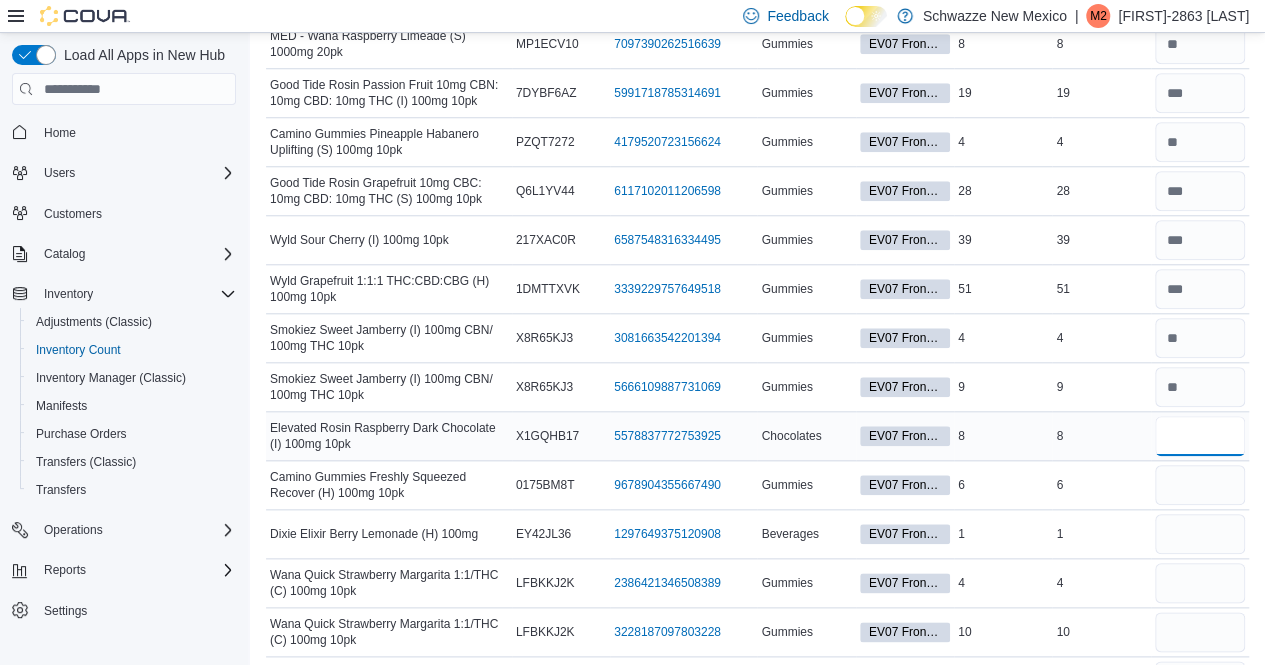 click at bounding box center (1200, 436) 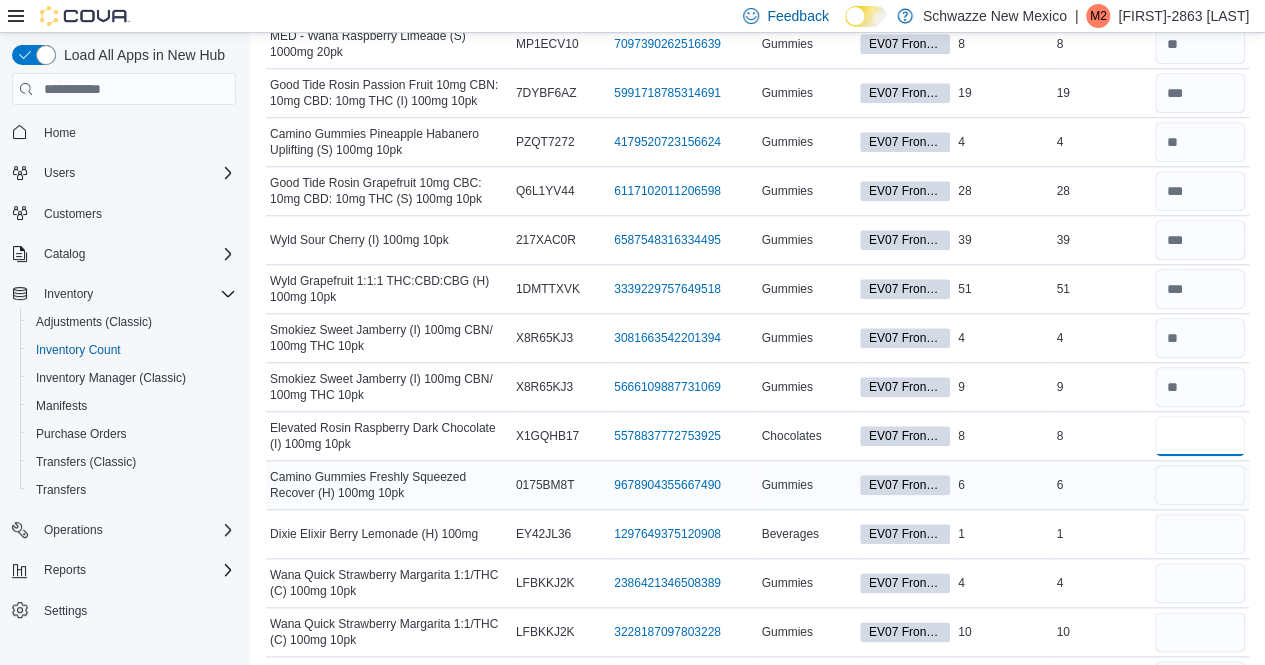 type on "*" 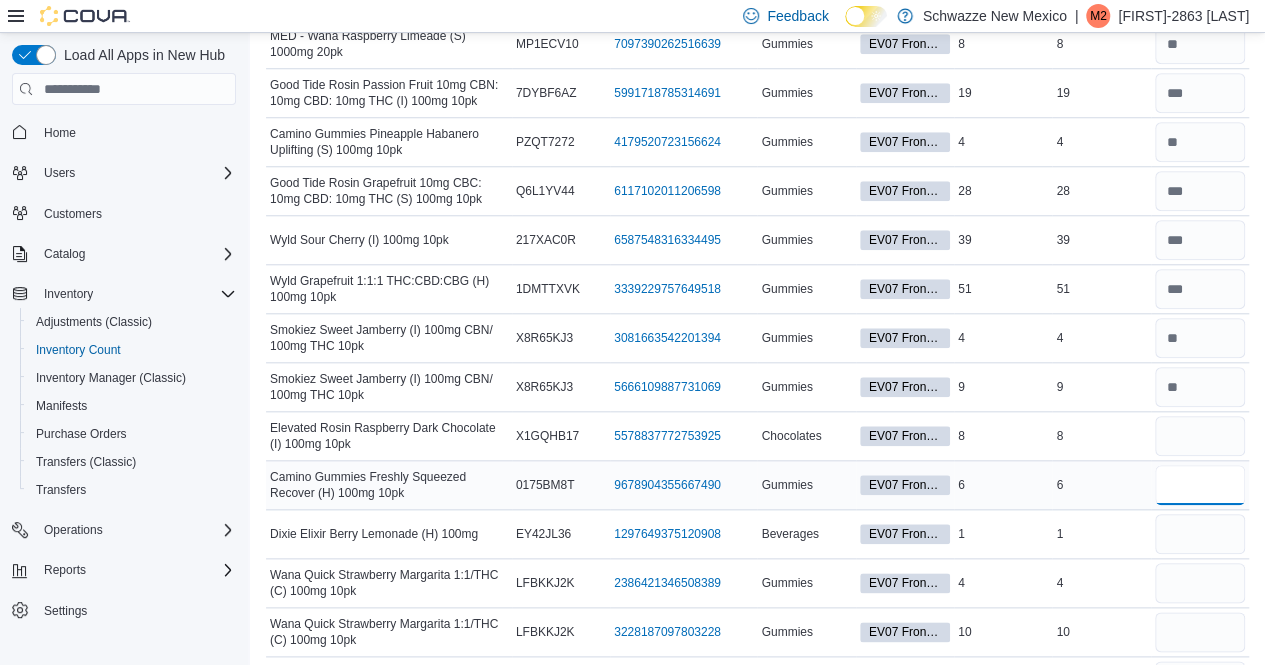 type 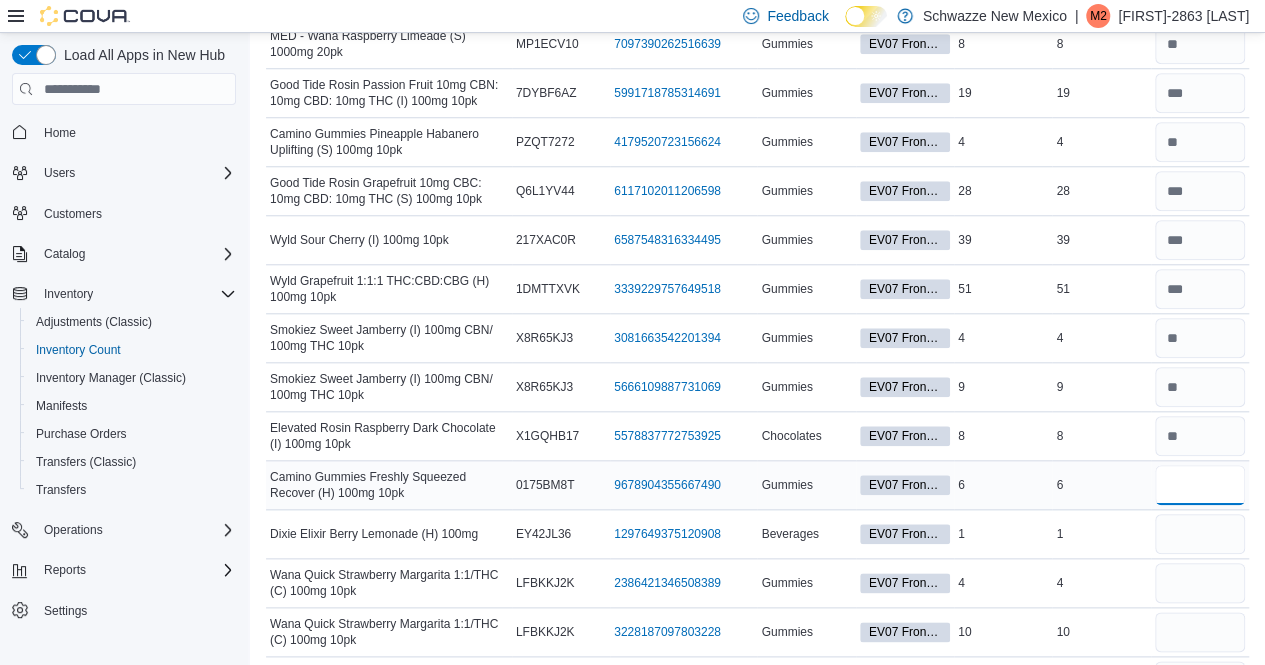 click at bounding box center (1200, 485) 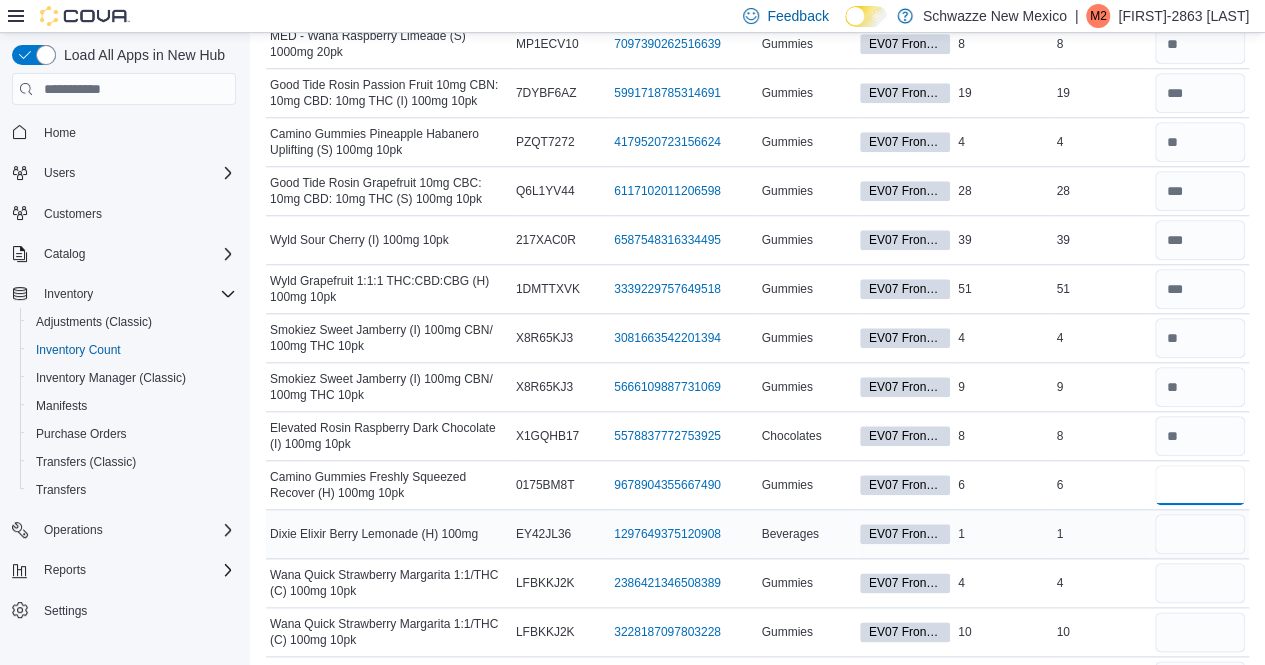 type on "*" 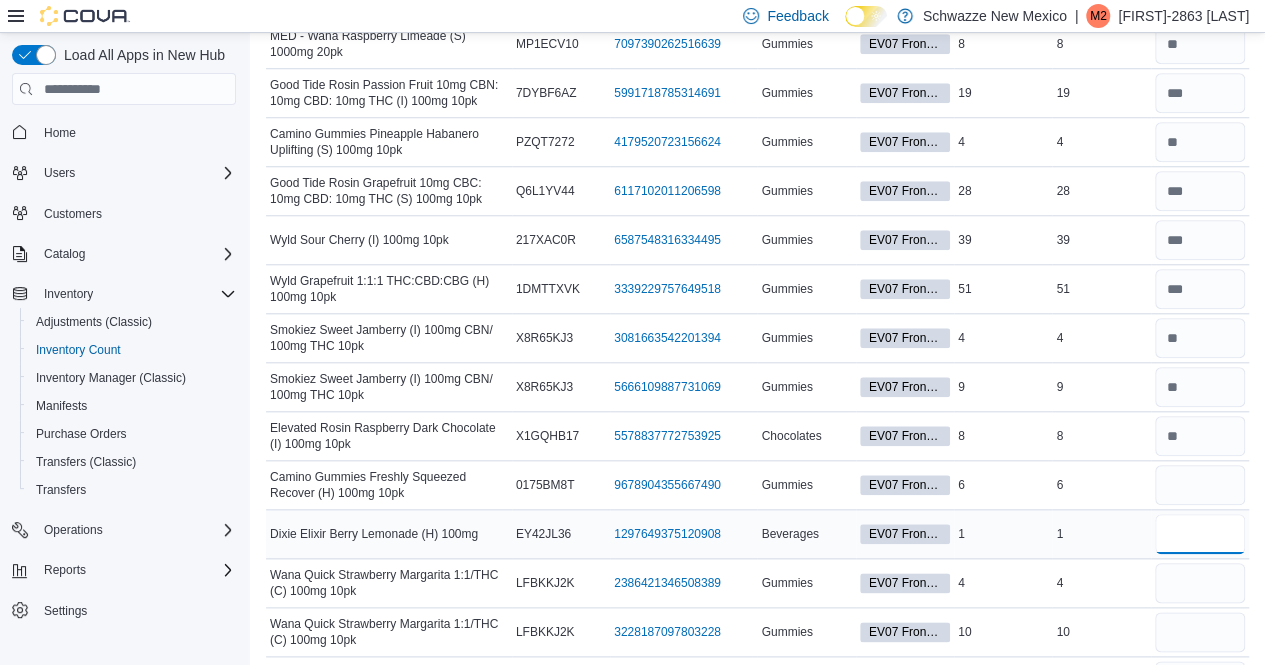 type 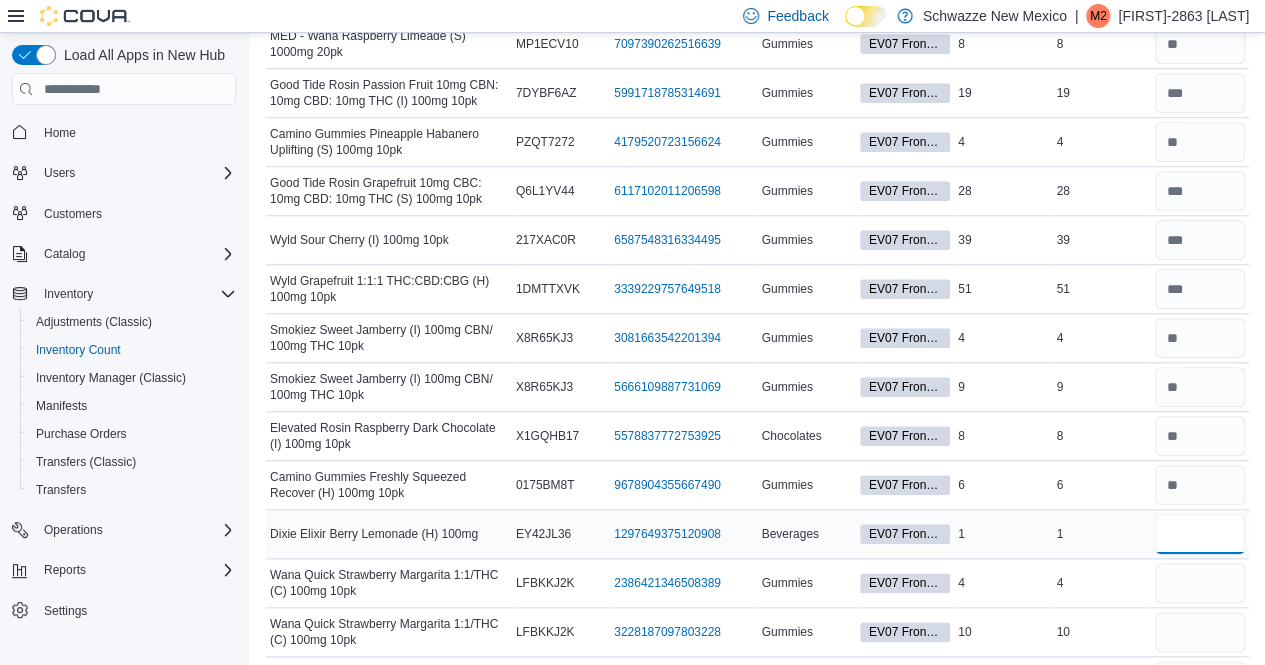 click at bounding box center [1200, 534] 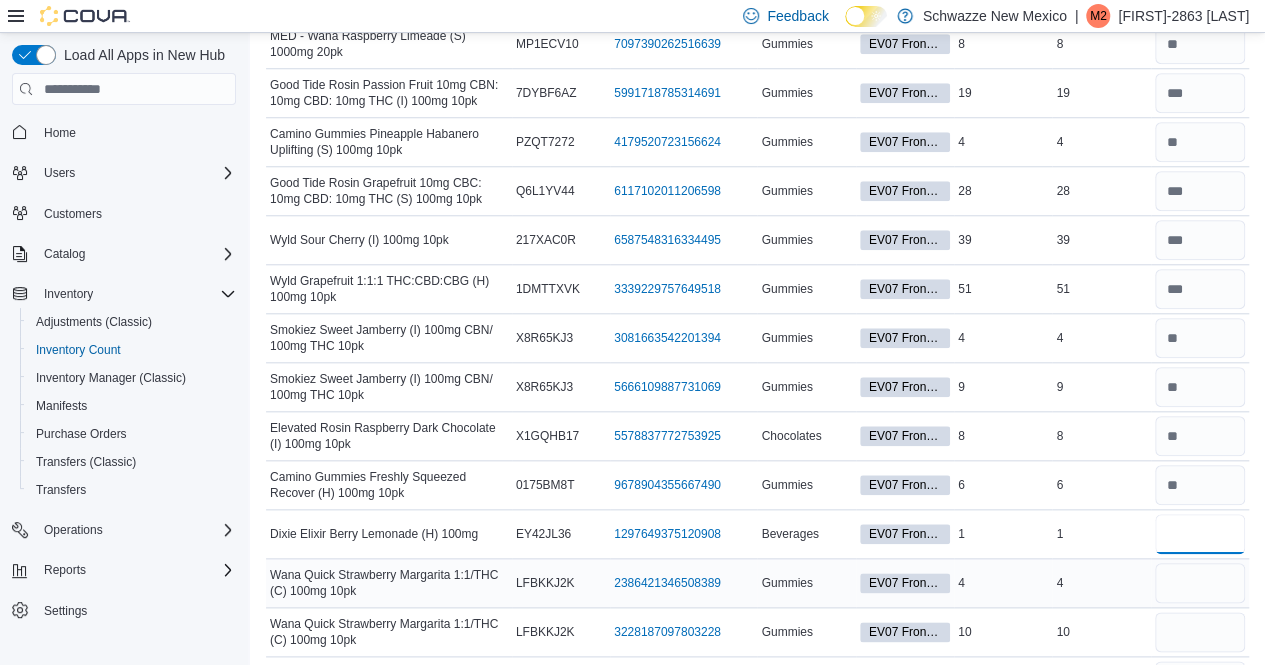 type on "*" 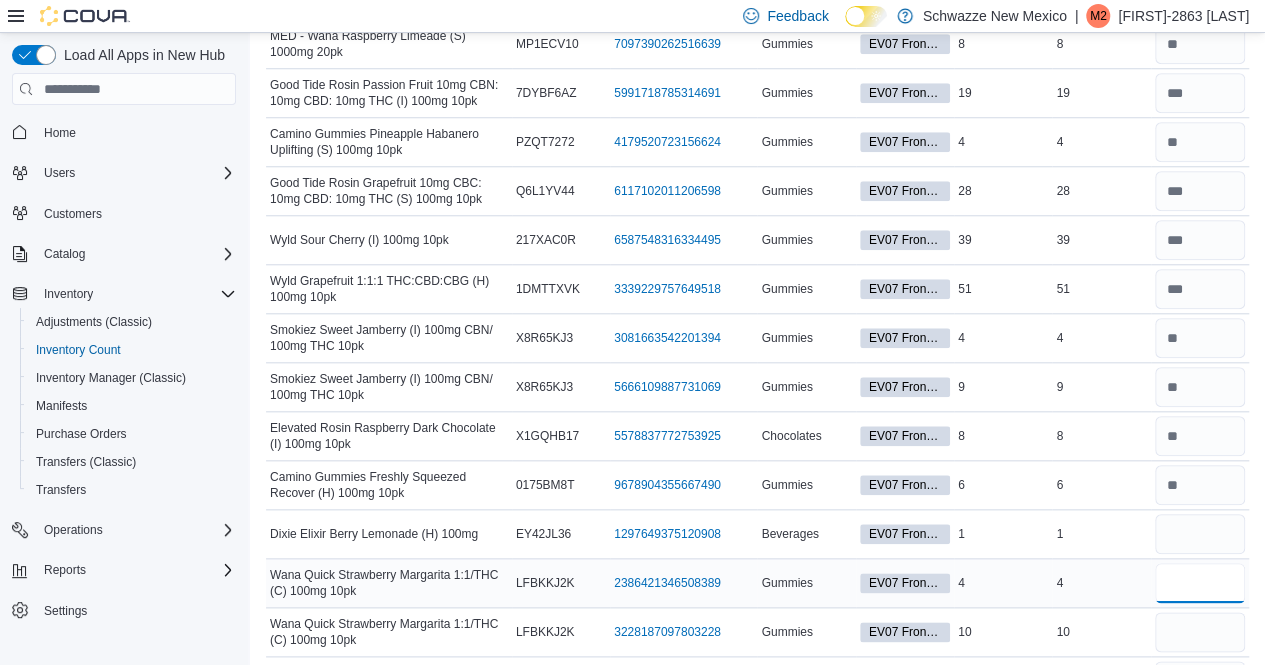 click at bounding box center (1200, 583) 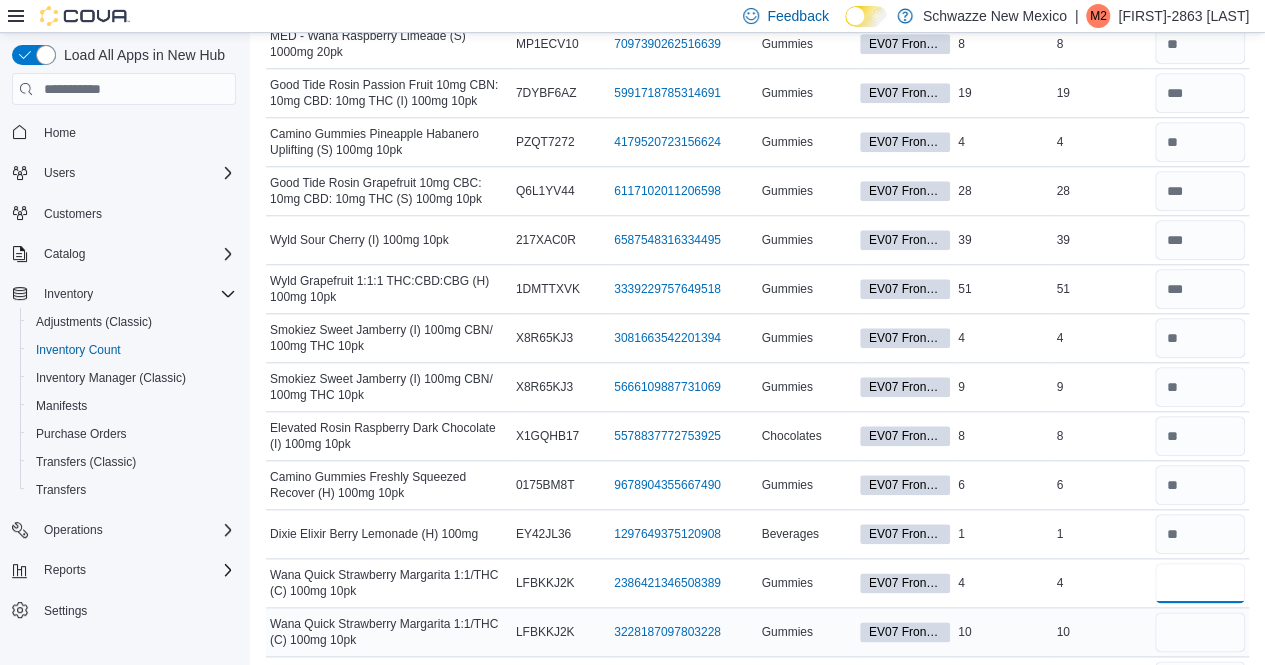 type on "*" 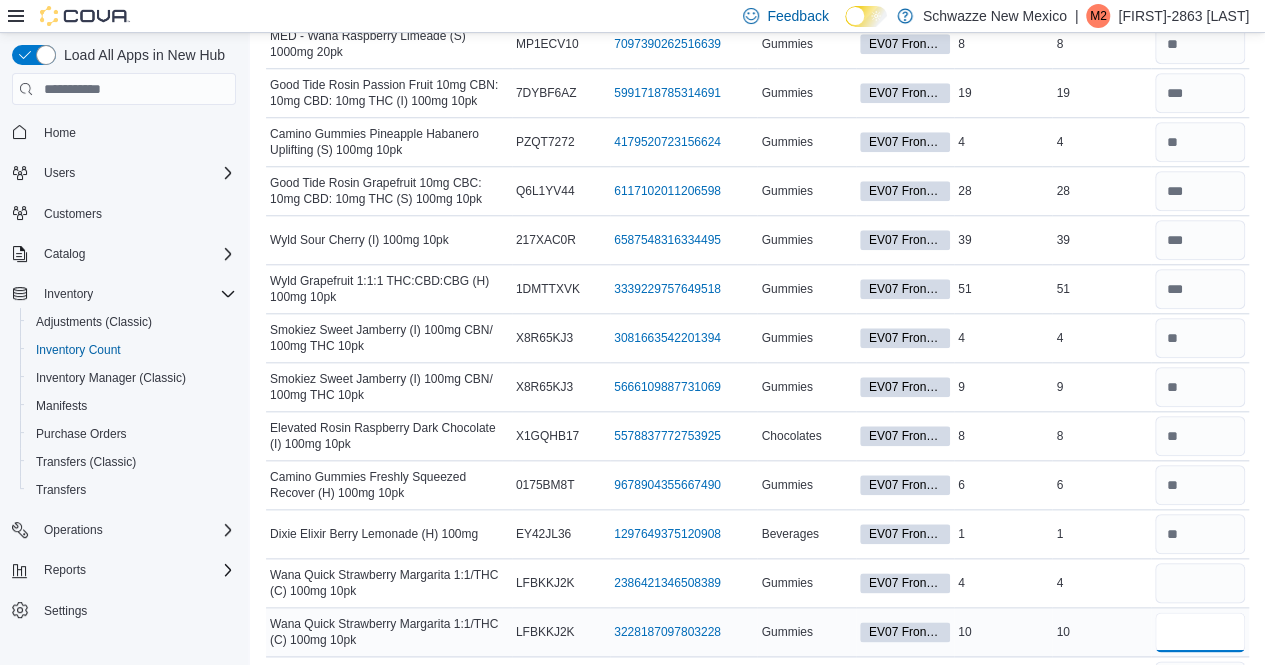 type 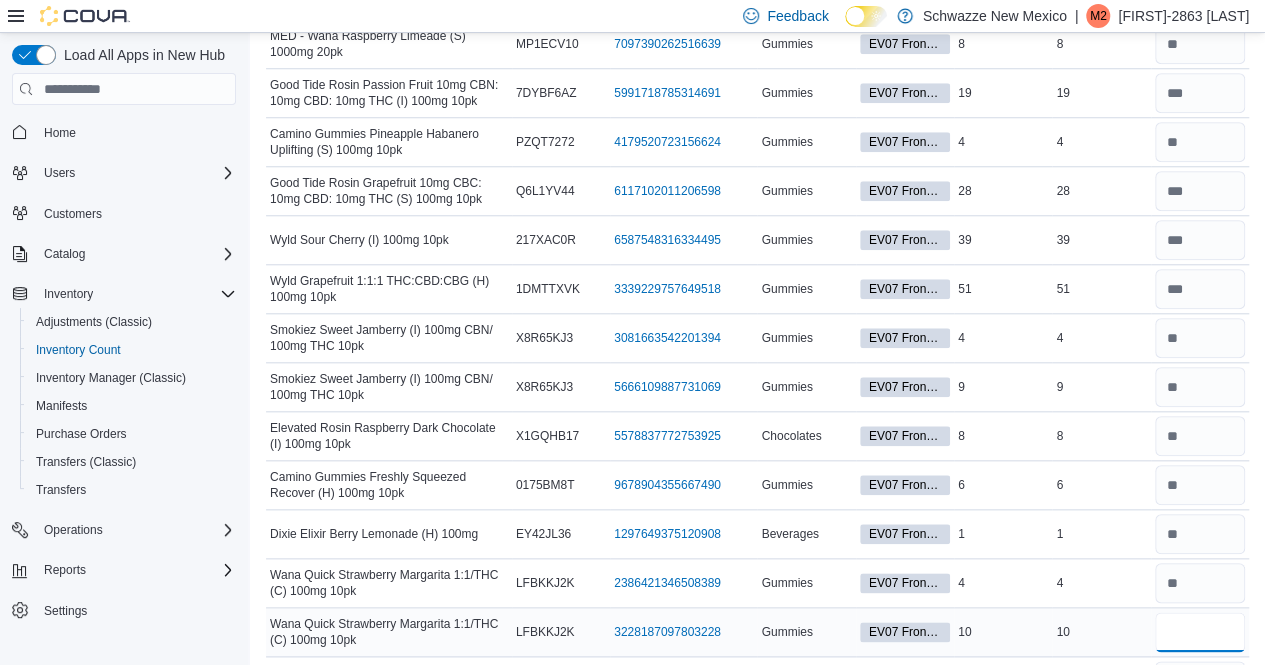 click at bounding box center [1200, 632] 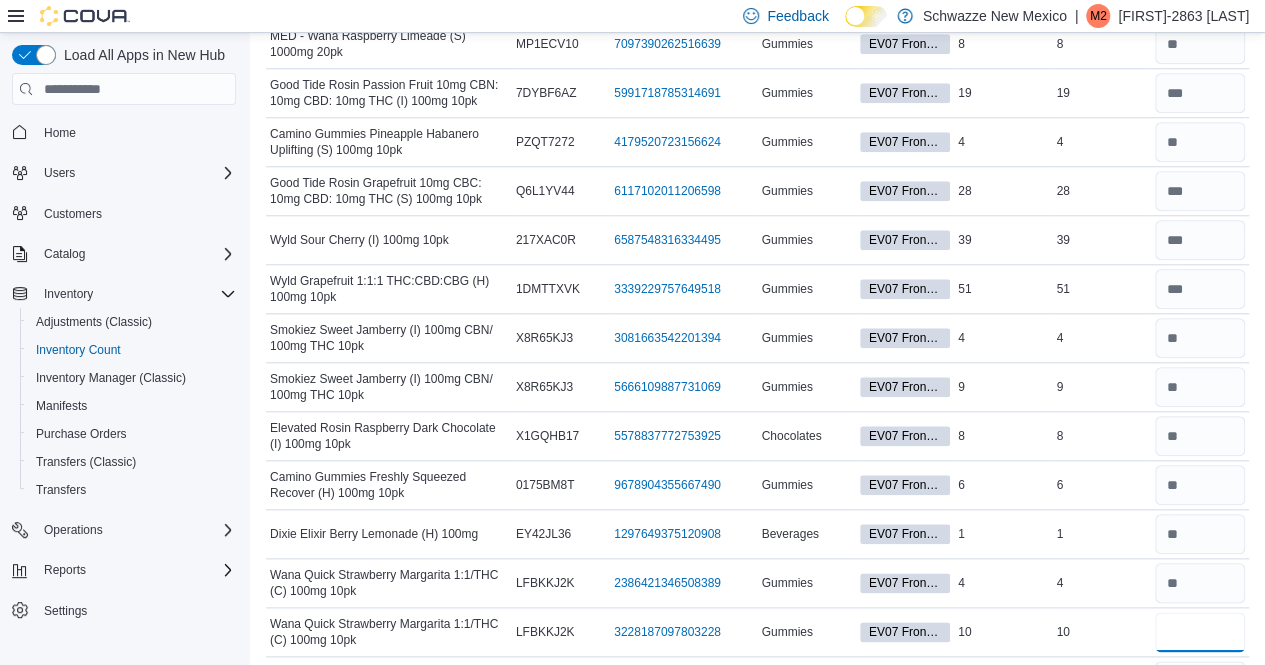scroll, scrollTop: 1433, scrollLeft: 0, axis: vertical 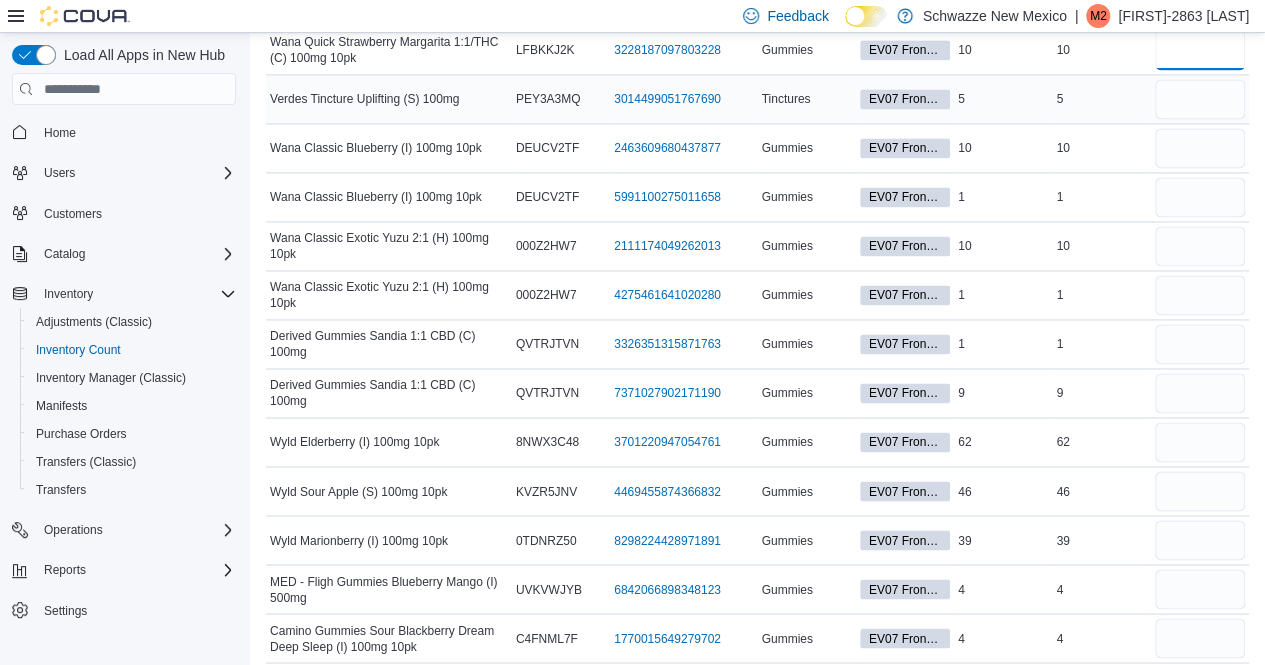 type on "**" 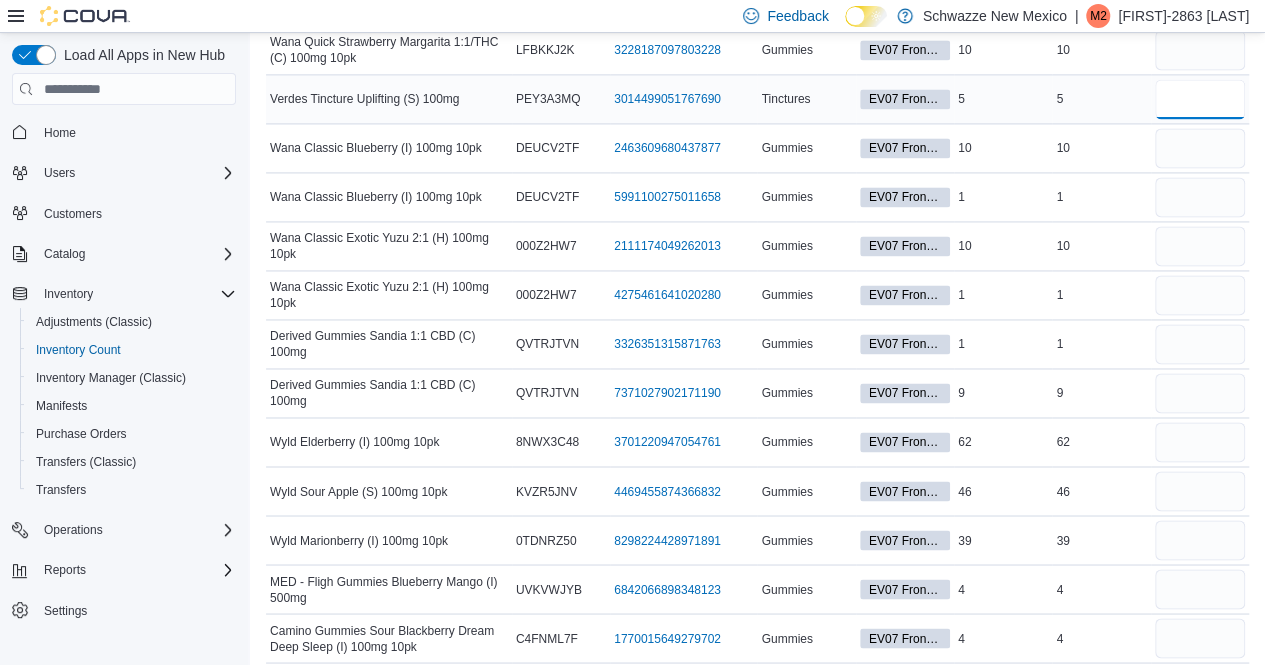type 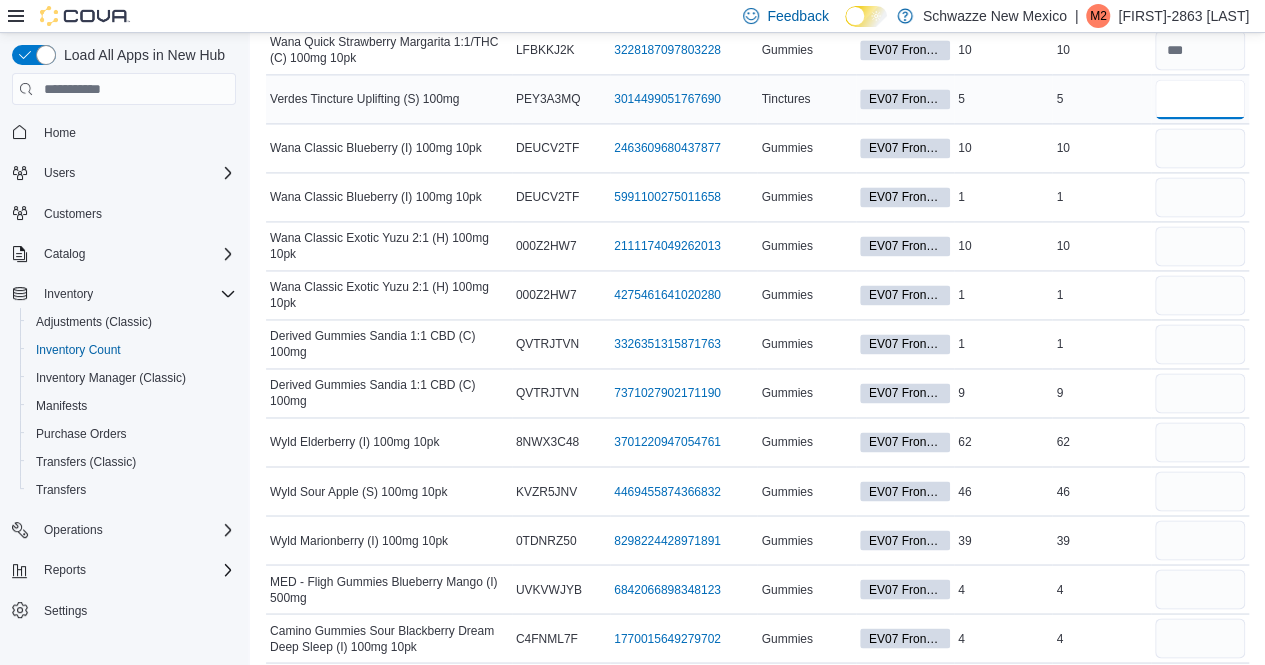click at bounding box center (1200, 99) 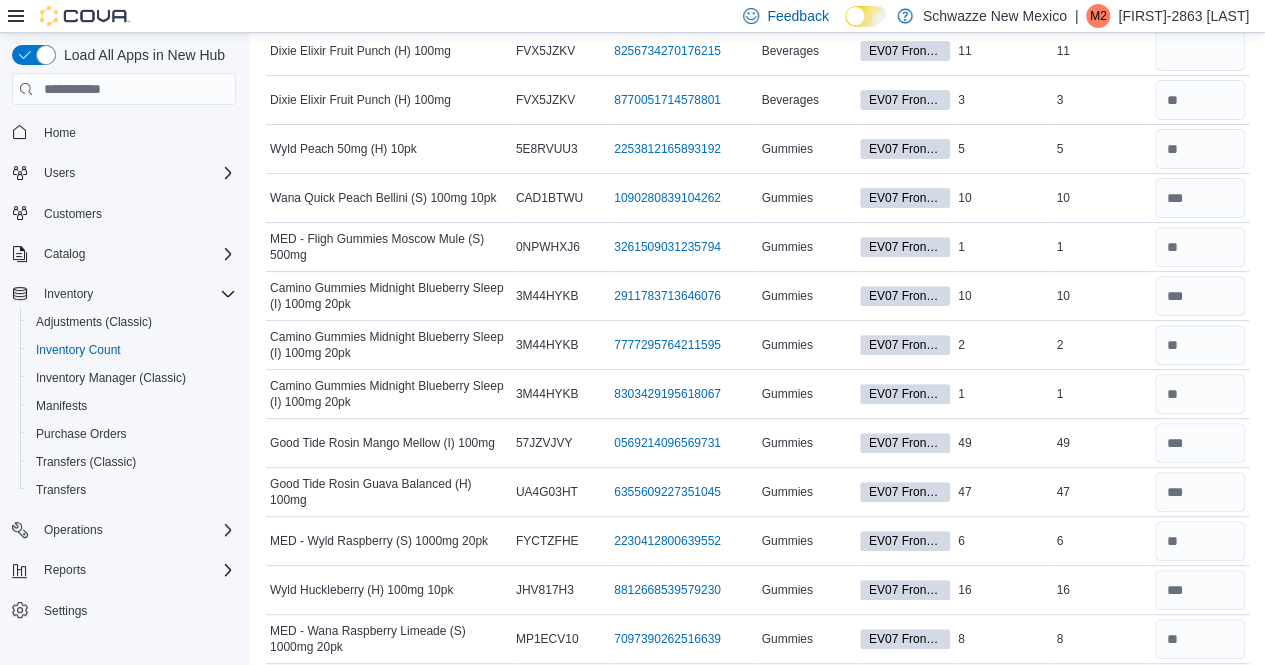 scroll, scrollTop: 0, scrollLeft: 0, axis: both 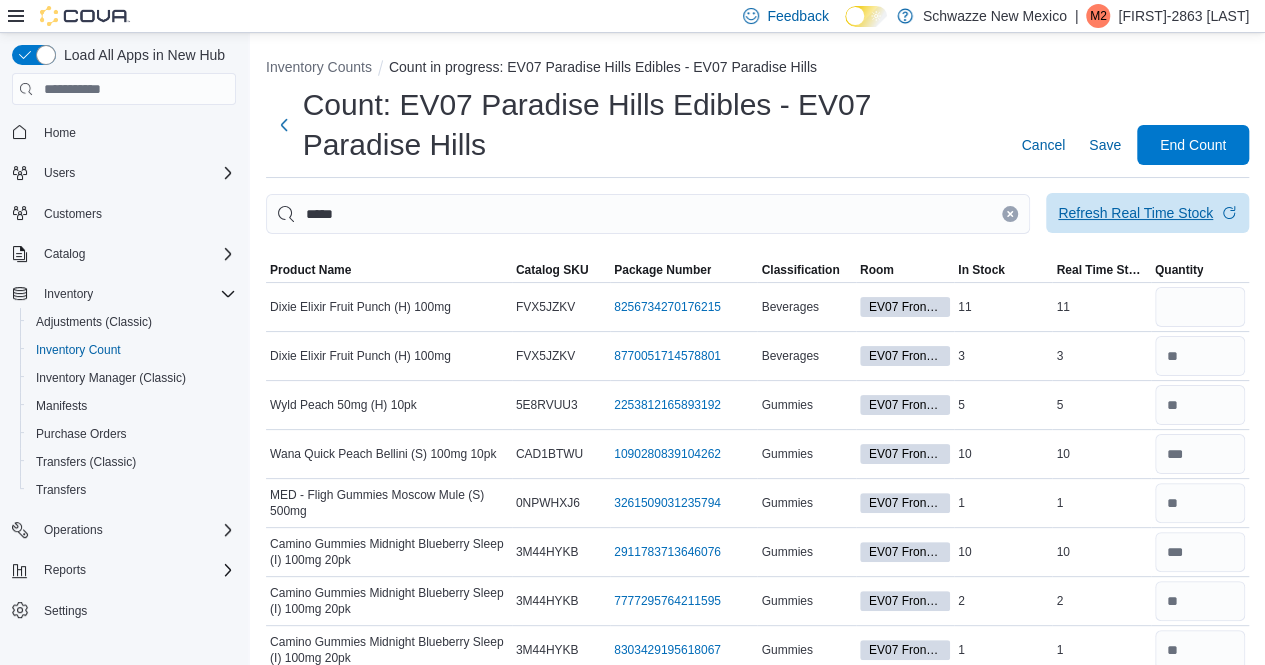 type on "*" 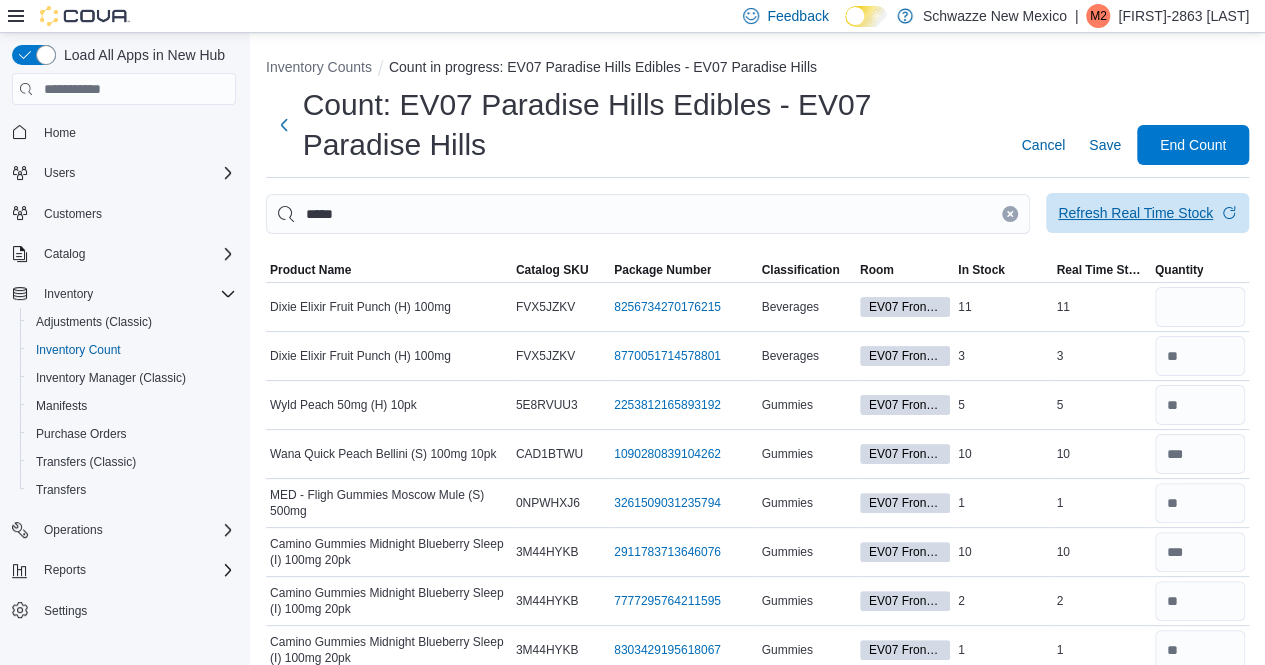 click on "Refresh Real Time Stock" at bounding box center [1135, 213] 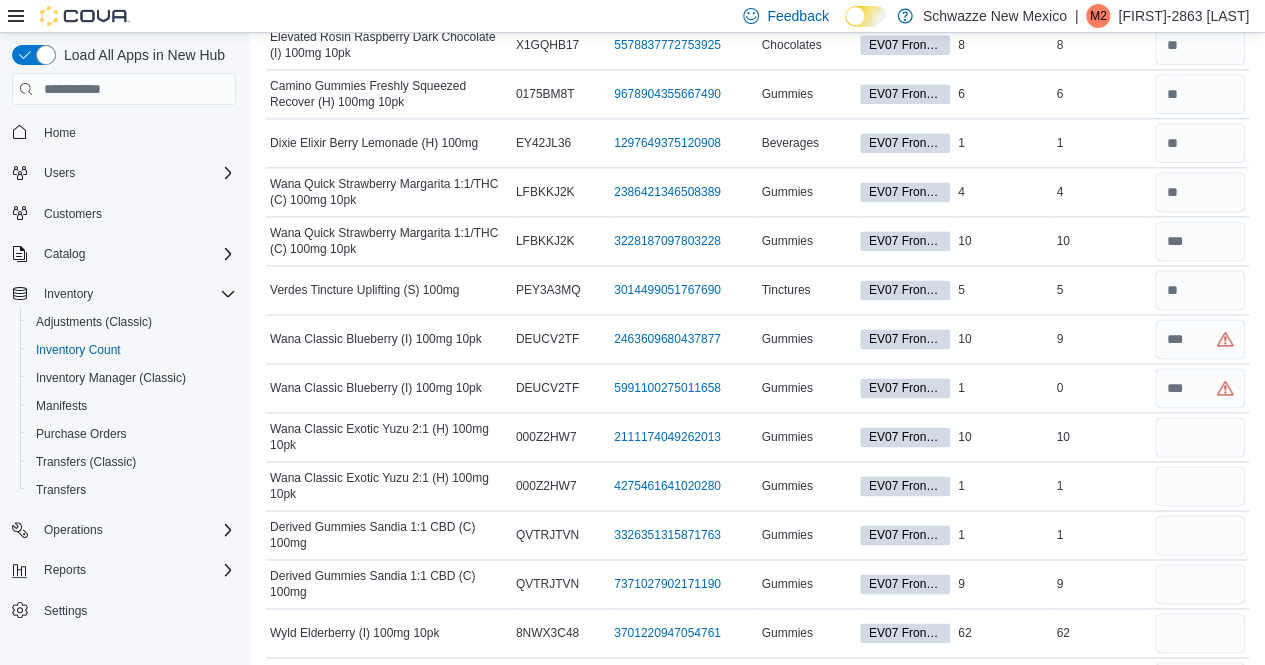 scroll, scrollTop: 1264, scrollLeft: 0, axis: vertical 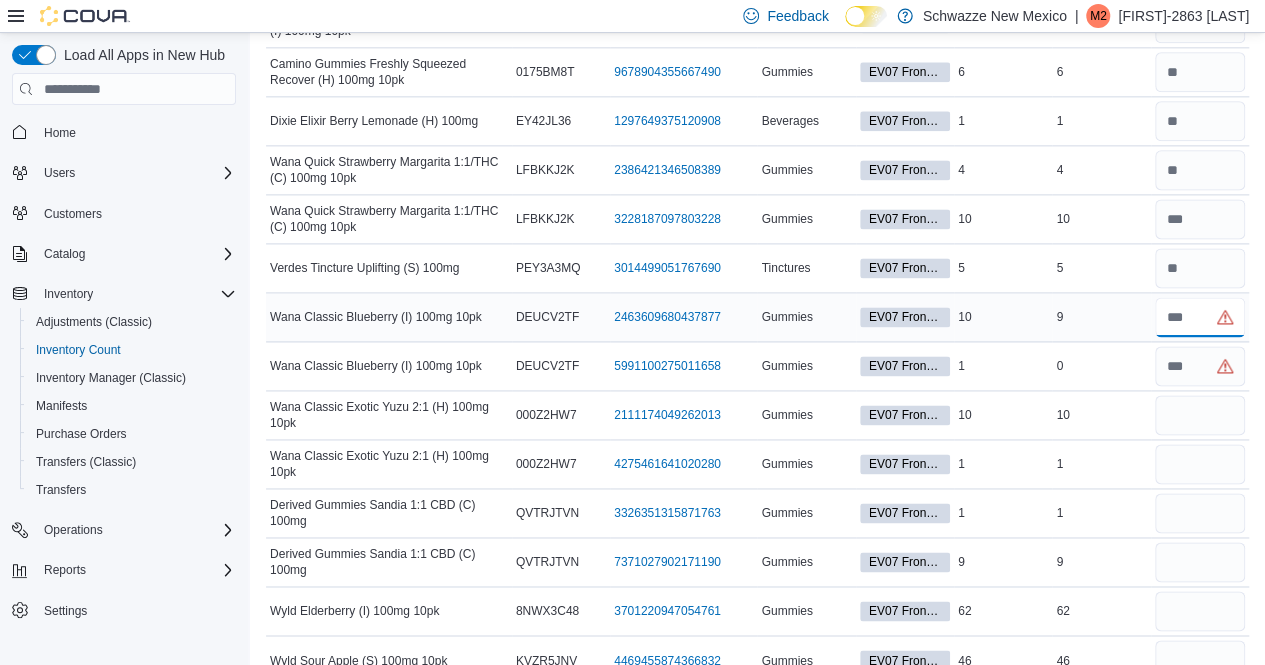 click at bounding box center [1200, 317] 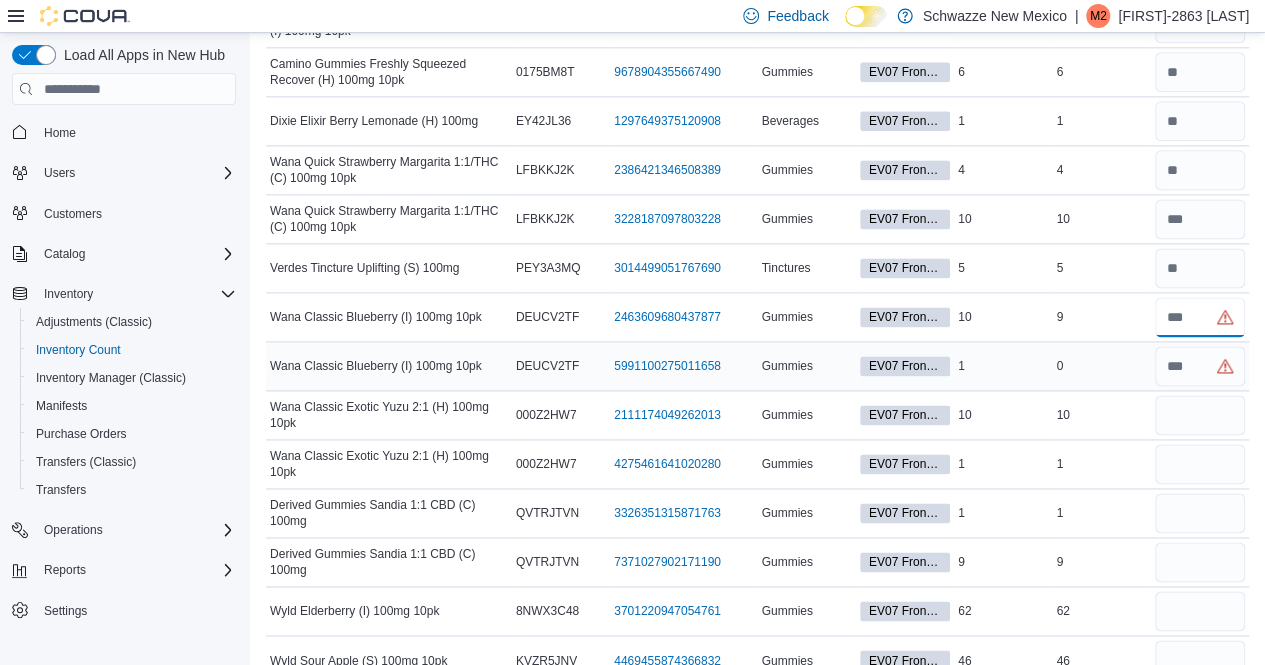type on "*" 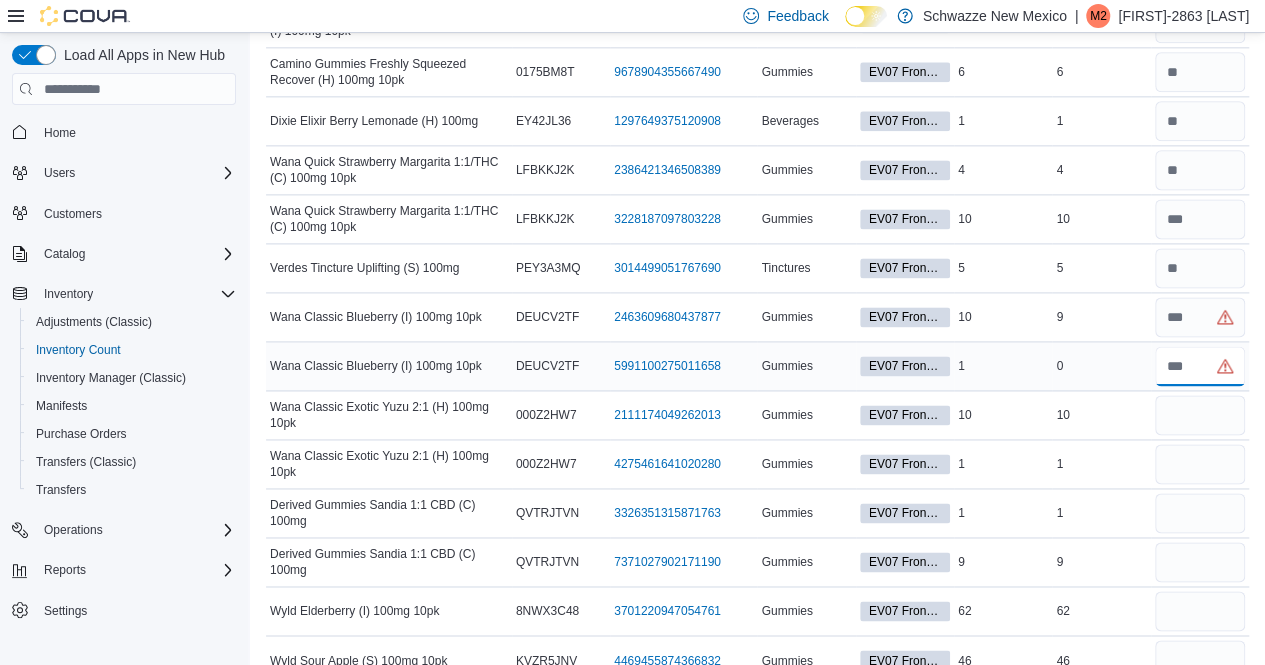 type 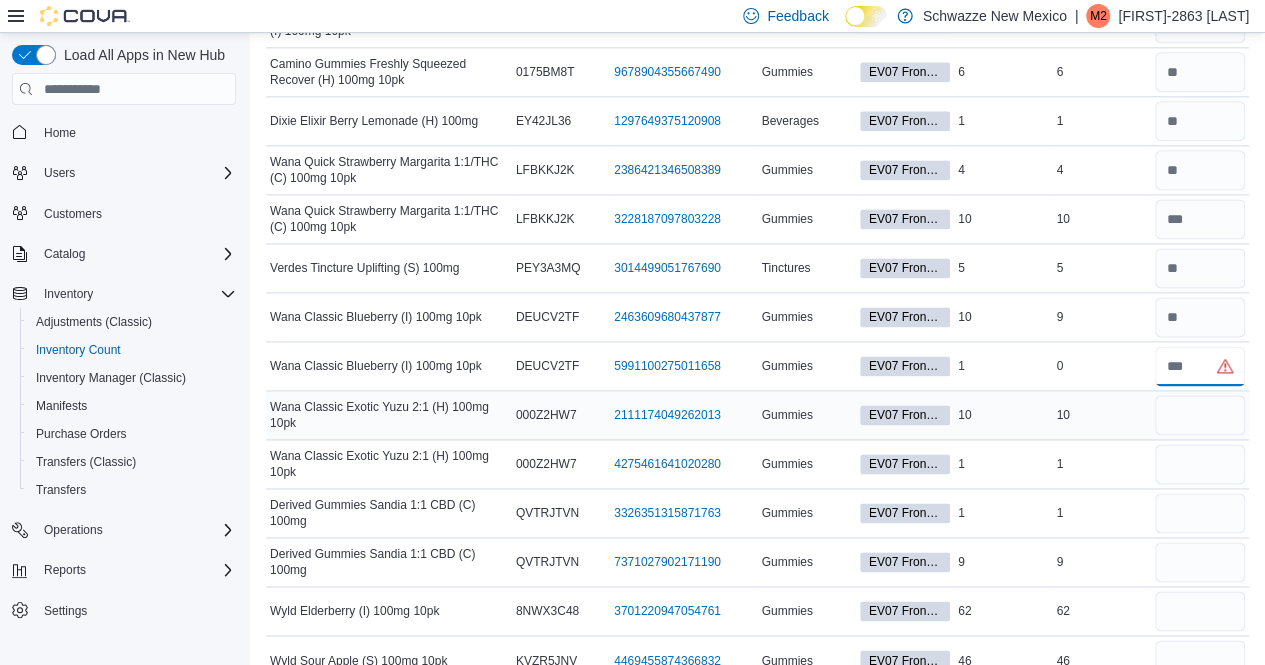 type on "*" 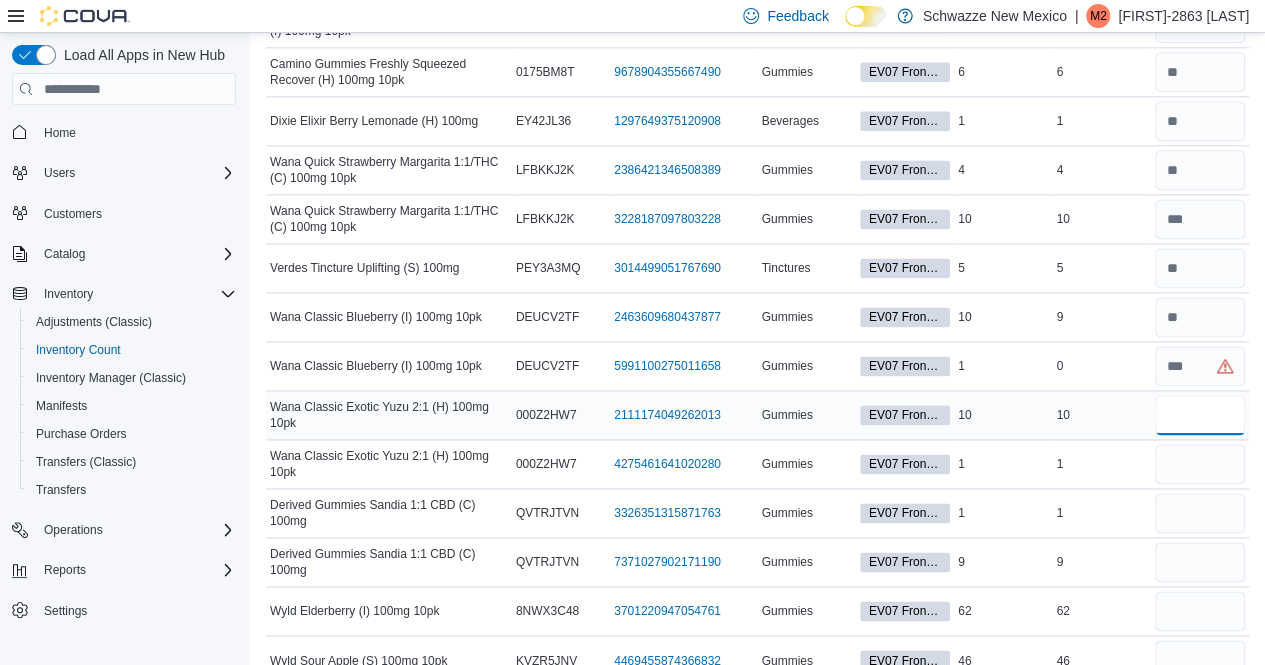 type 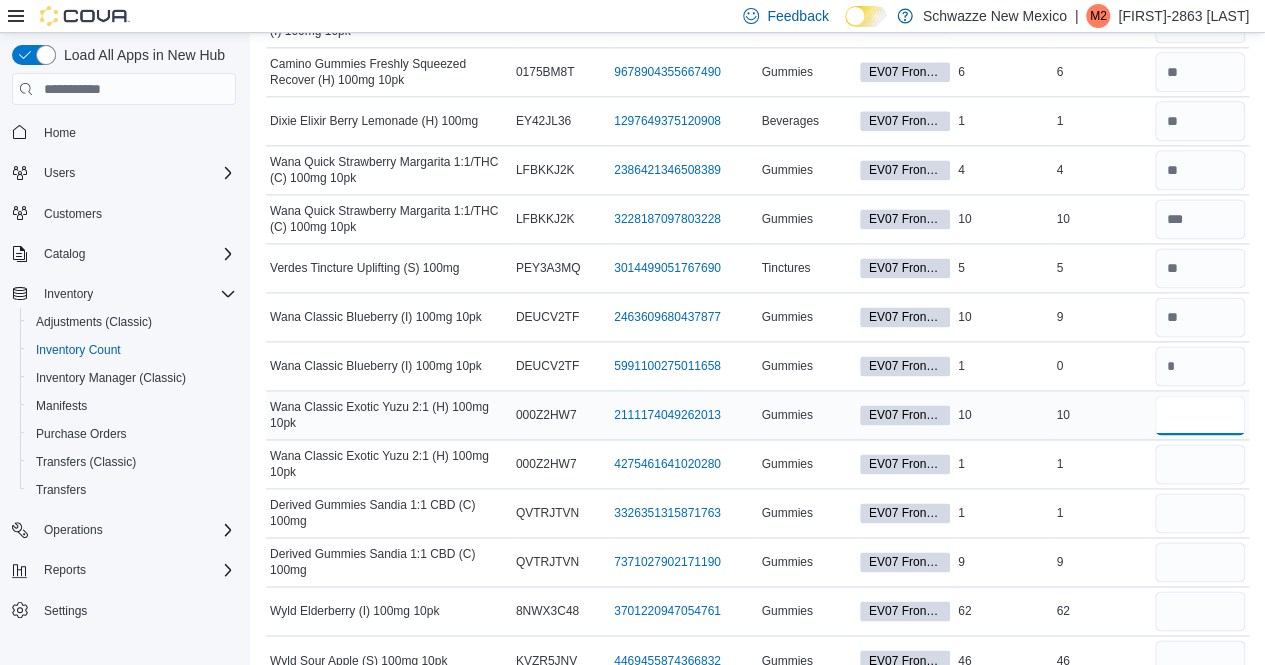 click at bounding box center (1200, 415) 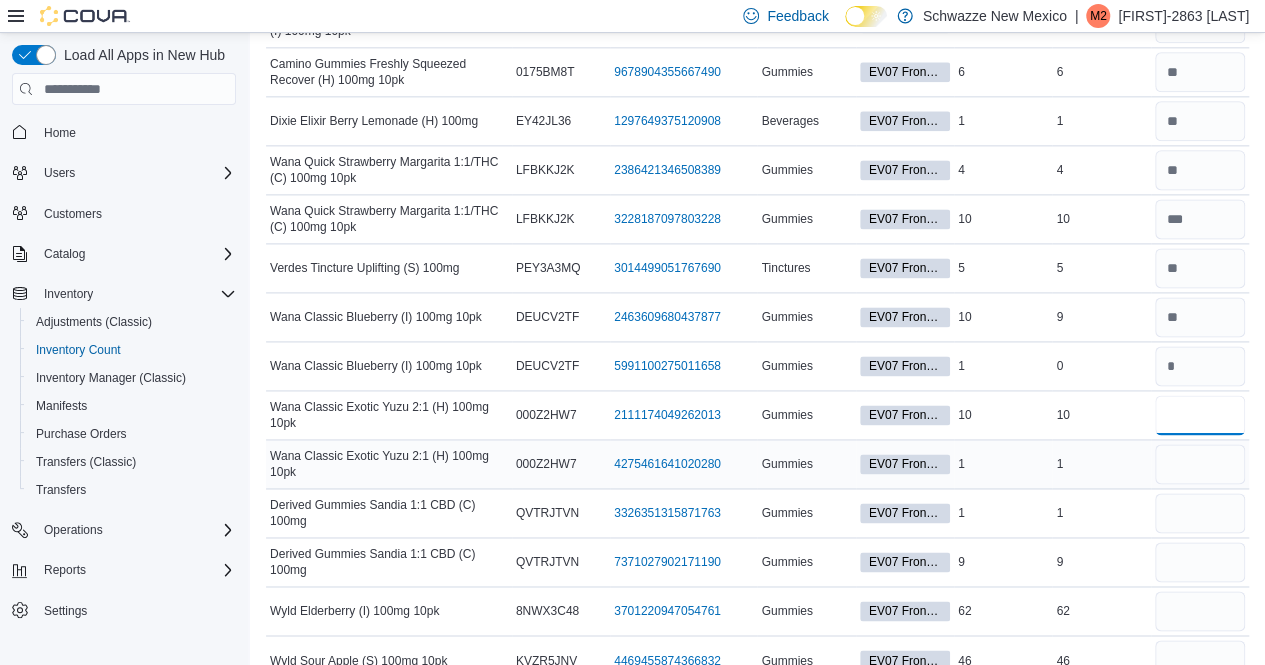 type on "**" 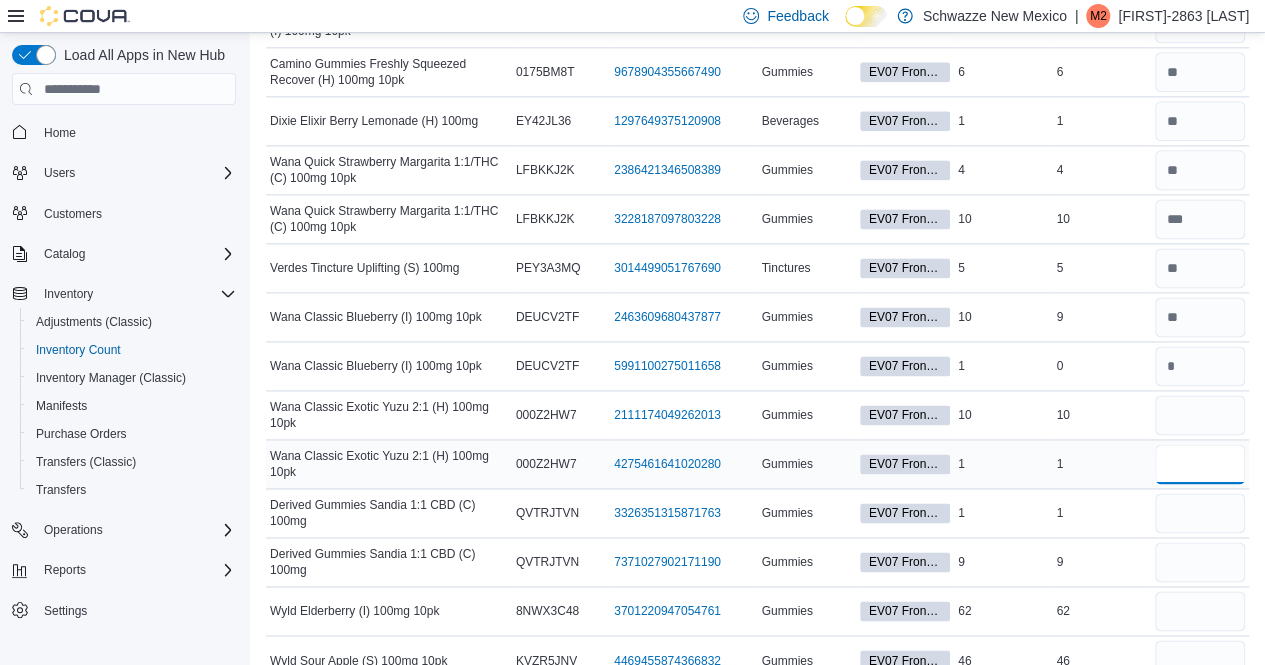 type 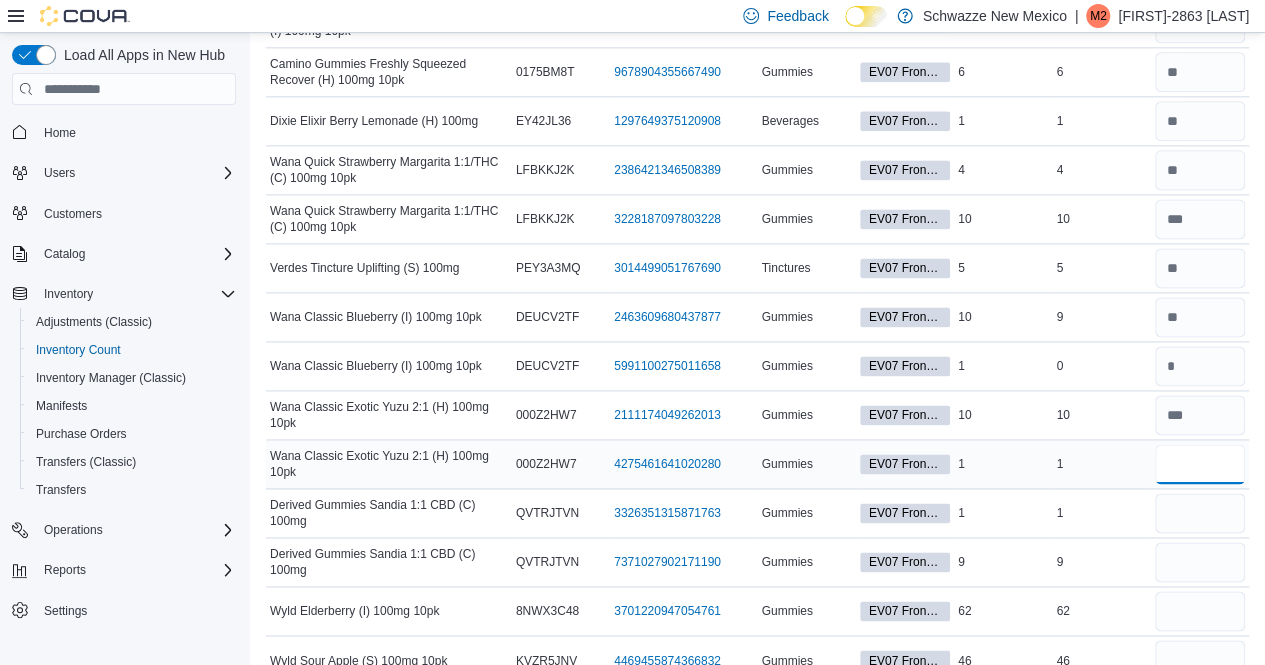 click at bounding box center (1200, 464) 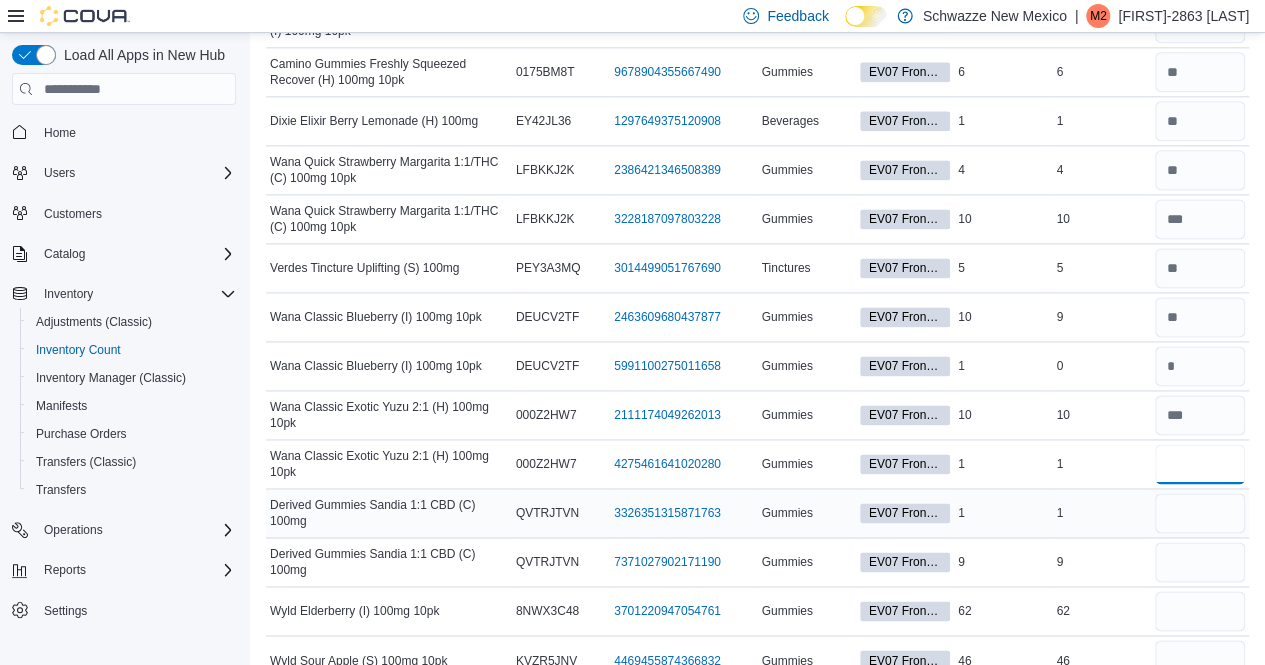 type on "*" 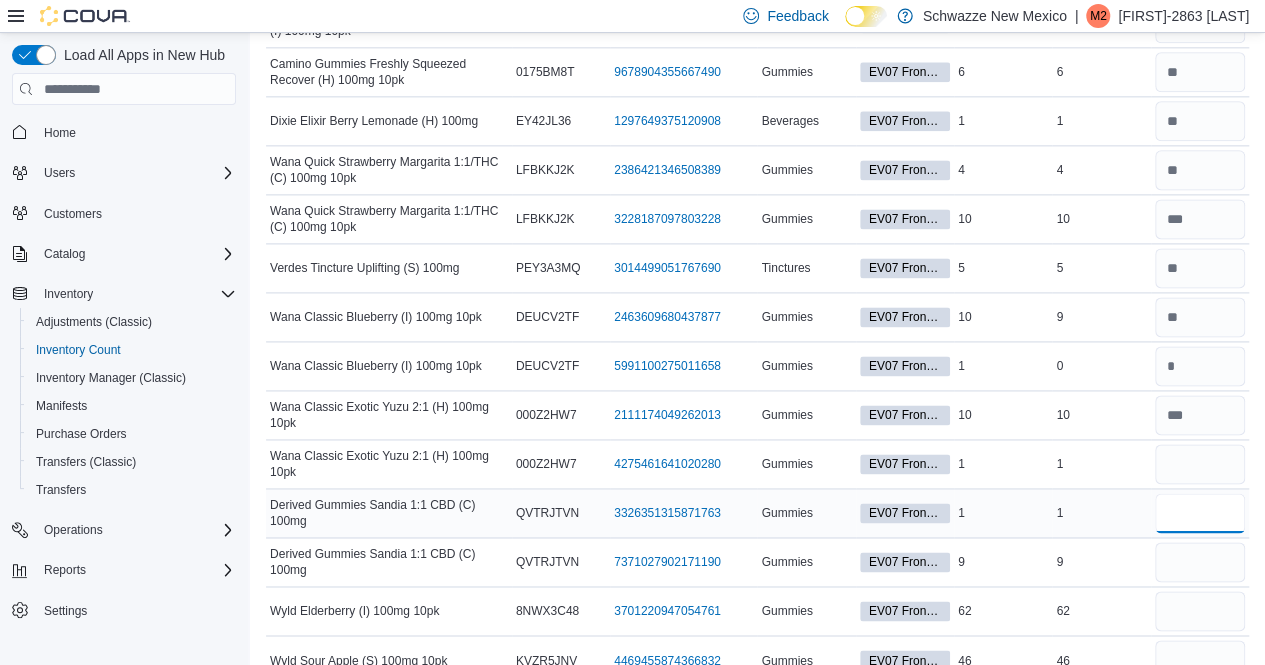 type 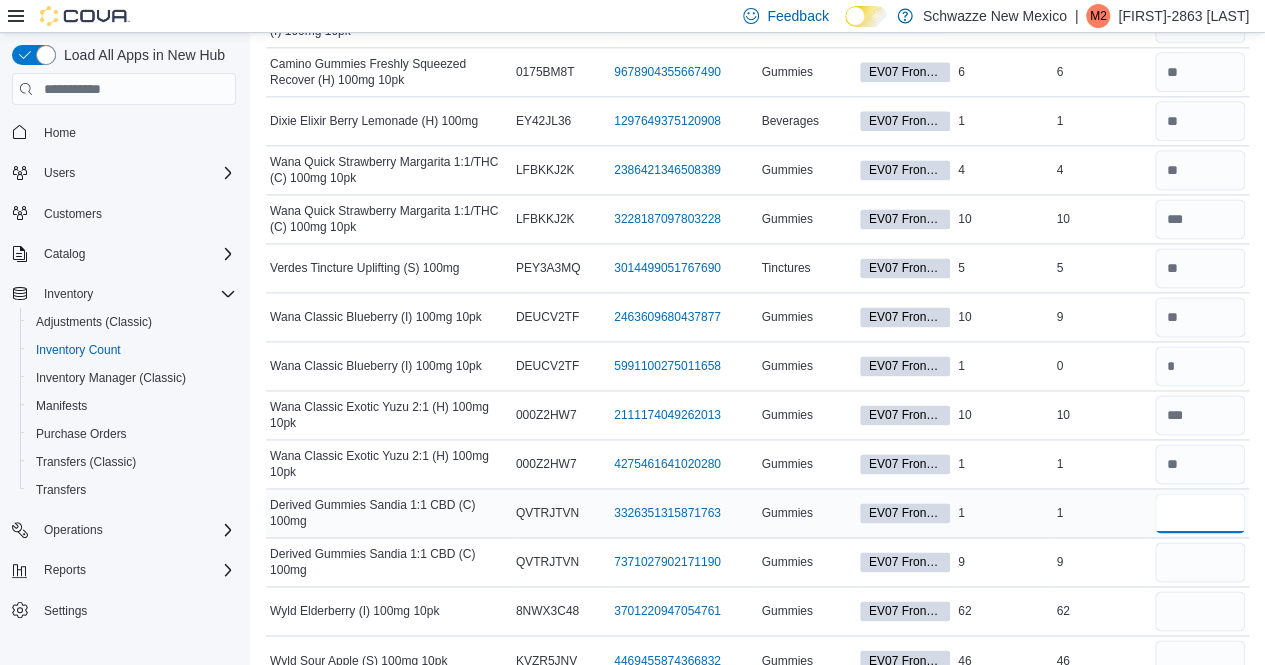 click at bounding box center [1200, 513] 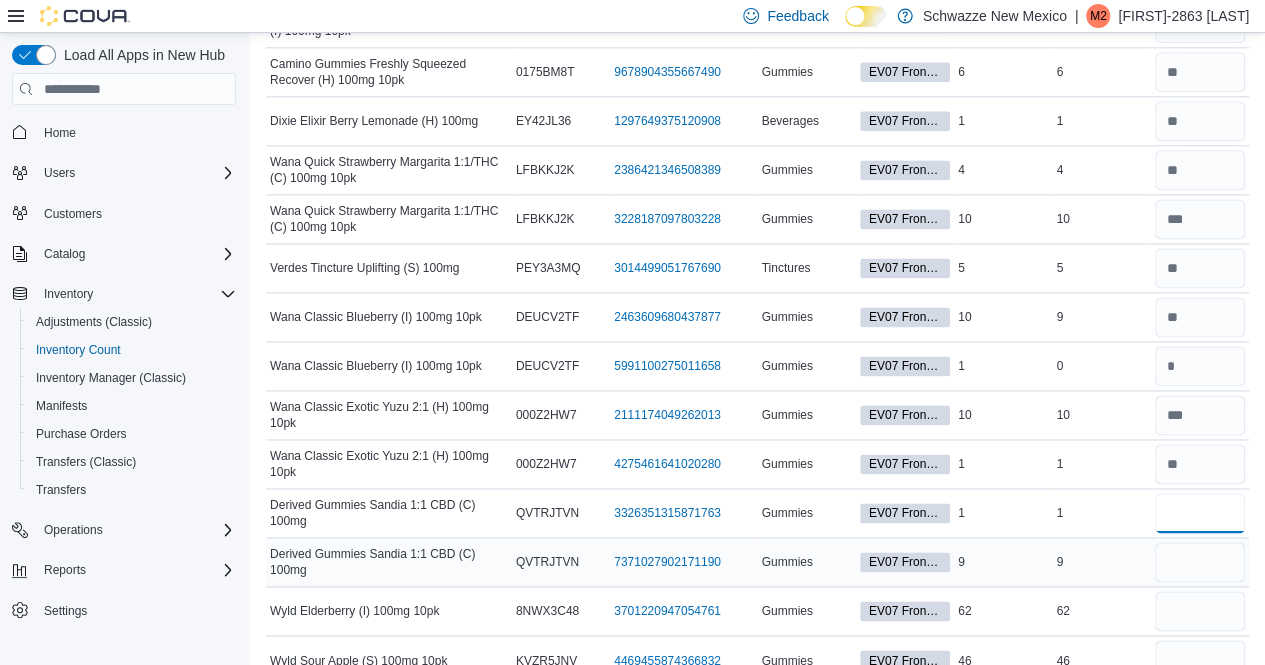 type on "*" 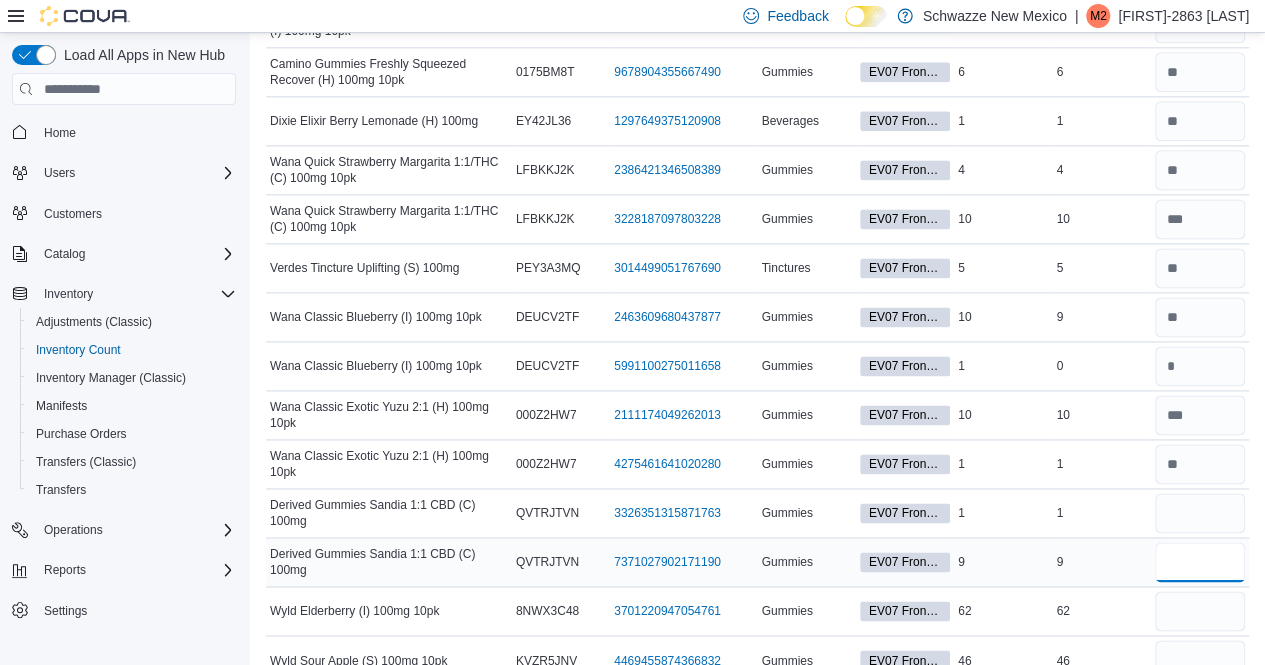 type 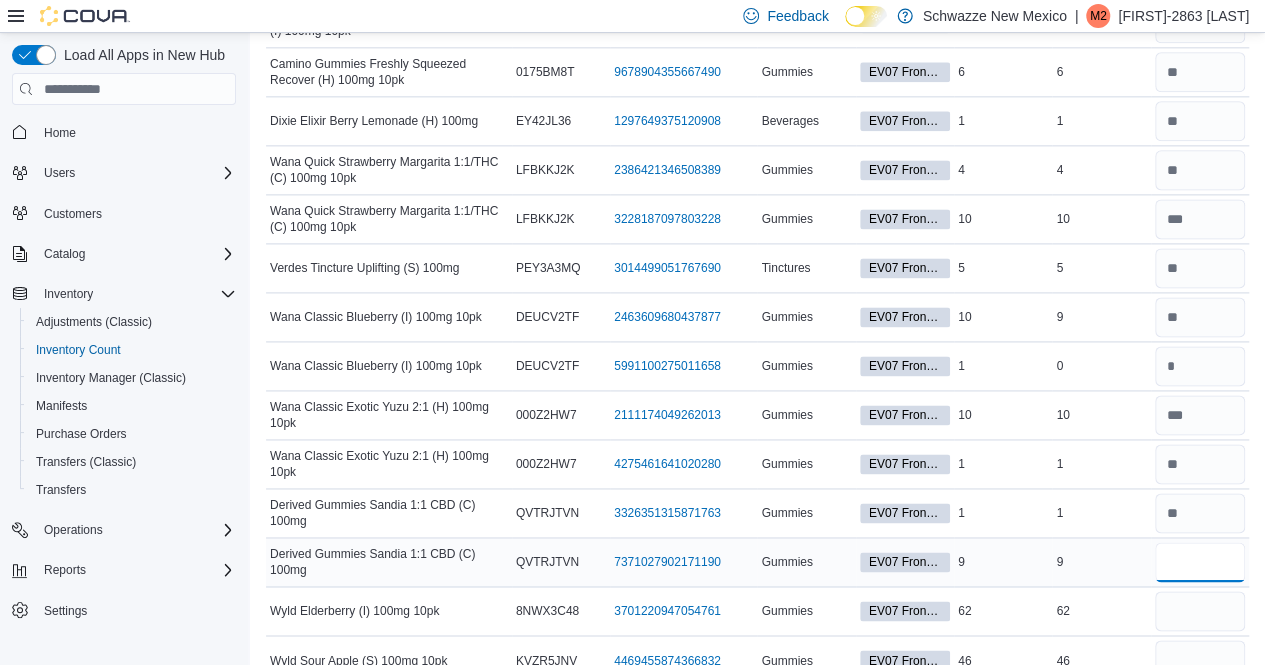 click at bounding box center (1200, 562) 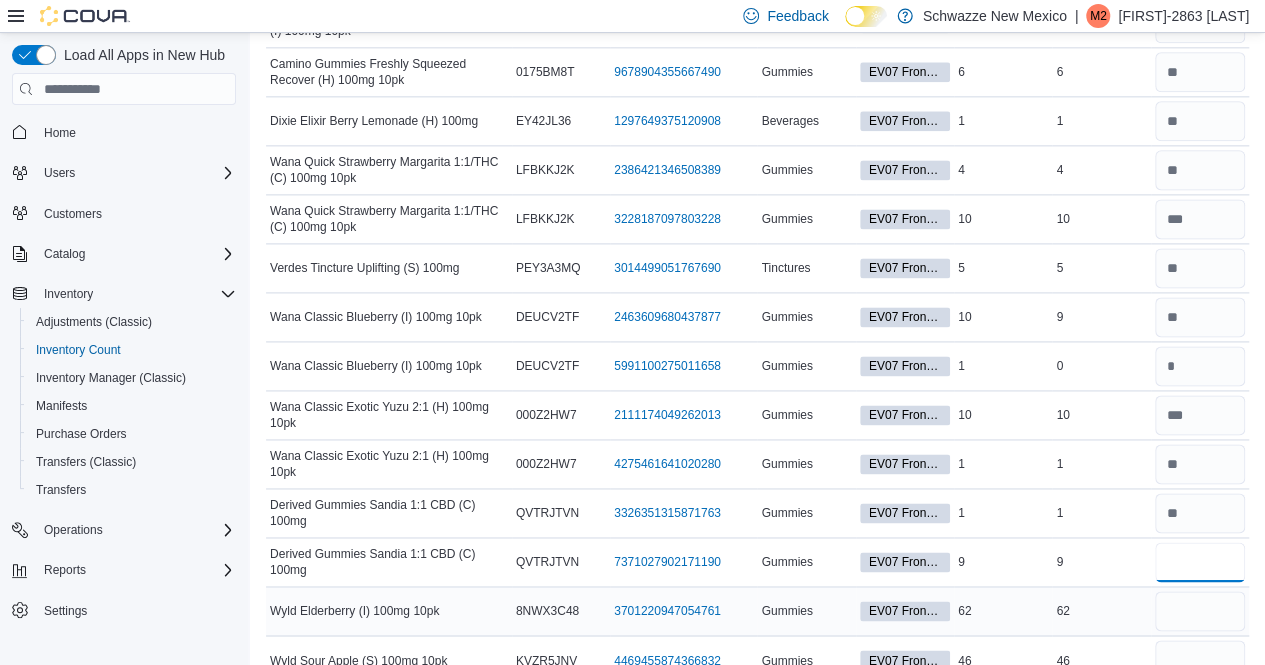 type on "*" 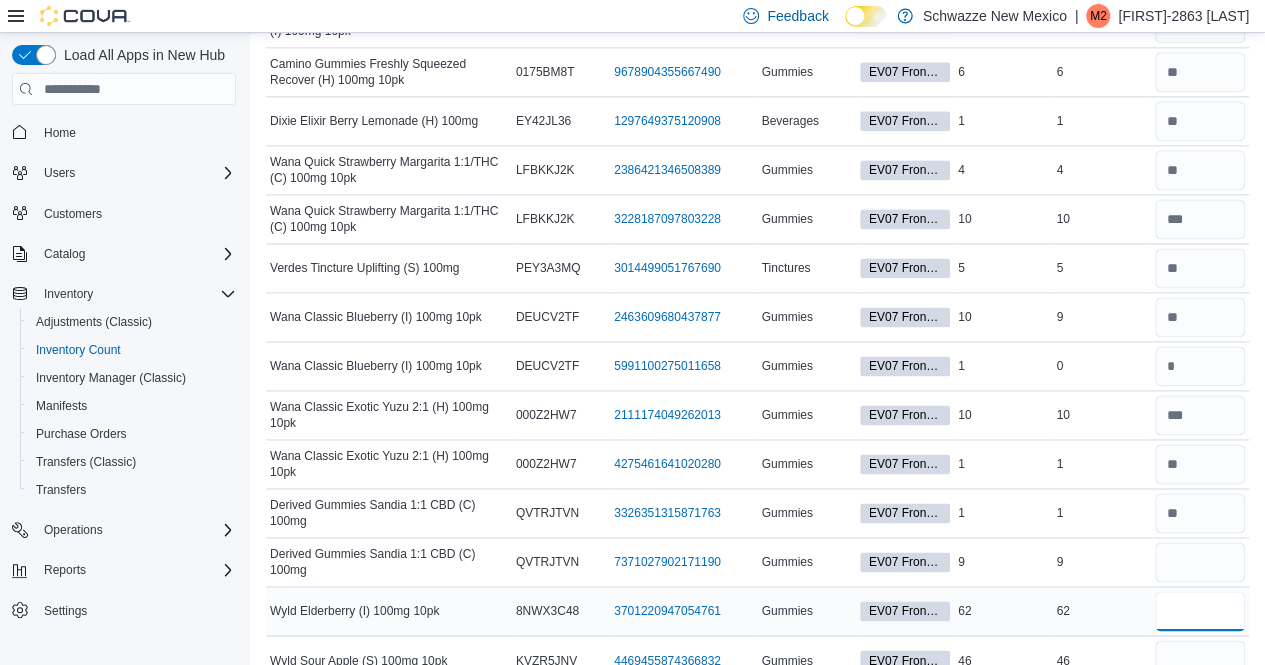 type 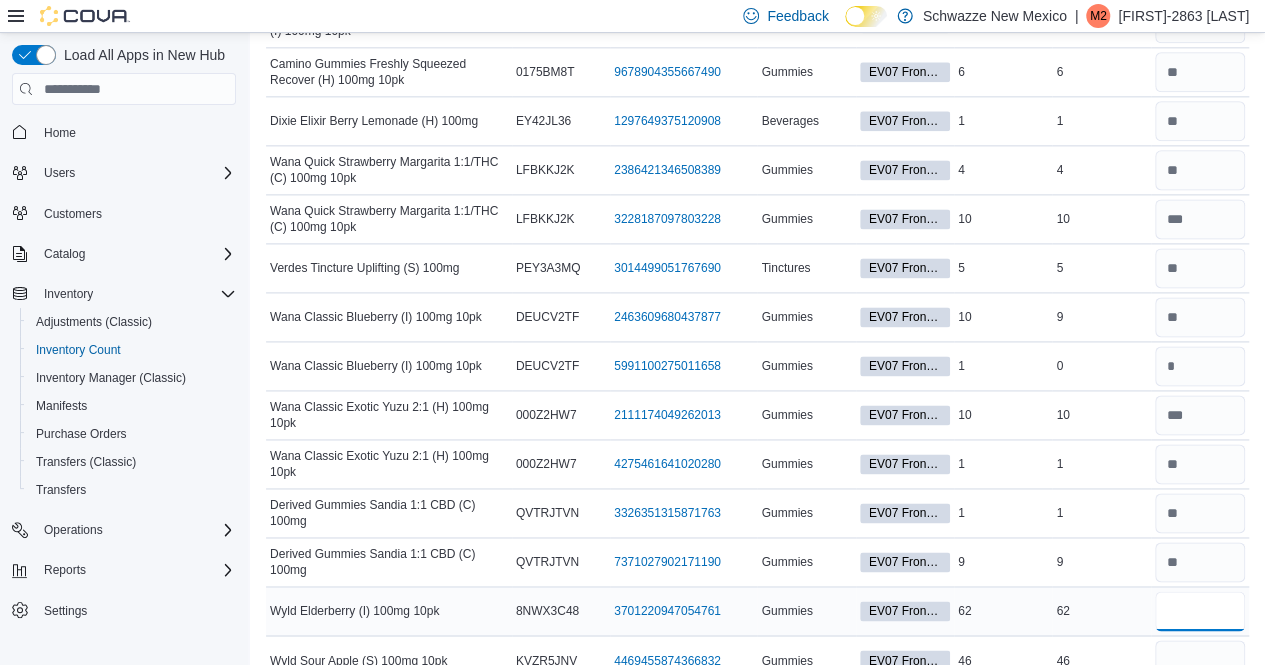 click at bounding box center [1200, 611] 